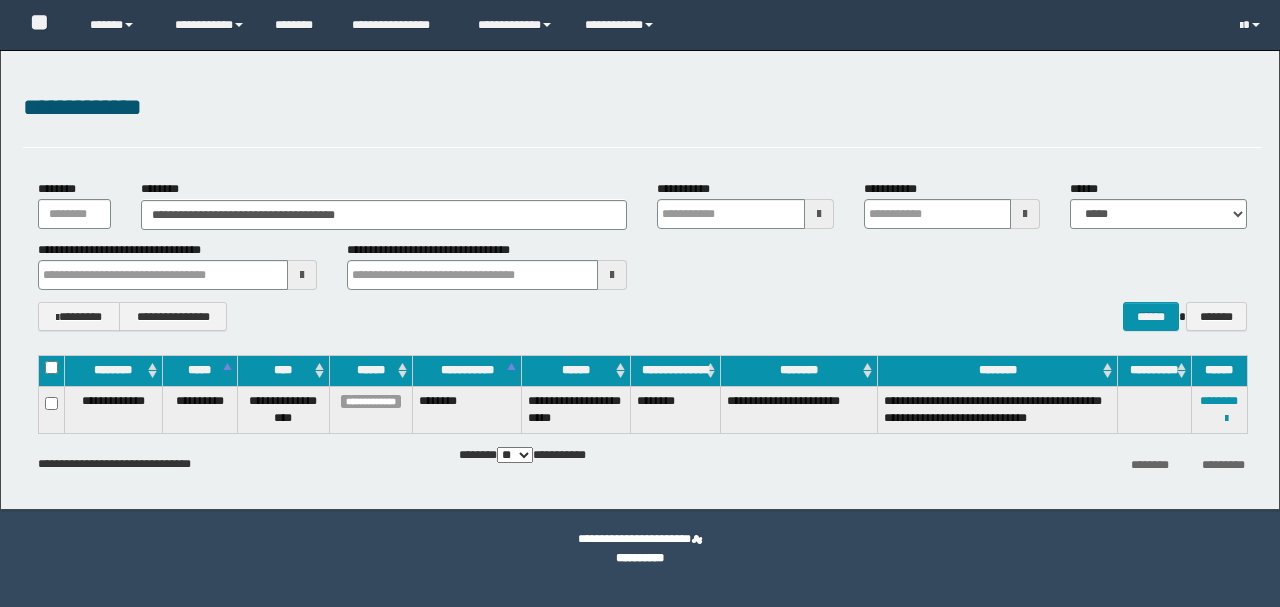 scroll, scrollTop: 0, scrollLeft: 0, axis: both 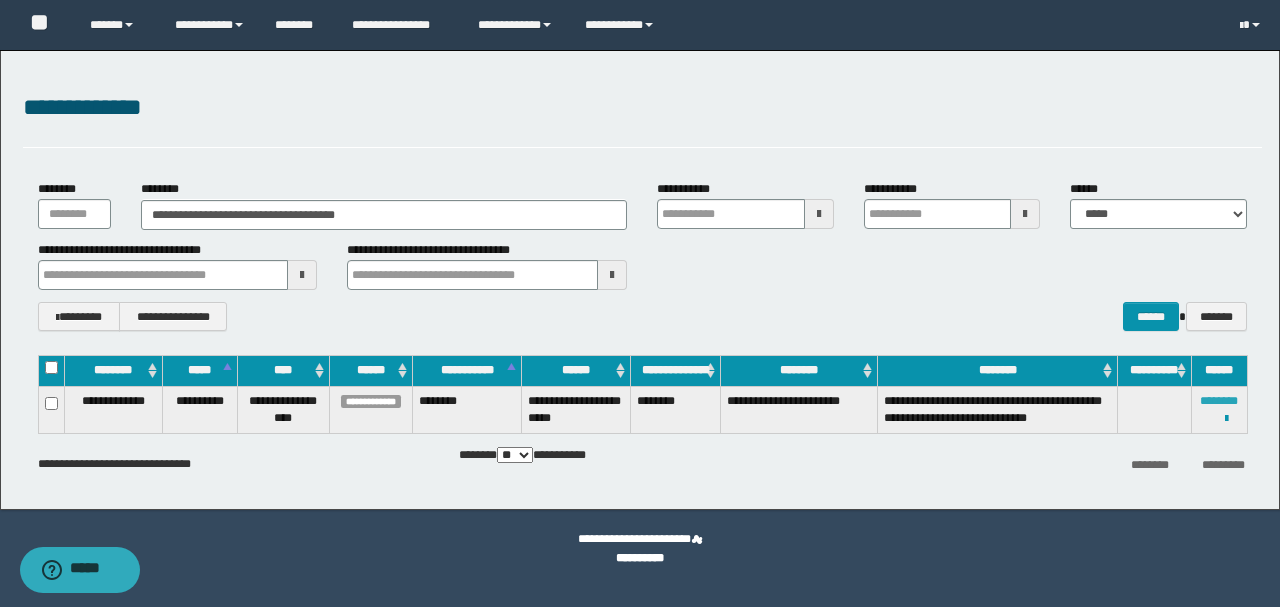 click on "********" at bounding box center (1219, 401) 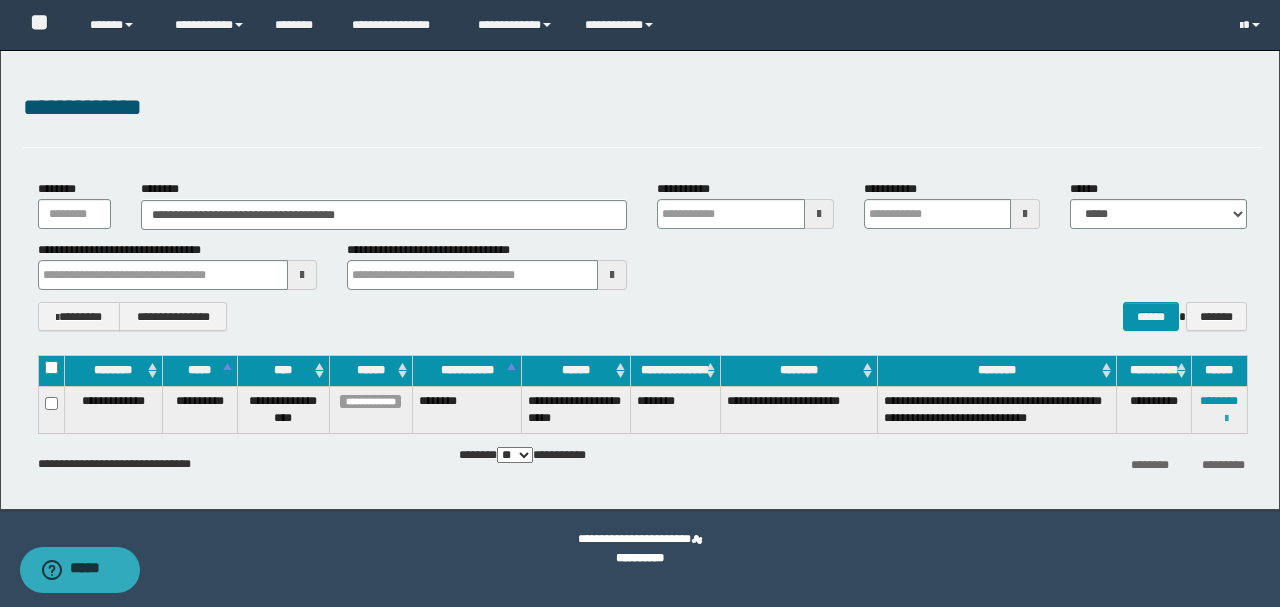 click at bounding box center [1226, 419] 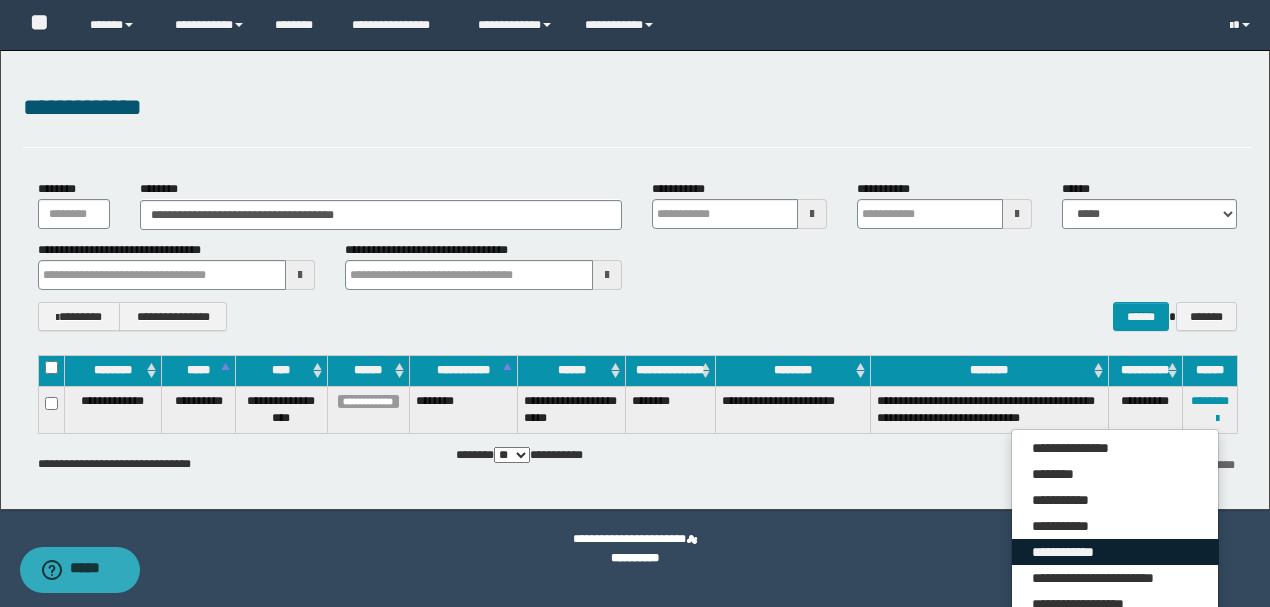 click on "**********" at bounding box center [1115, 552] 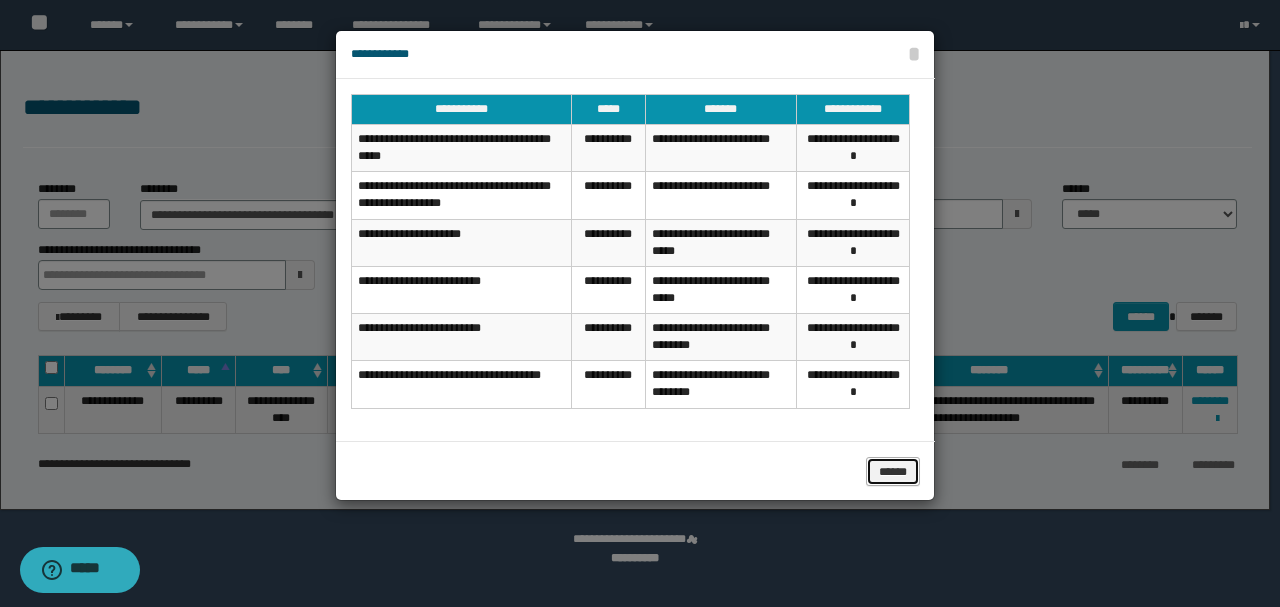 click on "******" at bounding box center (893, 471) 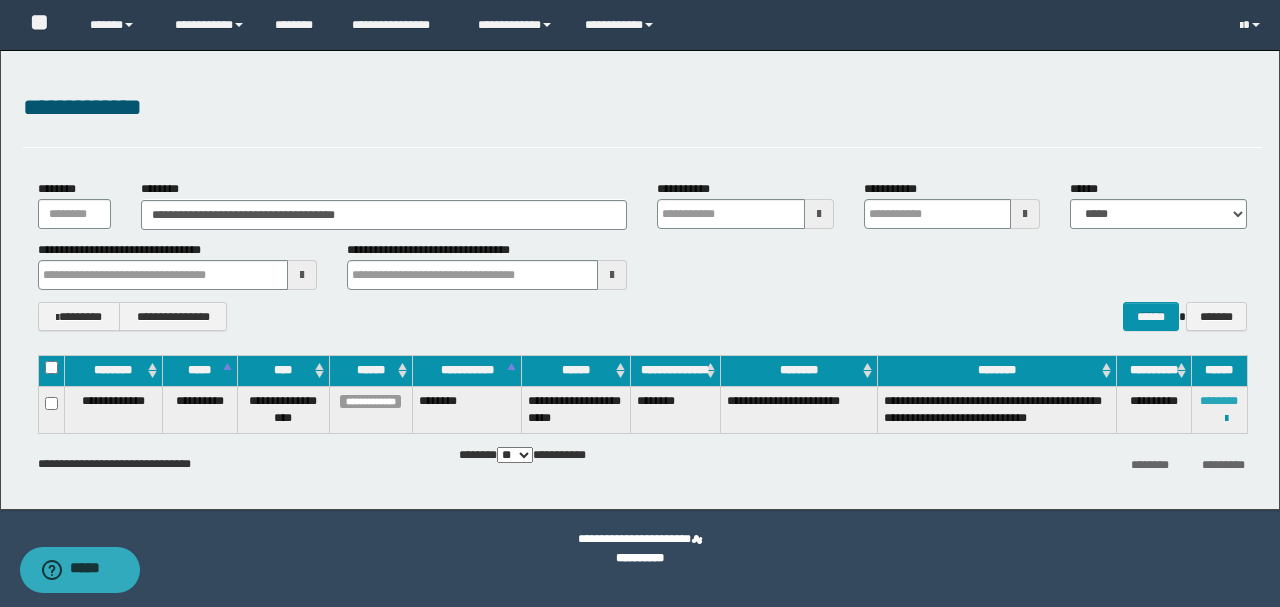 click on "********" at bounding box center (1219, 401) 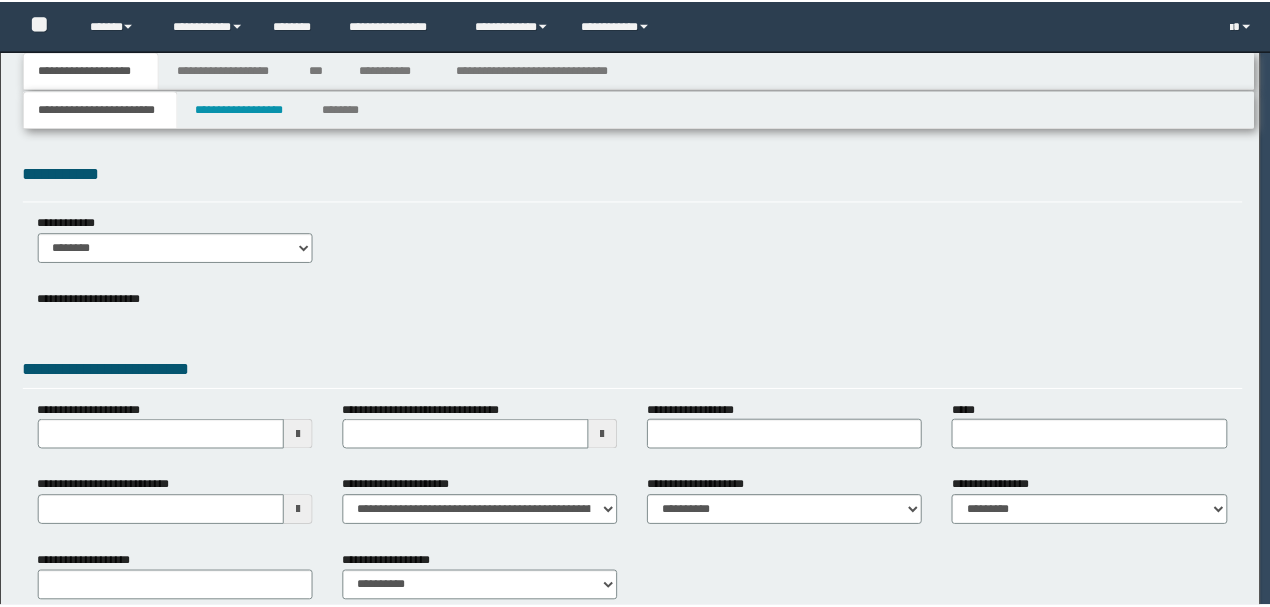scroll, scrollTop: 0, scrollLeft: 0, axis: both 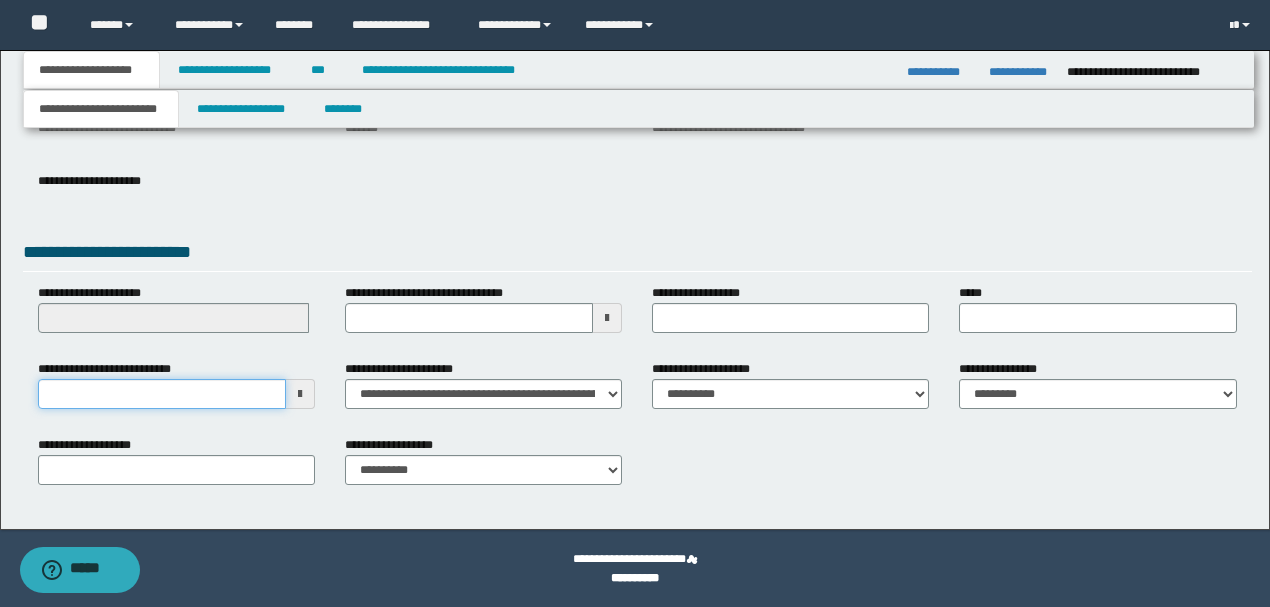 click on "**********" at bounding box center [162, 394] 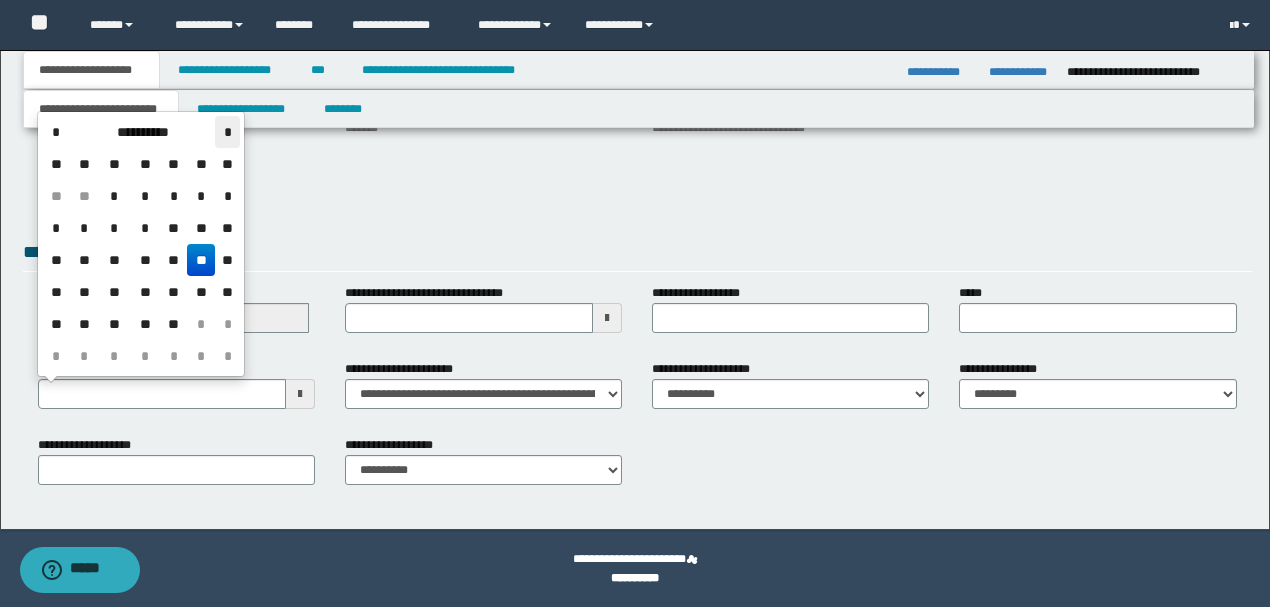 click on "*" at bounding box center (227, 132) 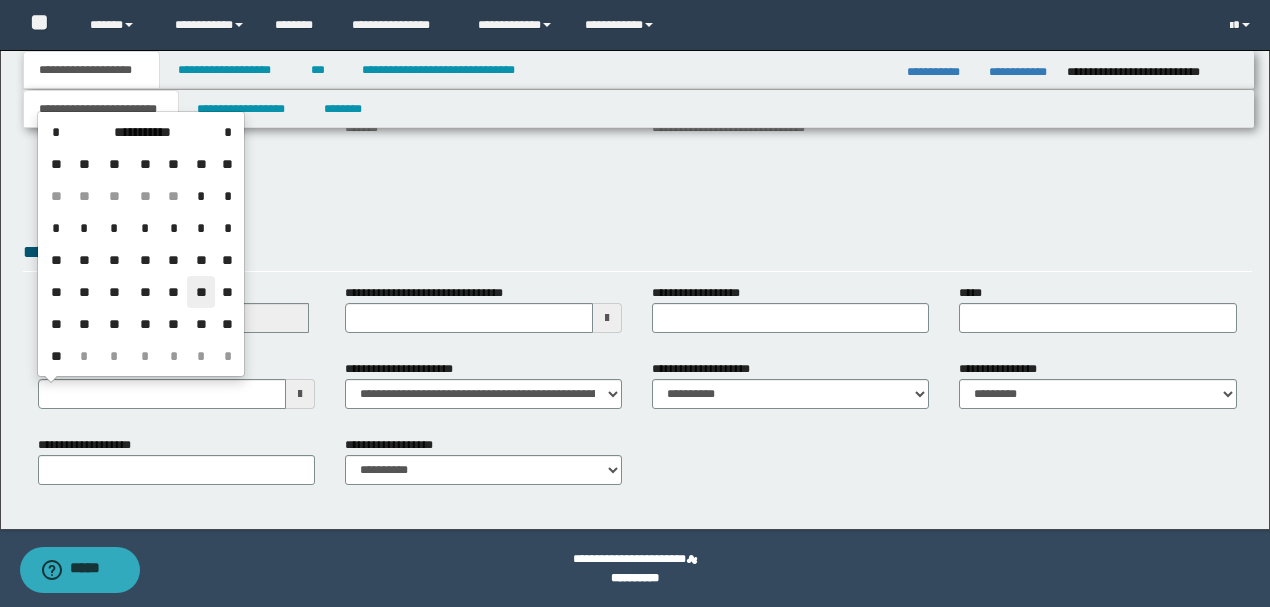 click on "**" at bounding box center (201, 292) 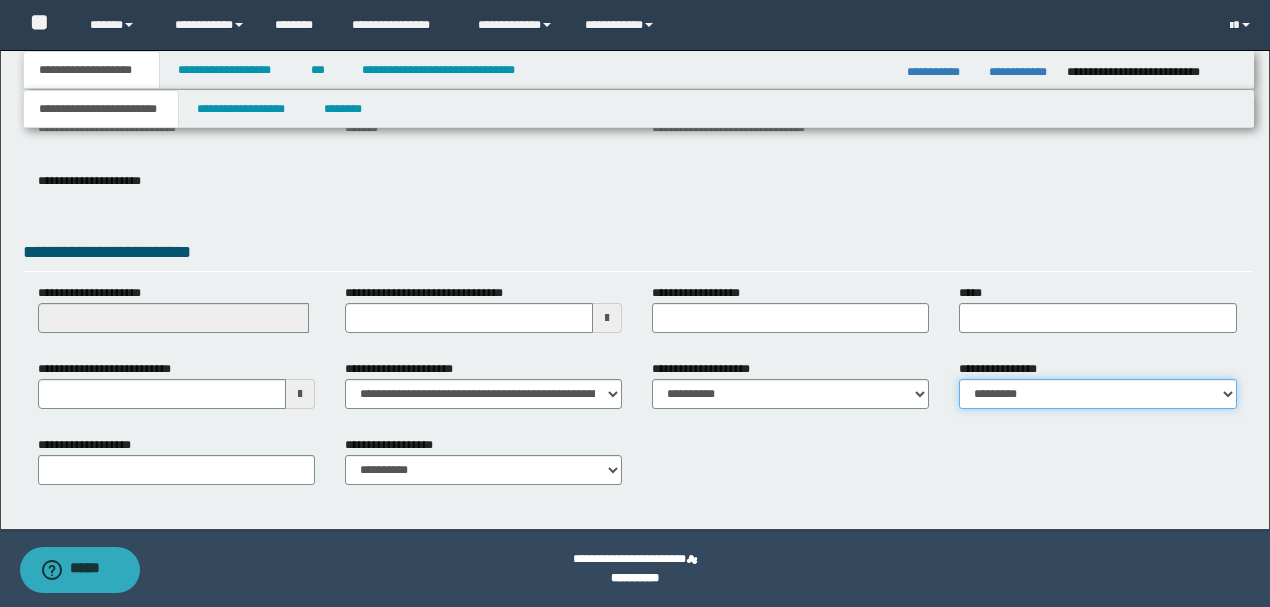 click on "**********" at bounding box center [1097, 394] 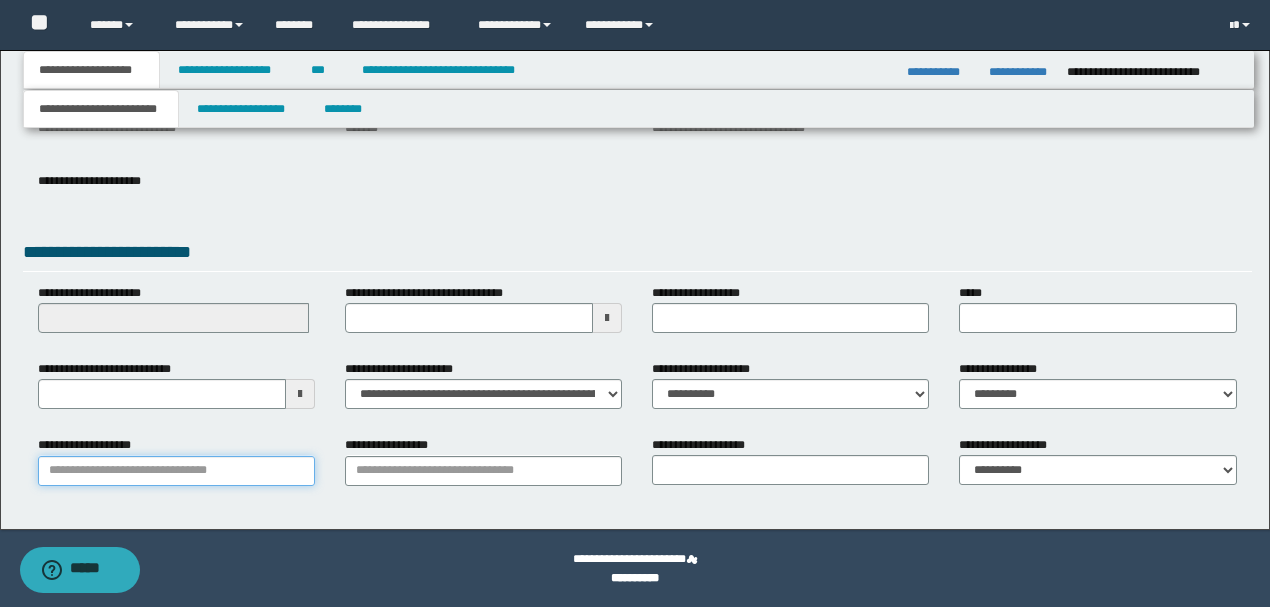 click on "**********" at bounding box center [176, 471] 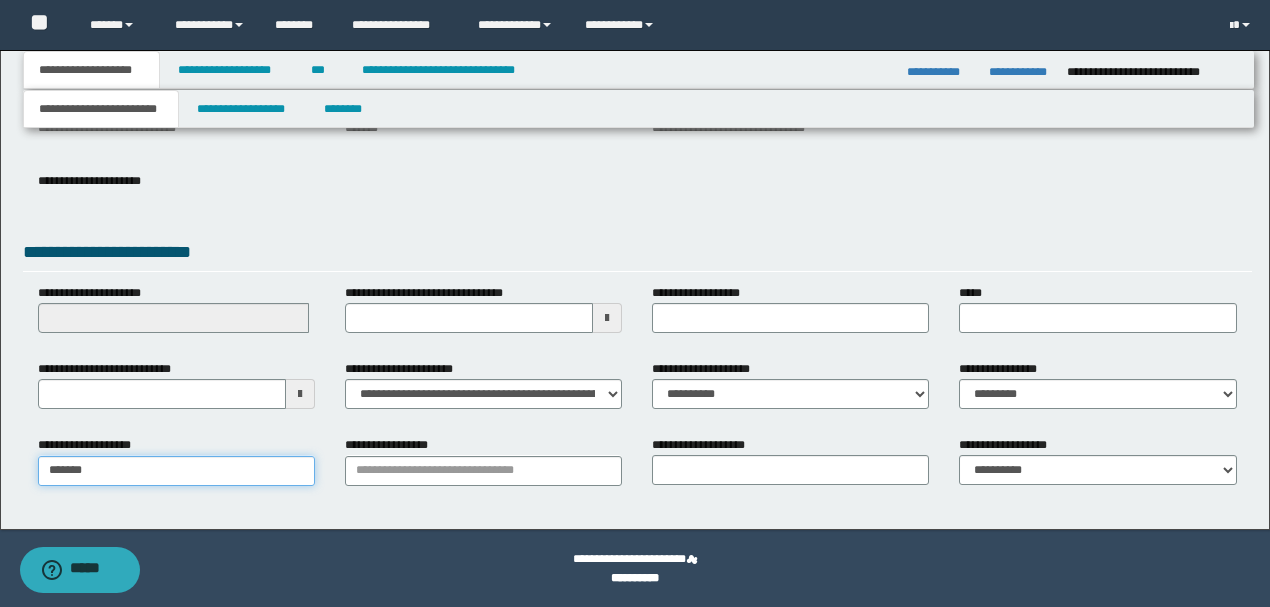 type on "********" 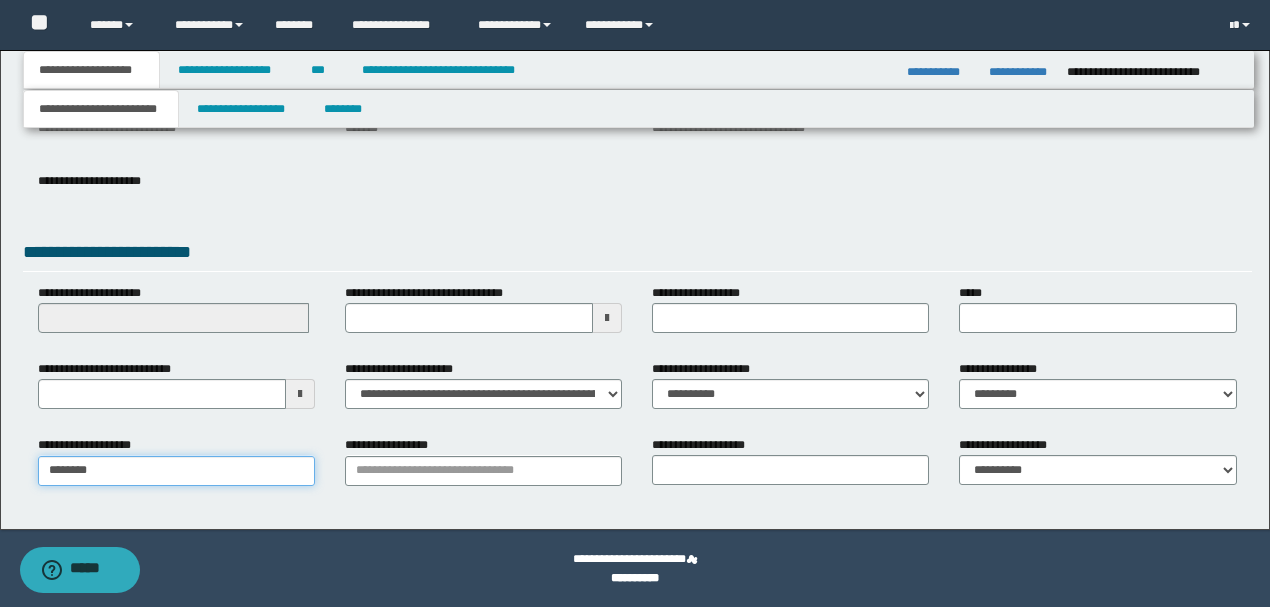 type on "********" 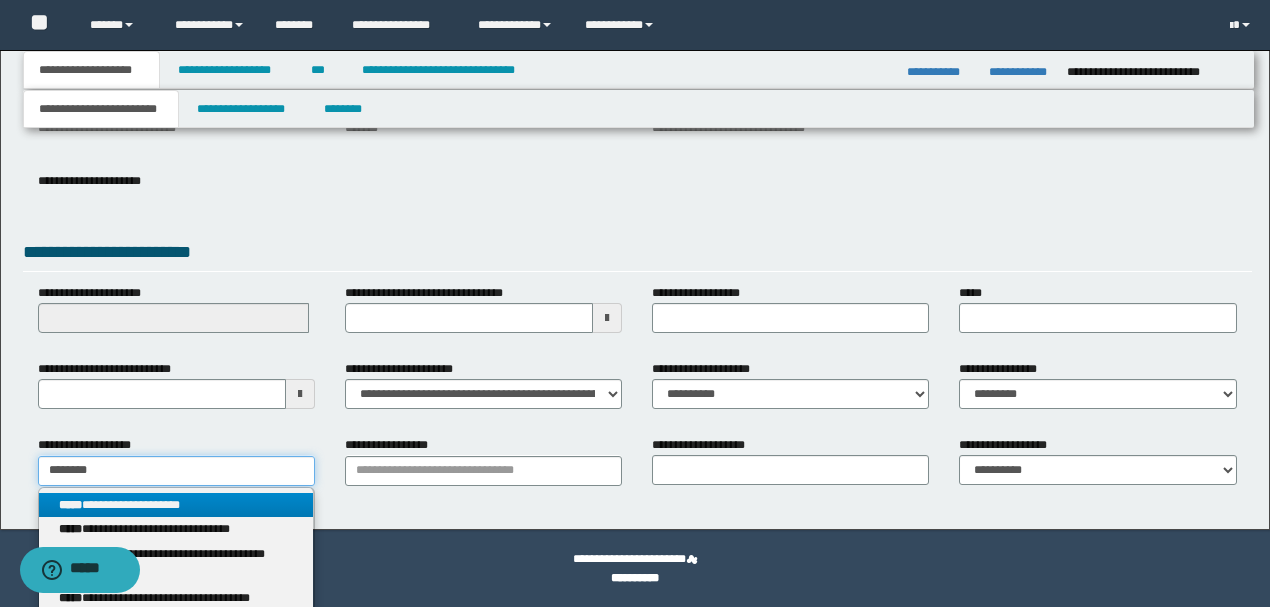 type on "********" 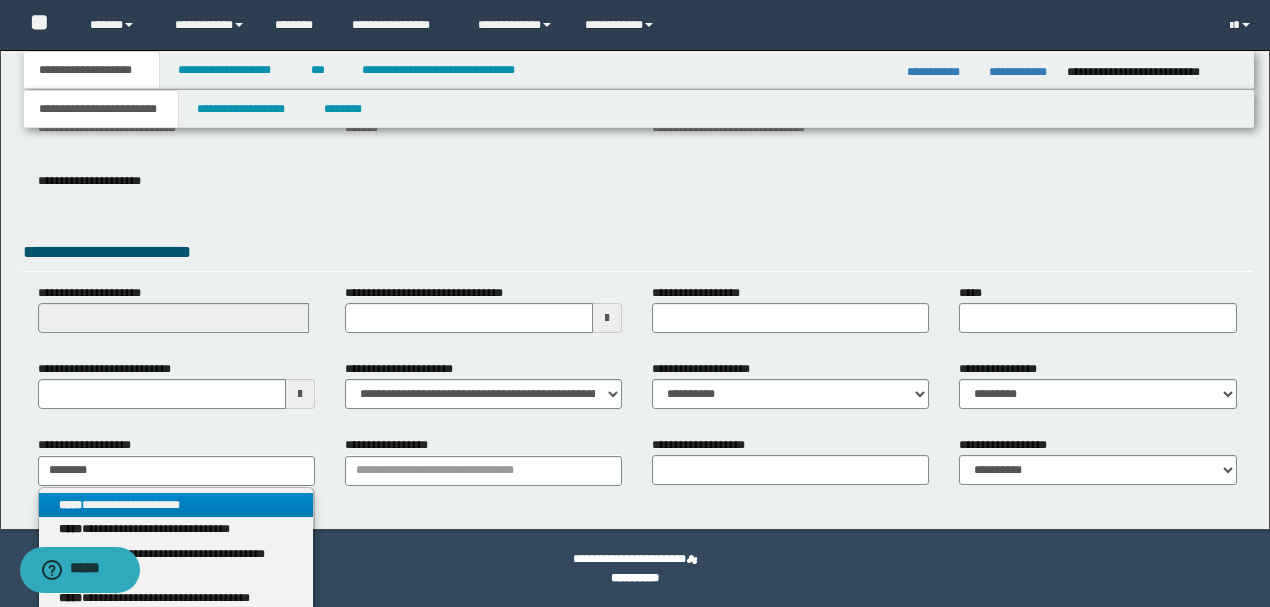 click on "**********" at bounding box center (176, 505) 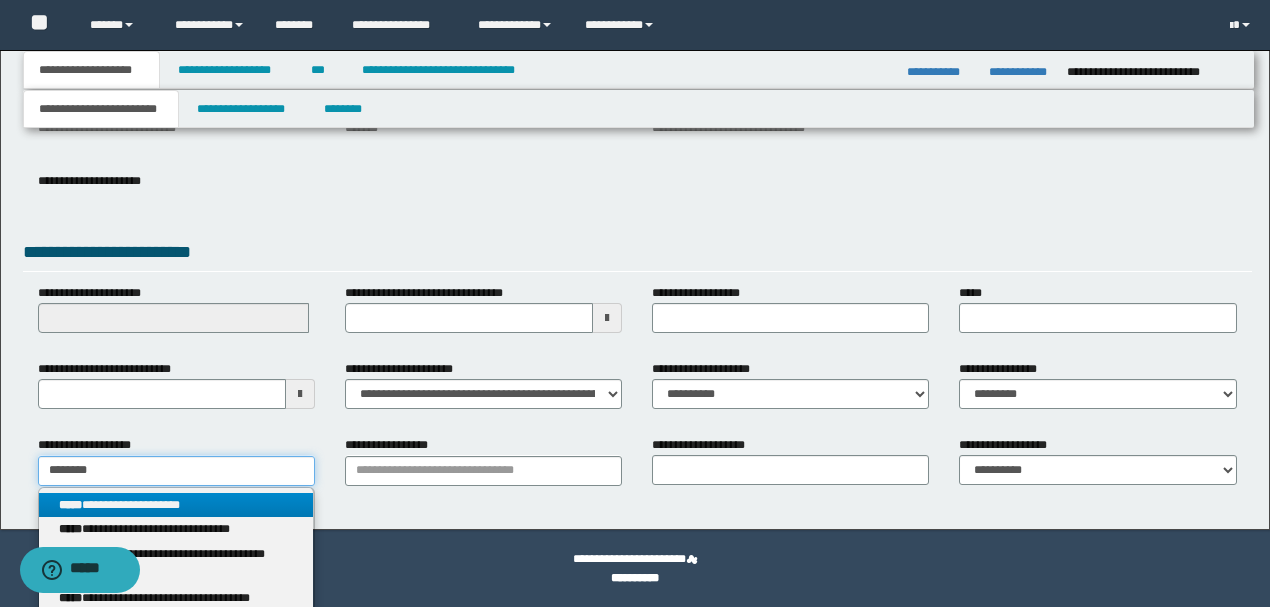 type 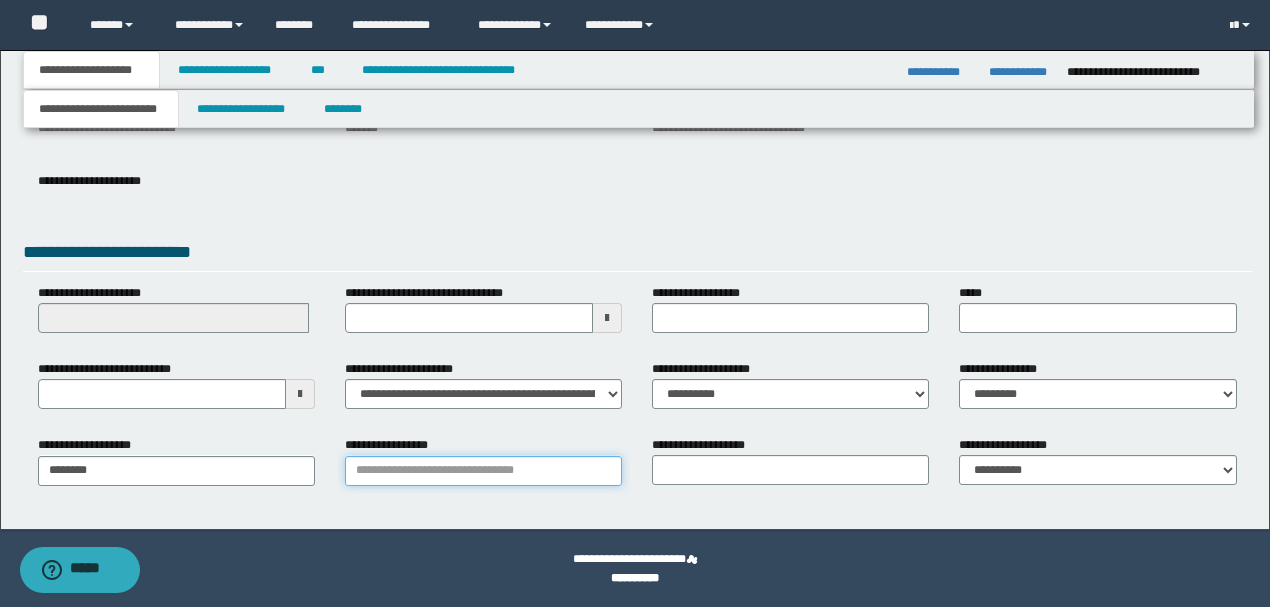 click on "**********" at bounding box center (483, 471) 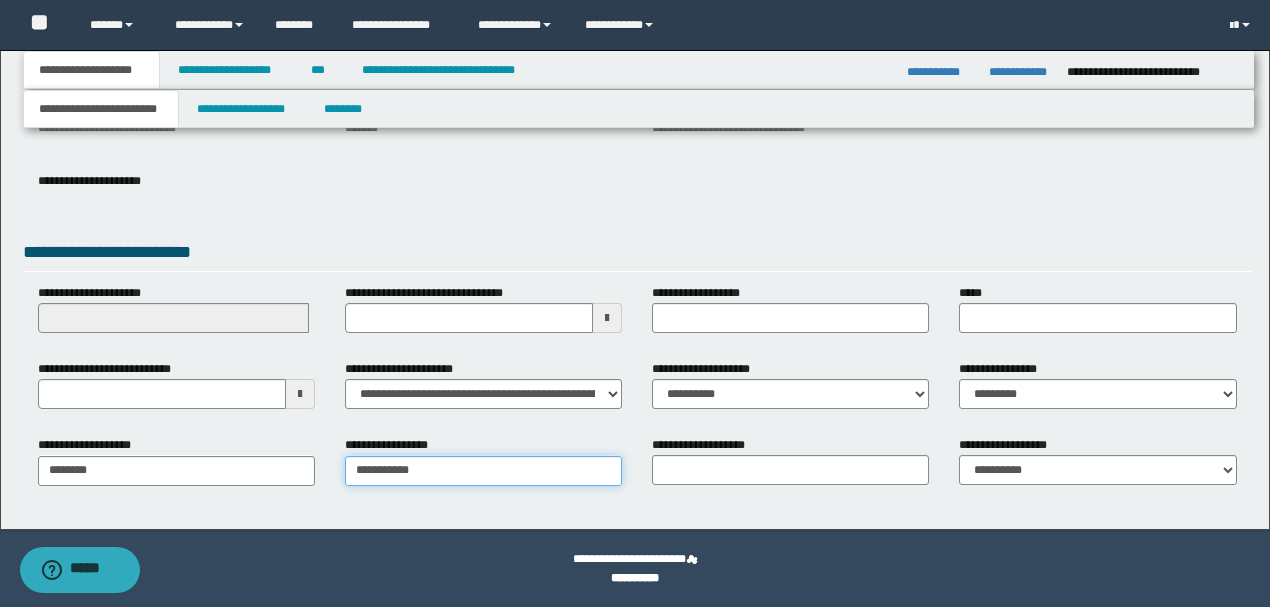 type on "**********" 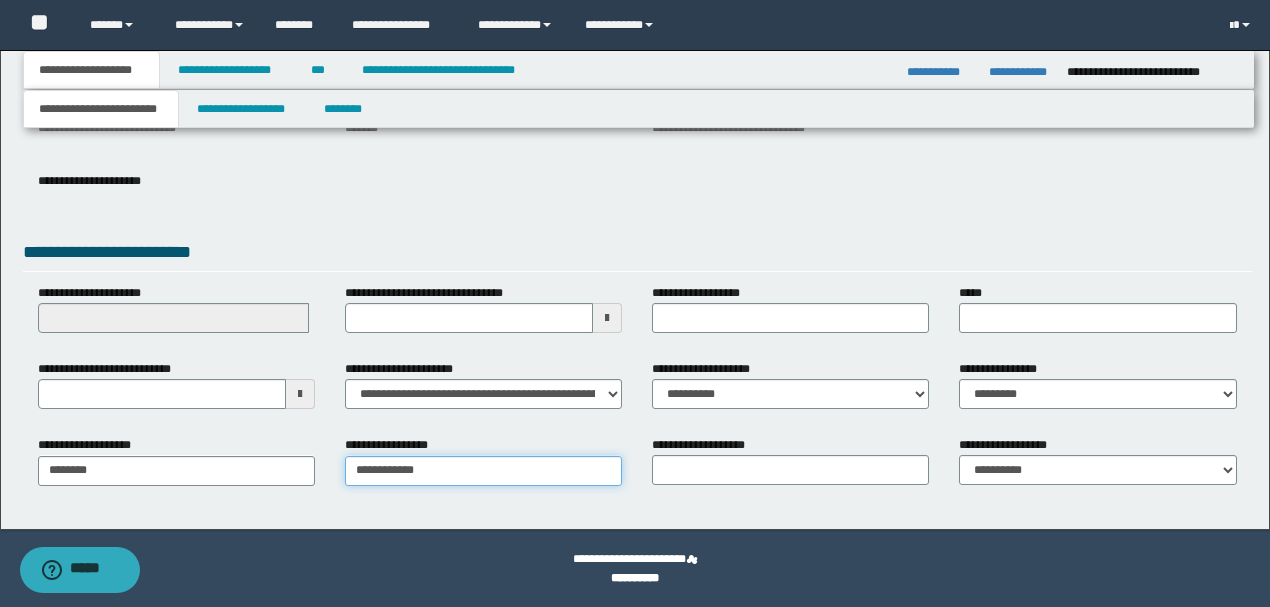 type on "**********" 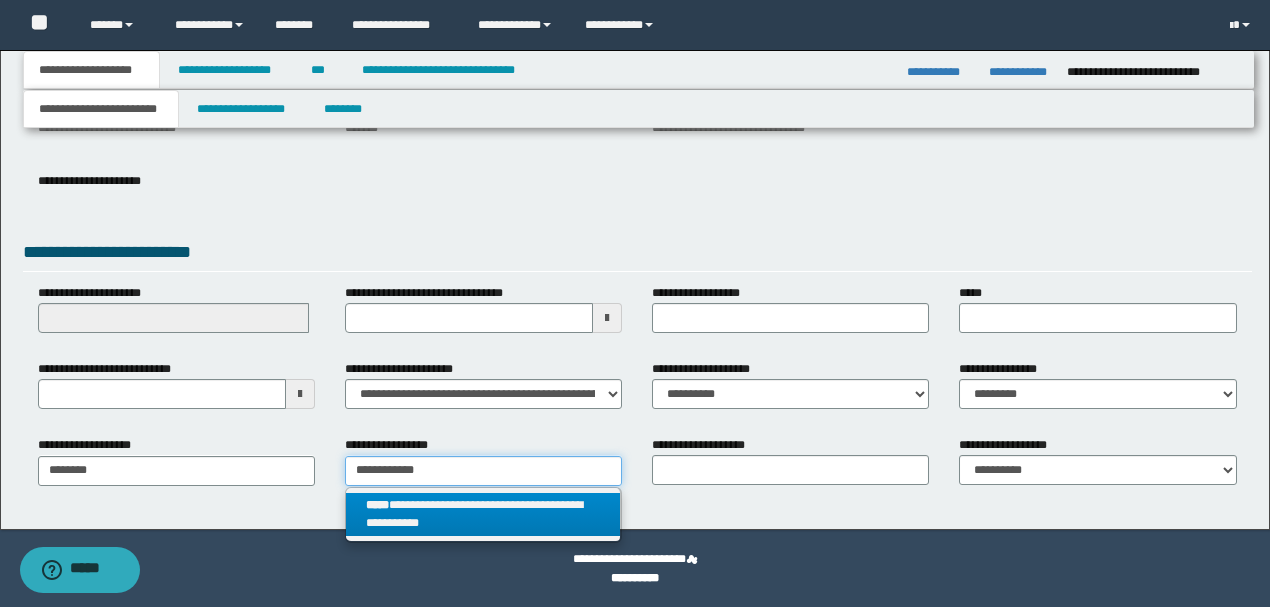 type on "**********" 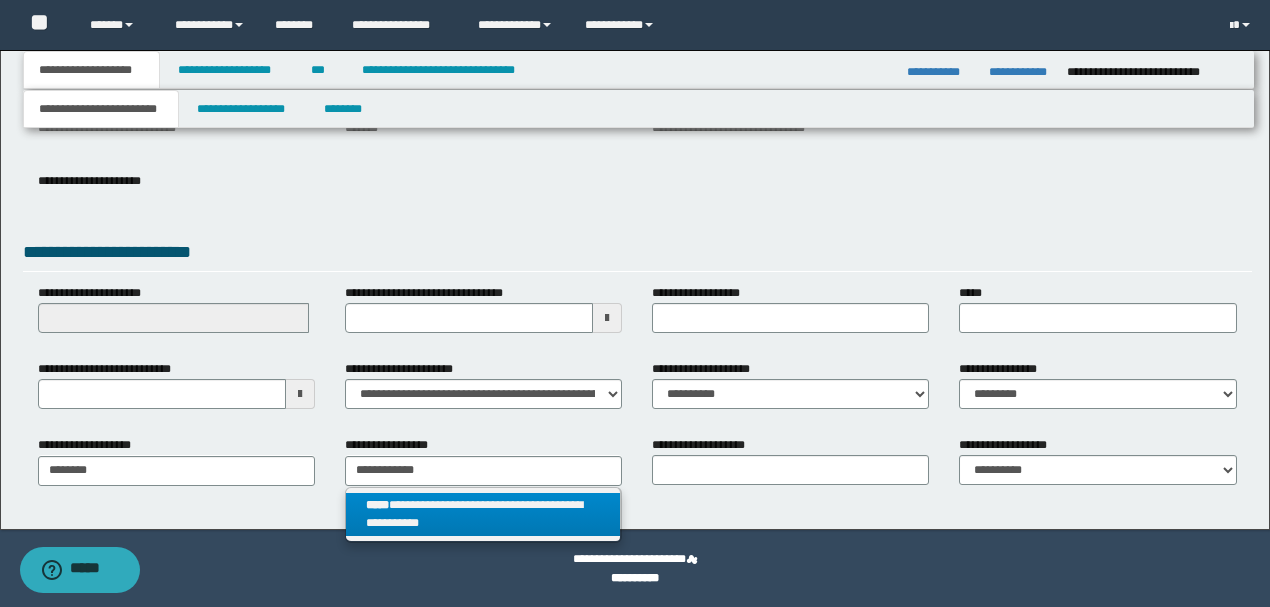 click on "**********" at bounding box center [483, 515] 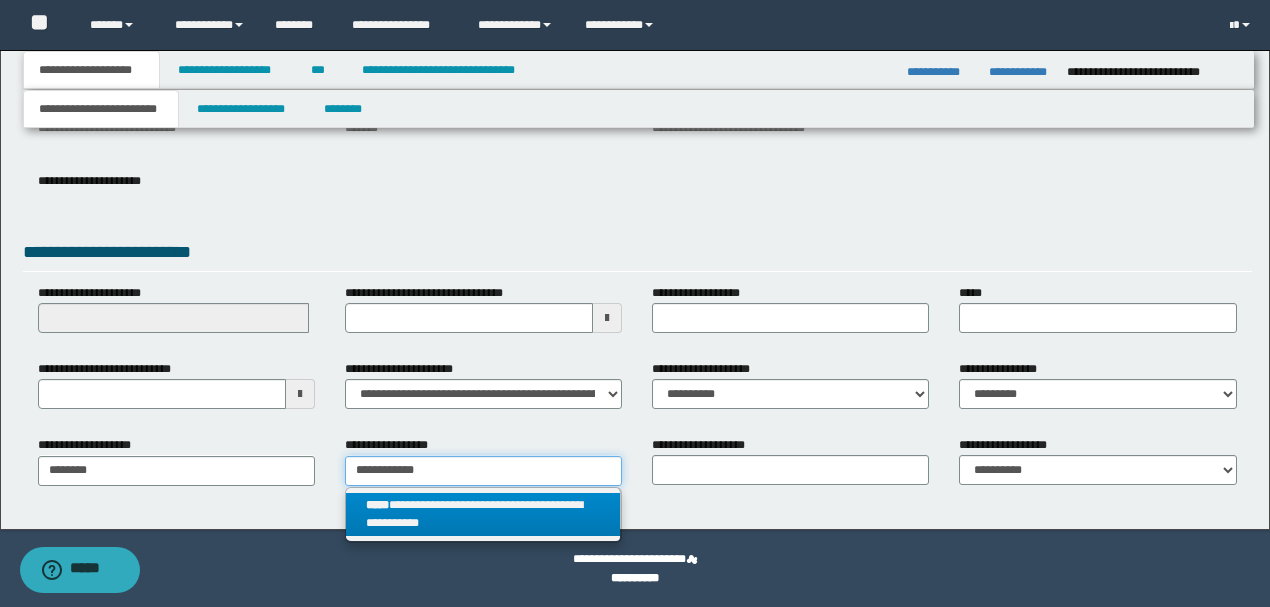 type 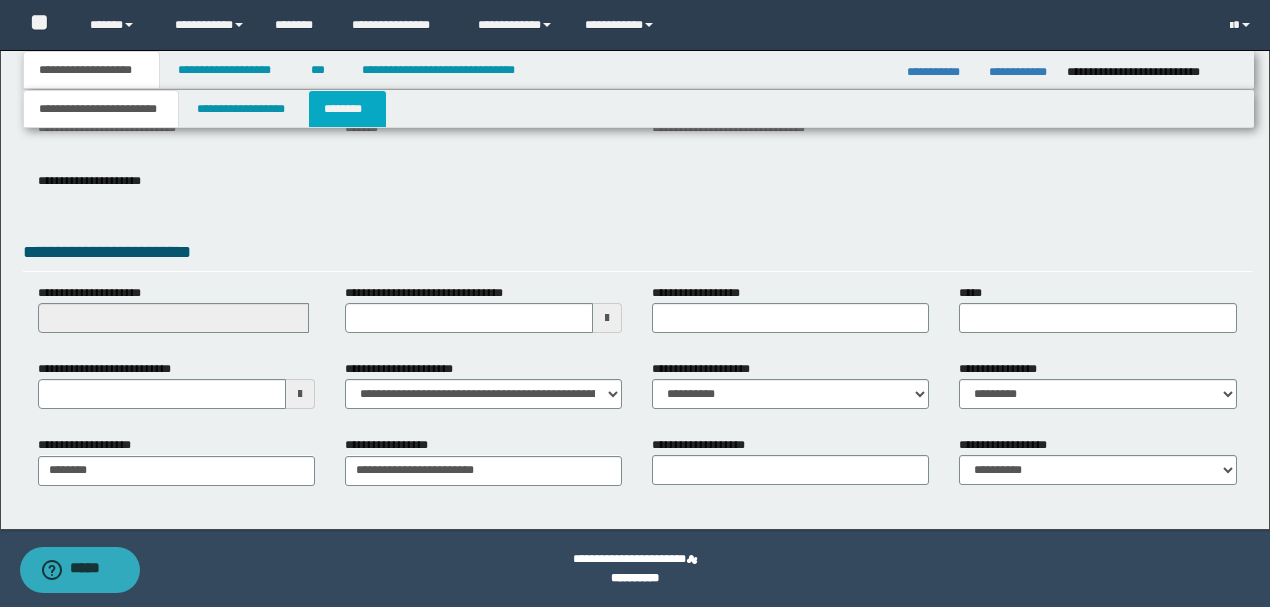 click on "********" at bounding box center (347, 109) 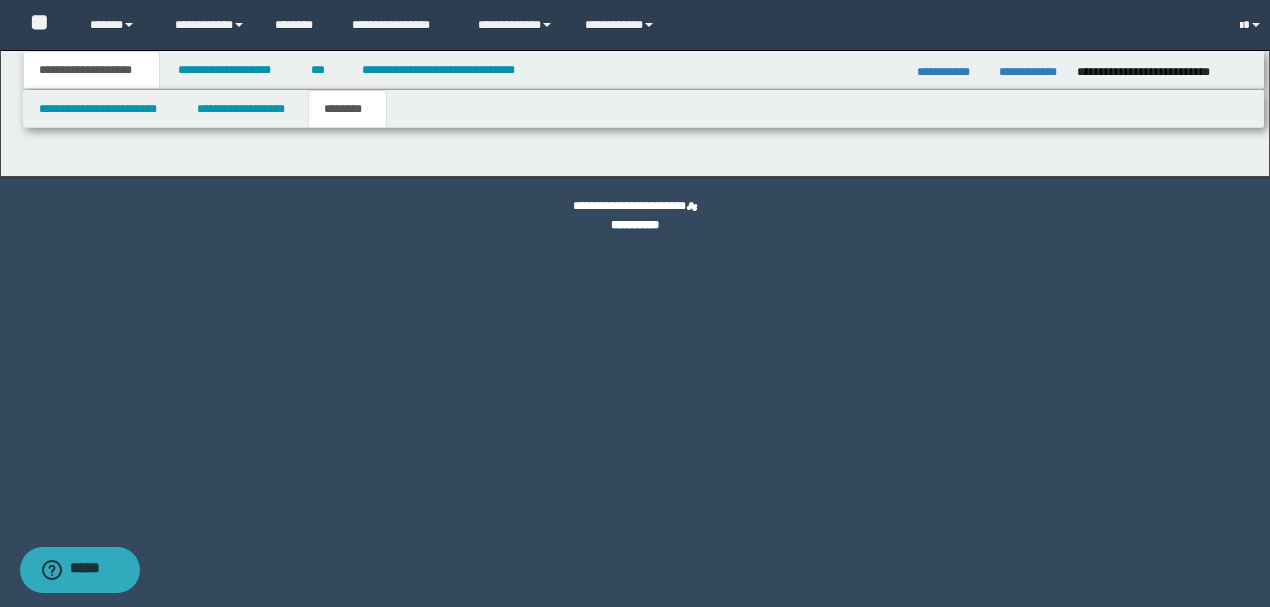 scroll, scrollTop: 0, scrollLeft: 0, axis: both 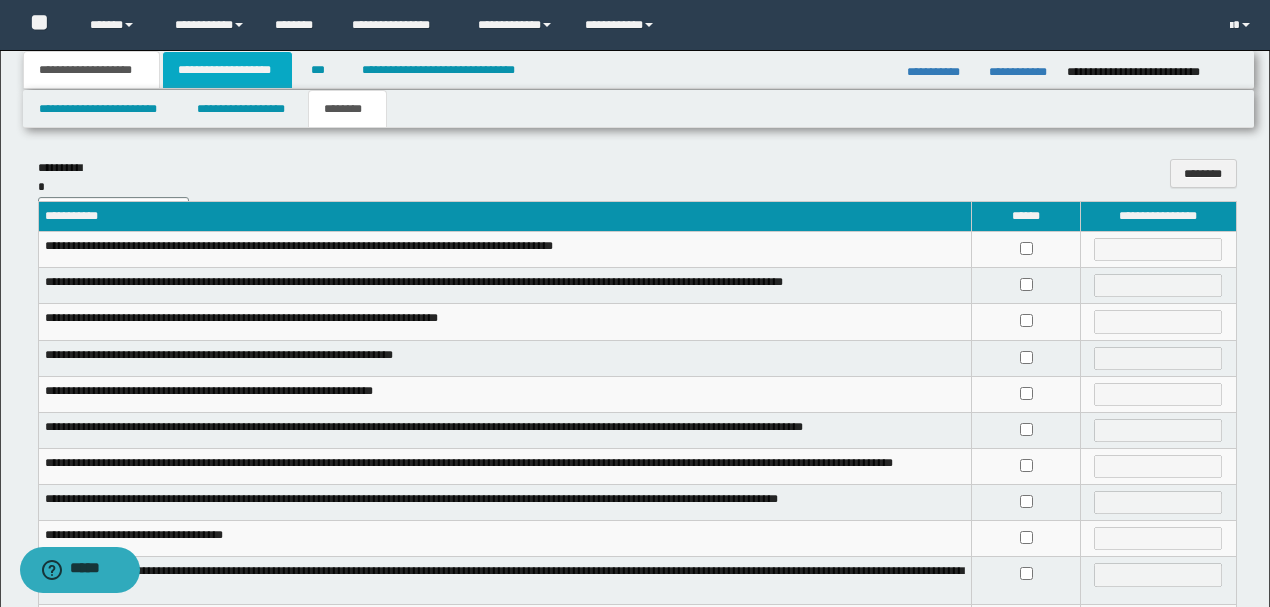 click on "**********" at bounding box center (227, 70) 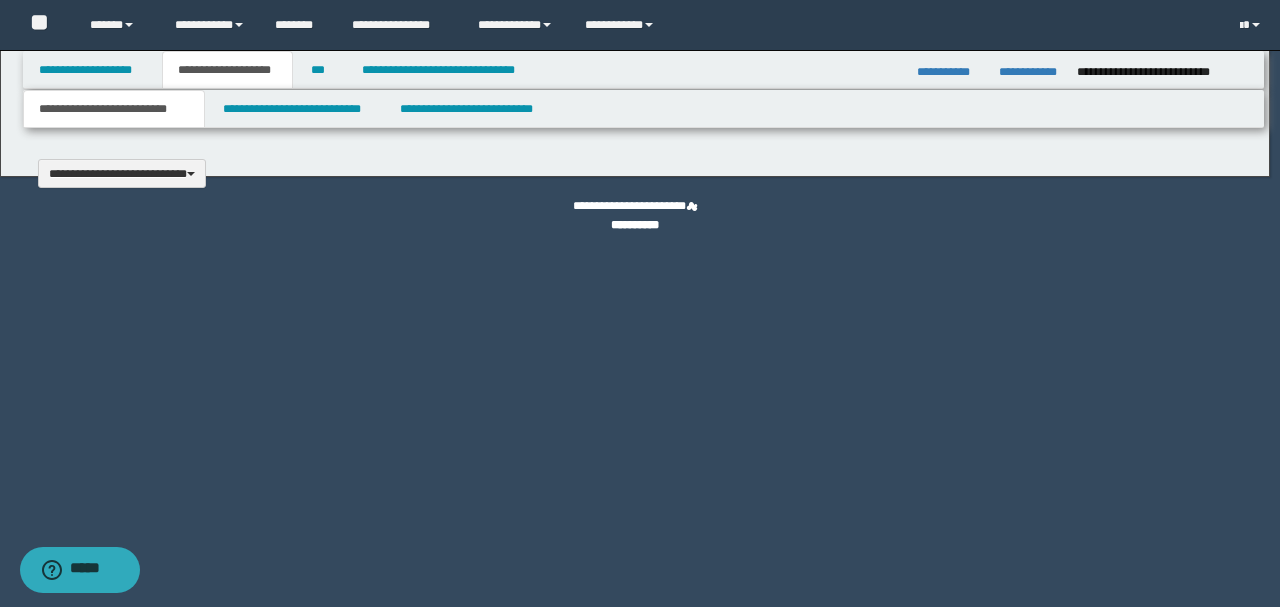 type 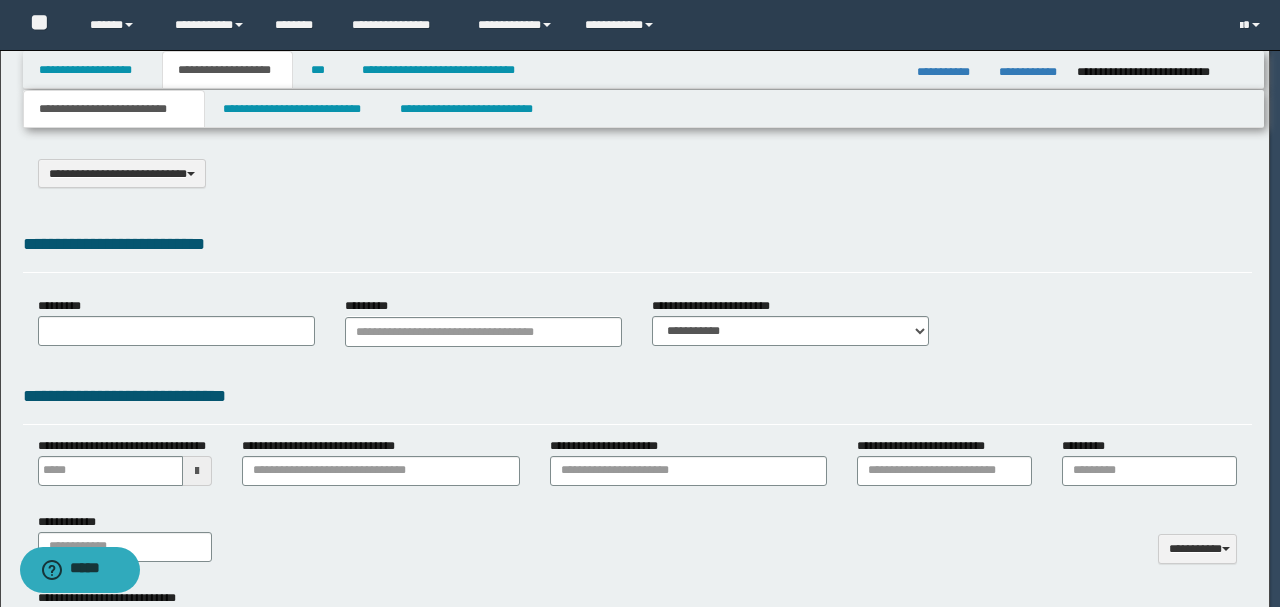 type on "**********" 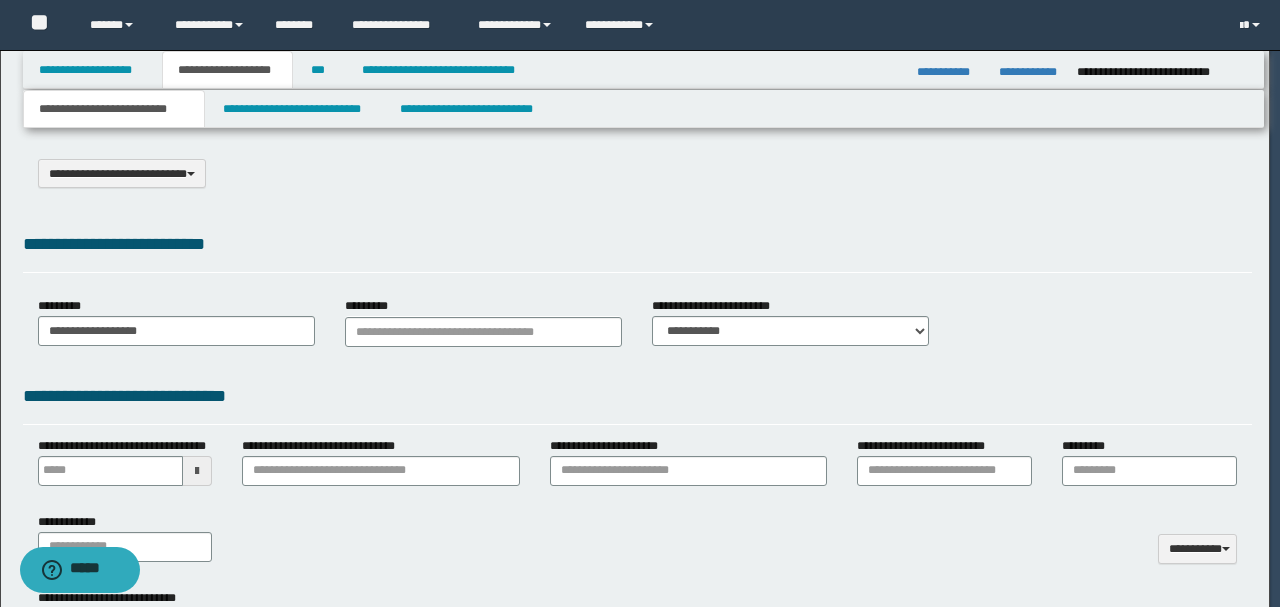 scroll, scrollTop: 0, scrollLeft: 0, axis: both 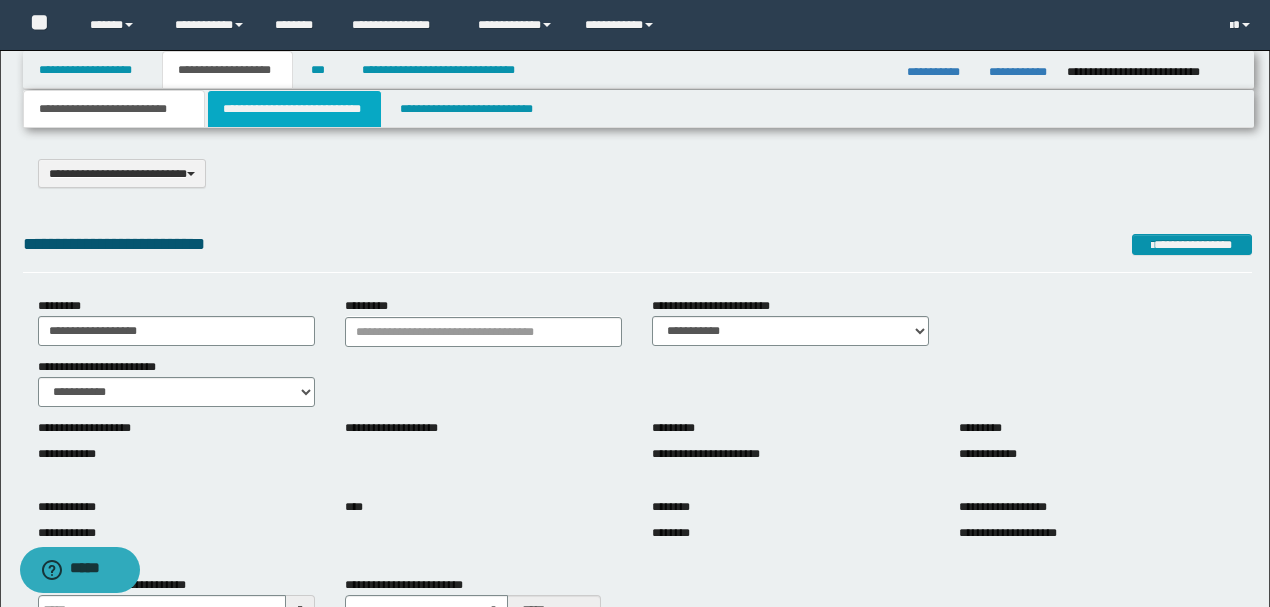 click on "**********" at bounding box center [294, 109] 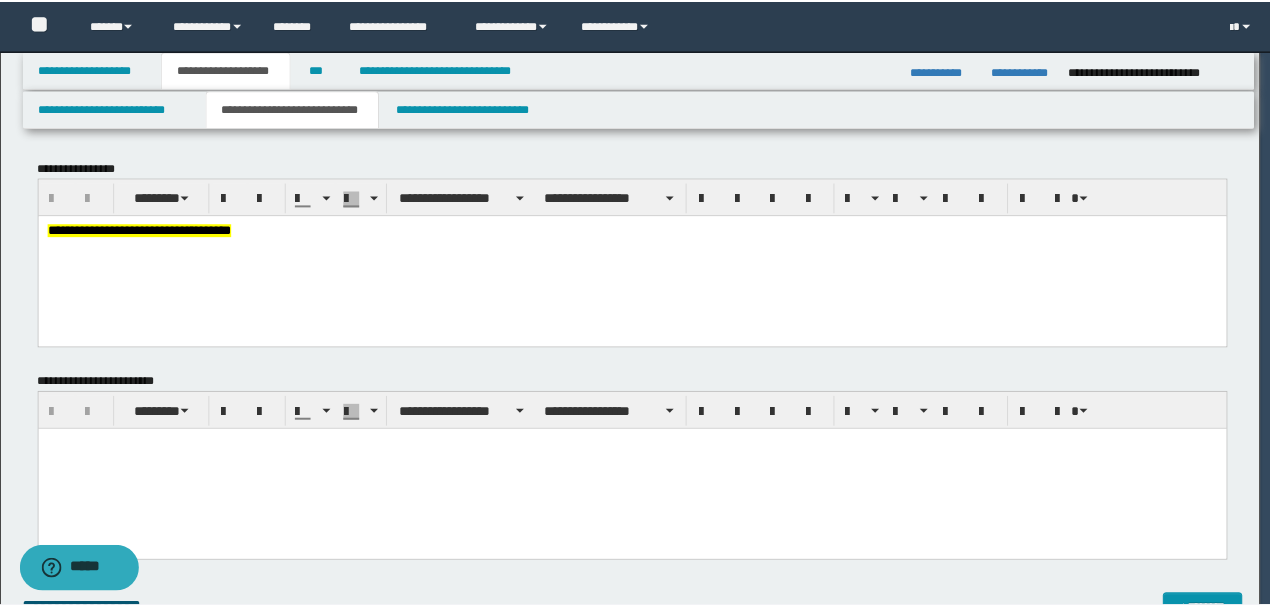 scroll, scrollTop: 0, scrollLeft: 0, axis: both 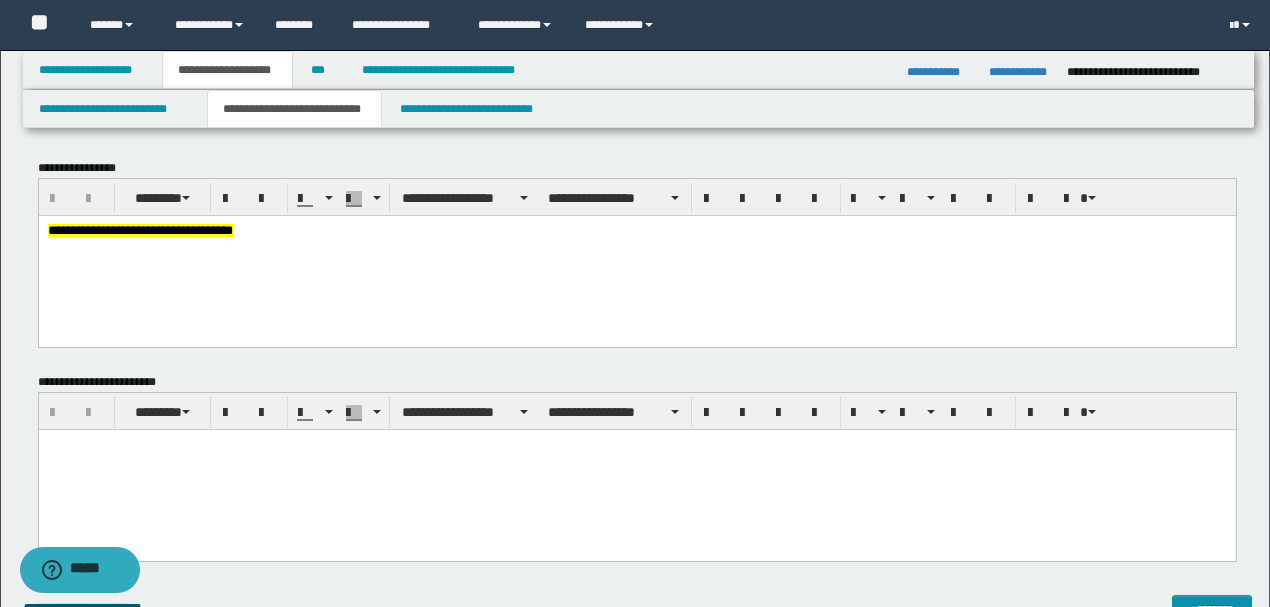 click on "**********" at bounding box center (636, 255) 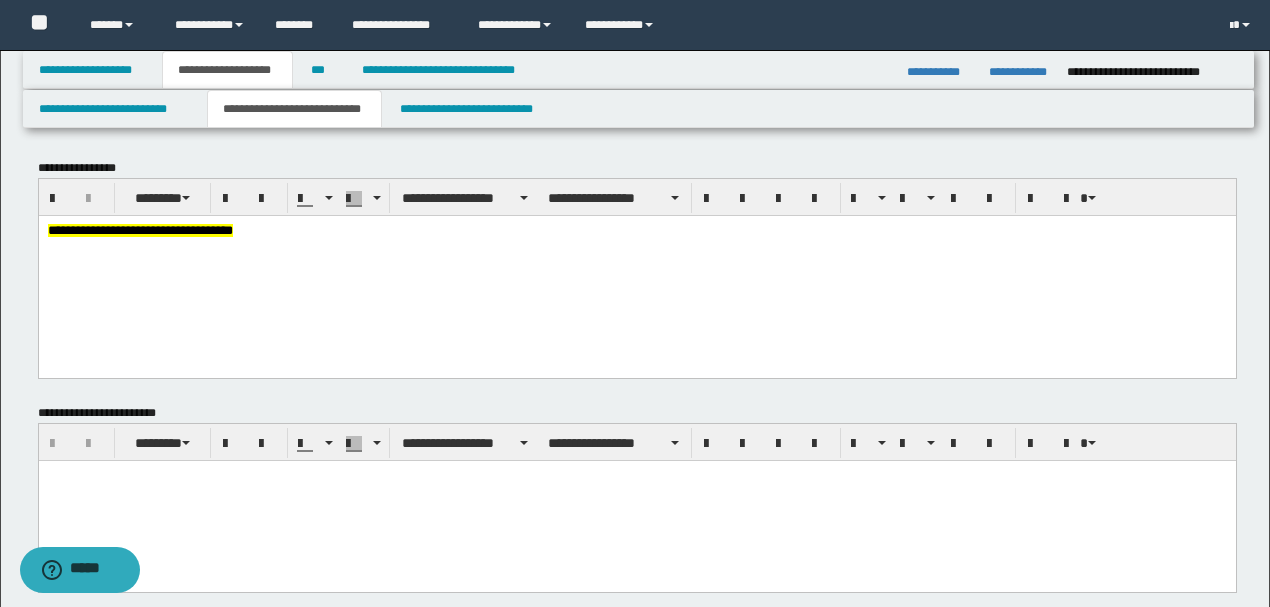 click on "**********" at bounding box center (636, 269) 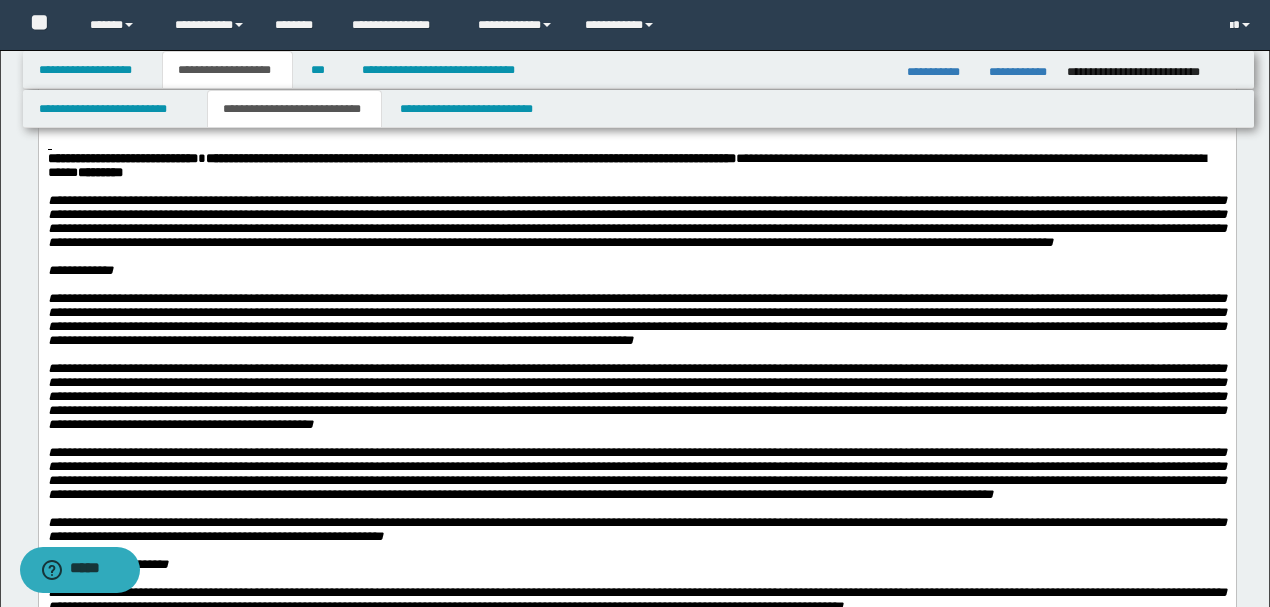 scroll, scrollTop: 1133, scrollLeft: 0, axis: vertical 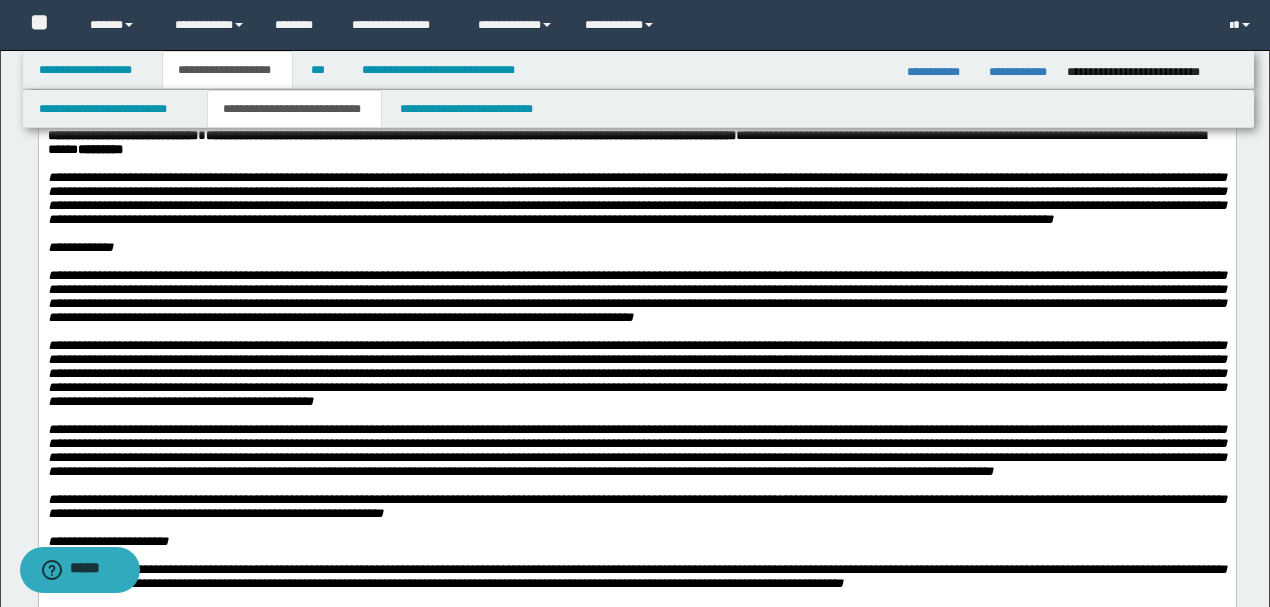 click at bounding box center [636, 122] 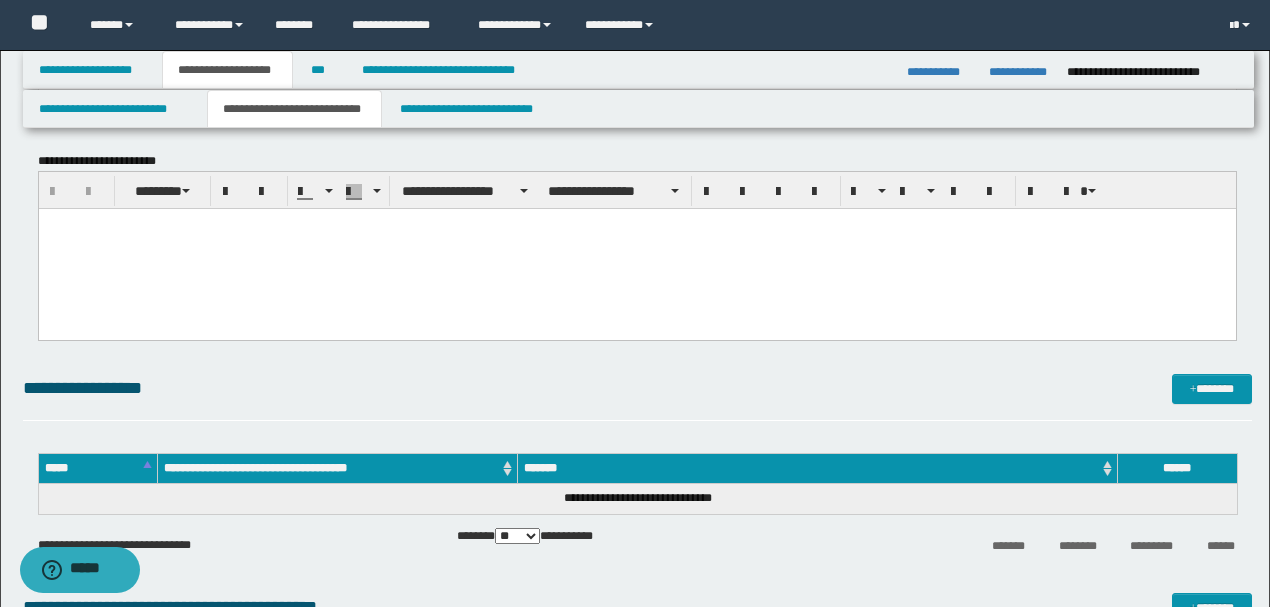 scroll, scrollTop: 3266, scrollLeft: 0, axis: vertical 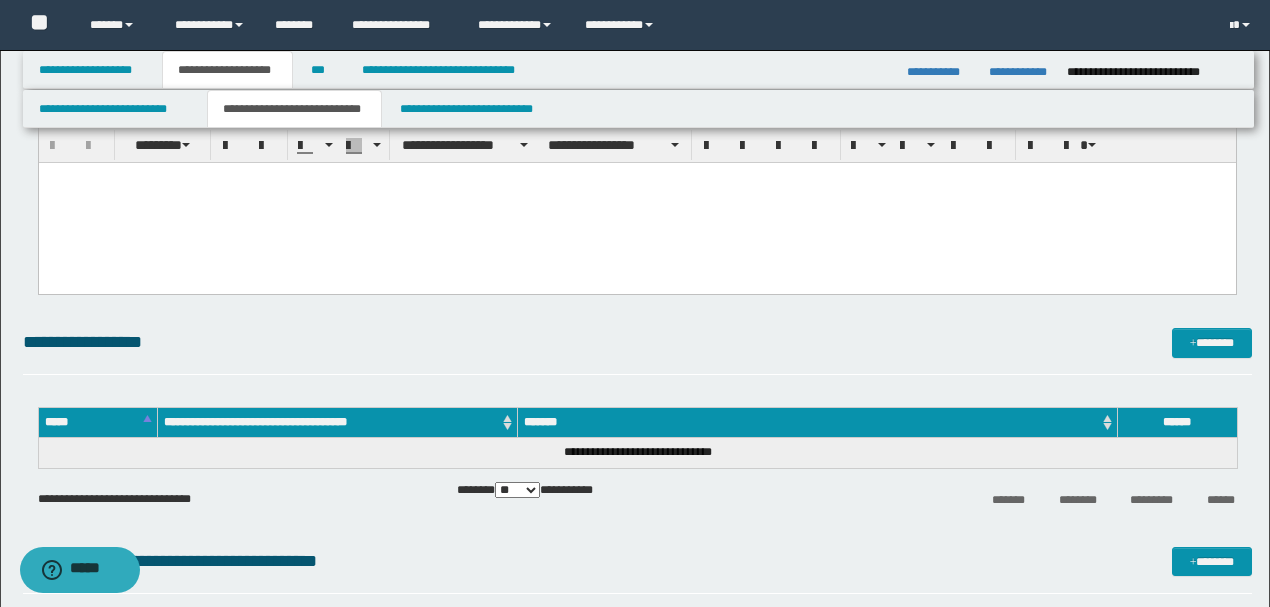 click at bounding box center [636, 203] 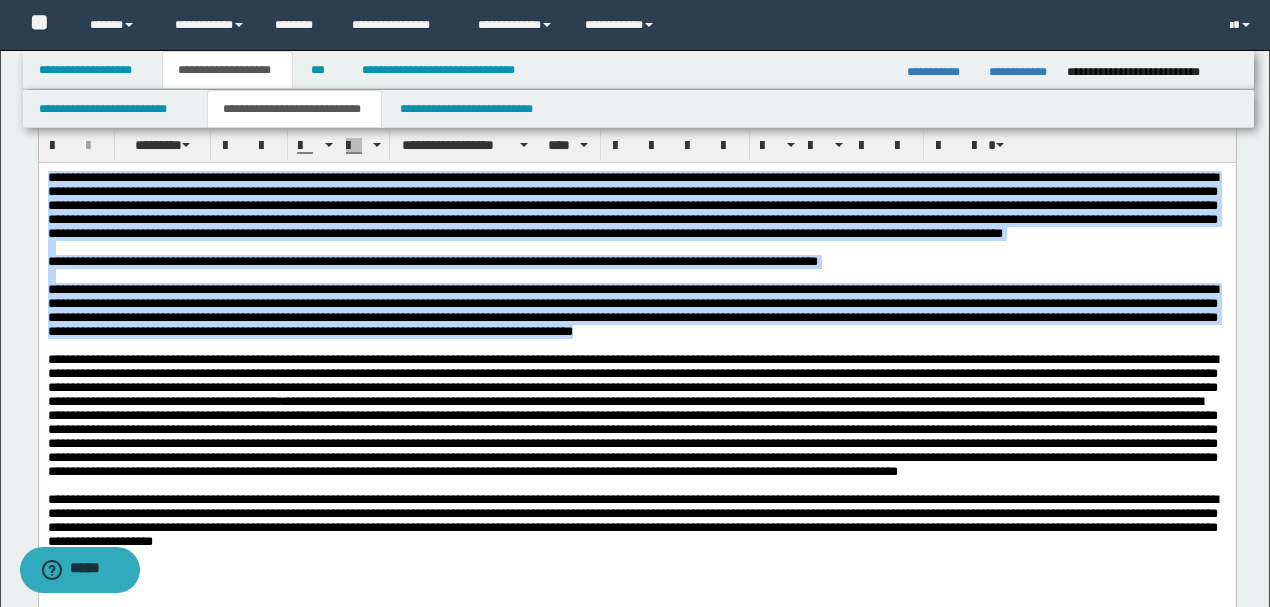 drag, startPoint x: 47, startPoint y: 174, endPoint x: 964, endPoint y: 366, distance: 936.8847 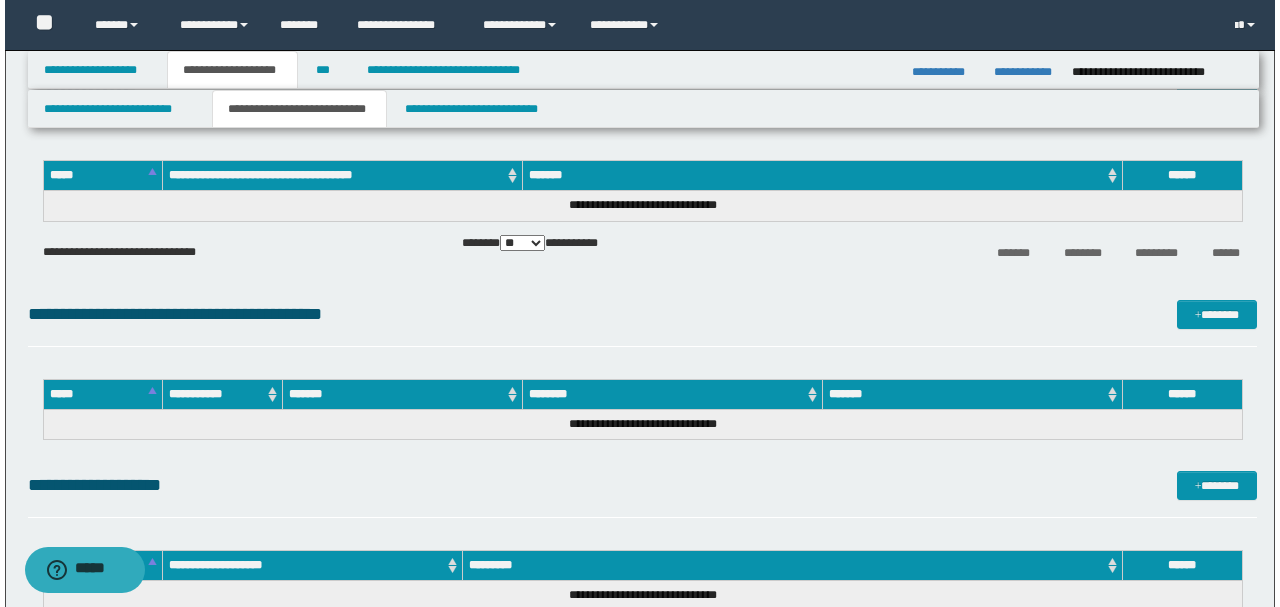 scroll, scrollTop: 4000, scrollLeft: 0, axis: vertical 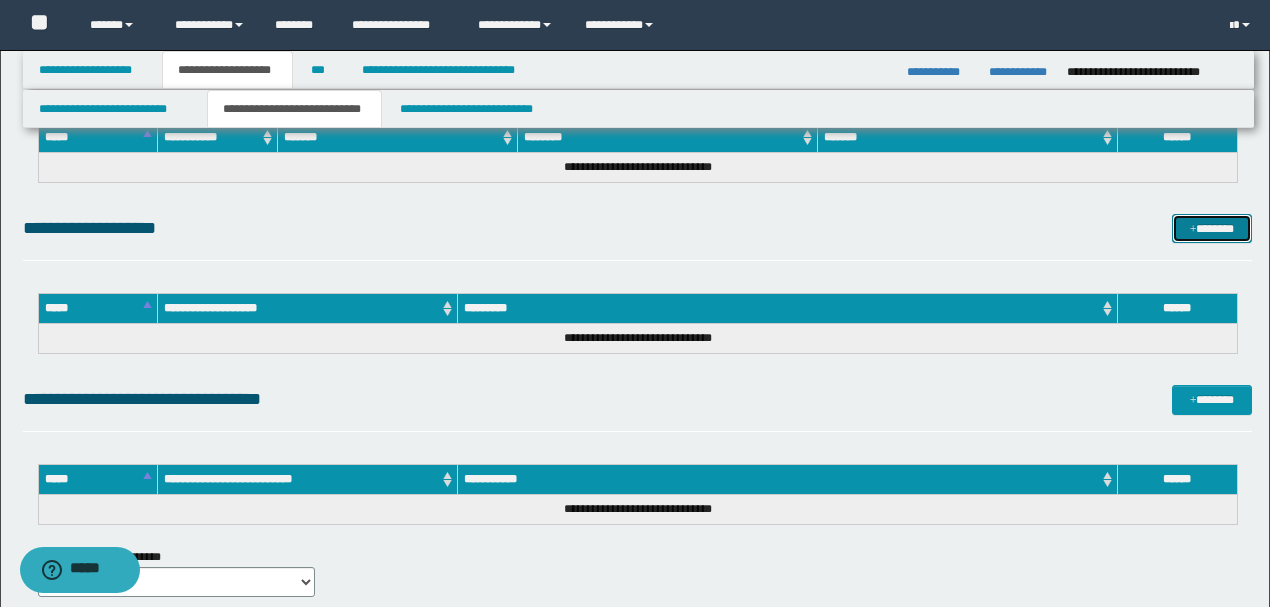 click at bounding box center (1193, 230) 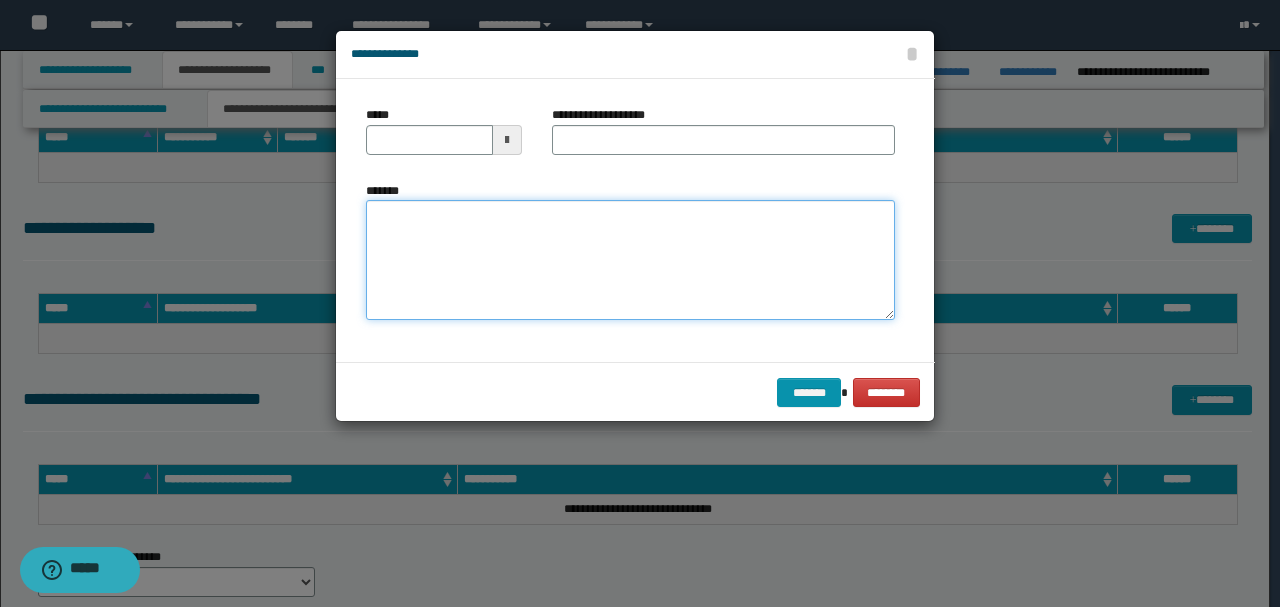 click on "*******" at bounding box center (630, 260) 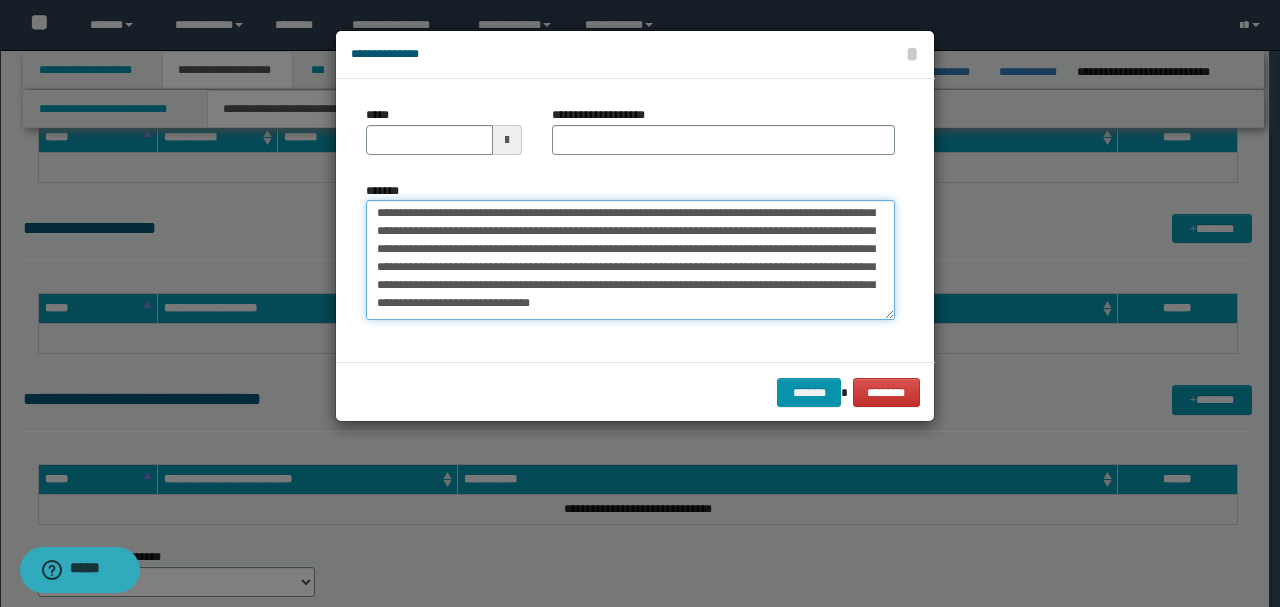 scroll, scrollTop: 0, scrollLeft: 0, axis: both 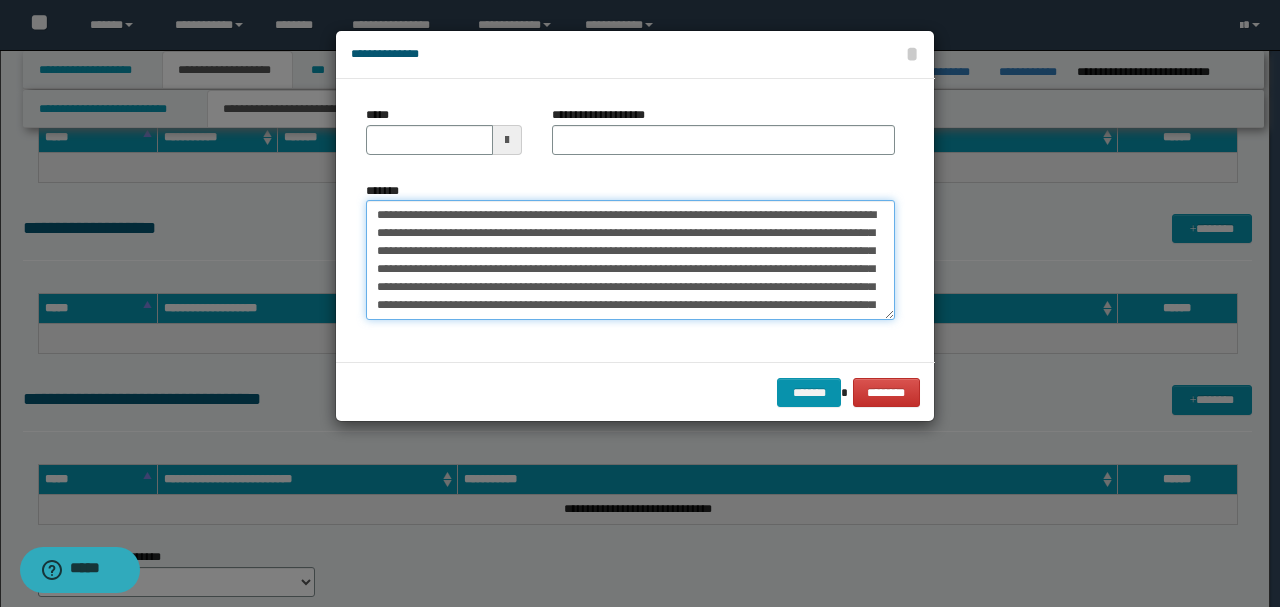 drag, startPoint x: 439, startPoint y: 212, endPoint x: 350, endPoint y: 212, distance: 89 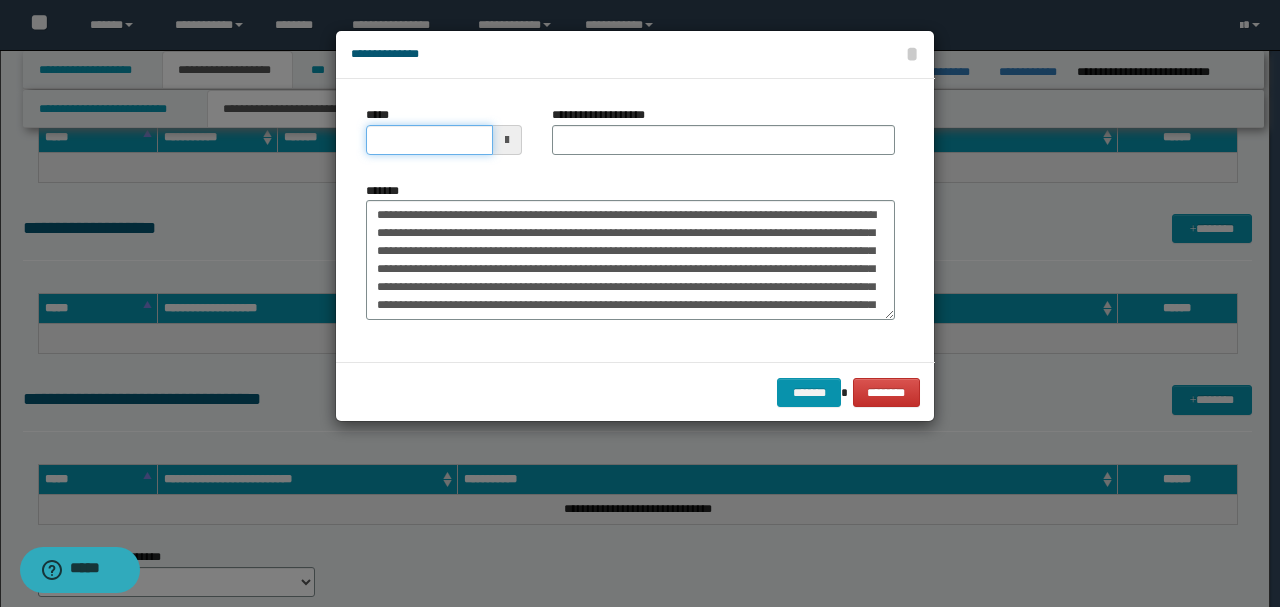 click on "*****" at bounding box center (429, 140) 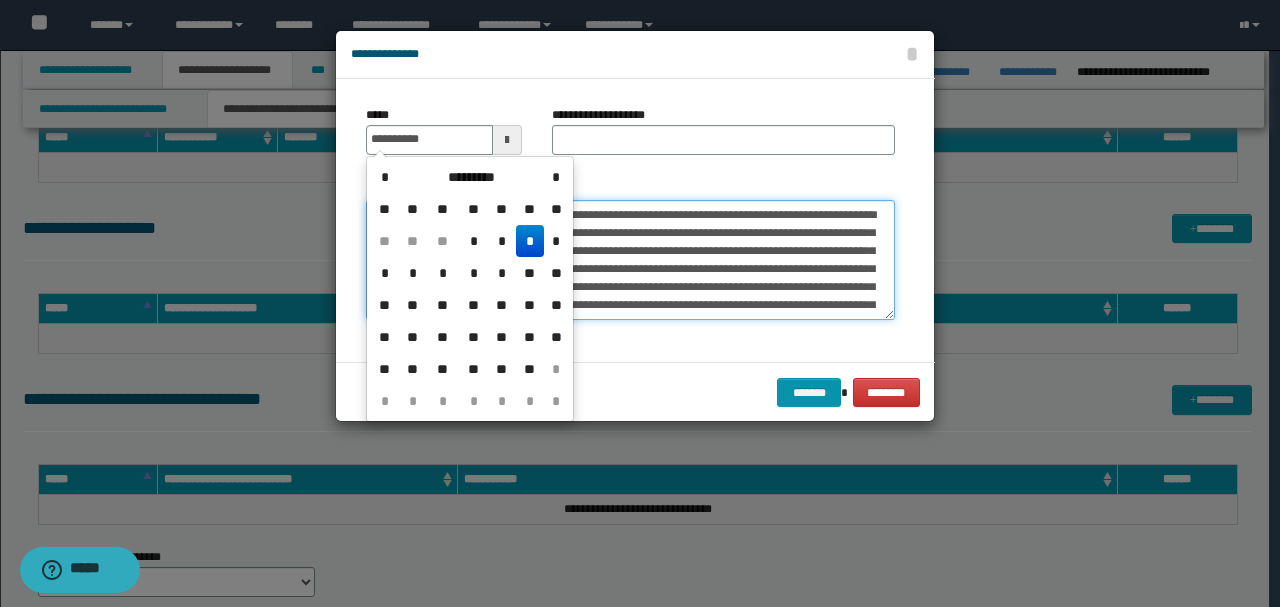 type on "**********" 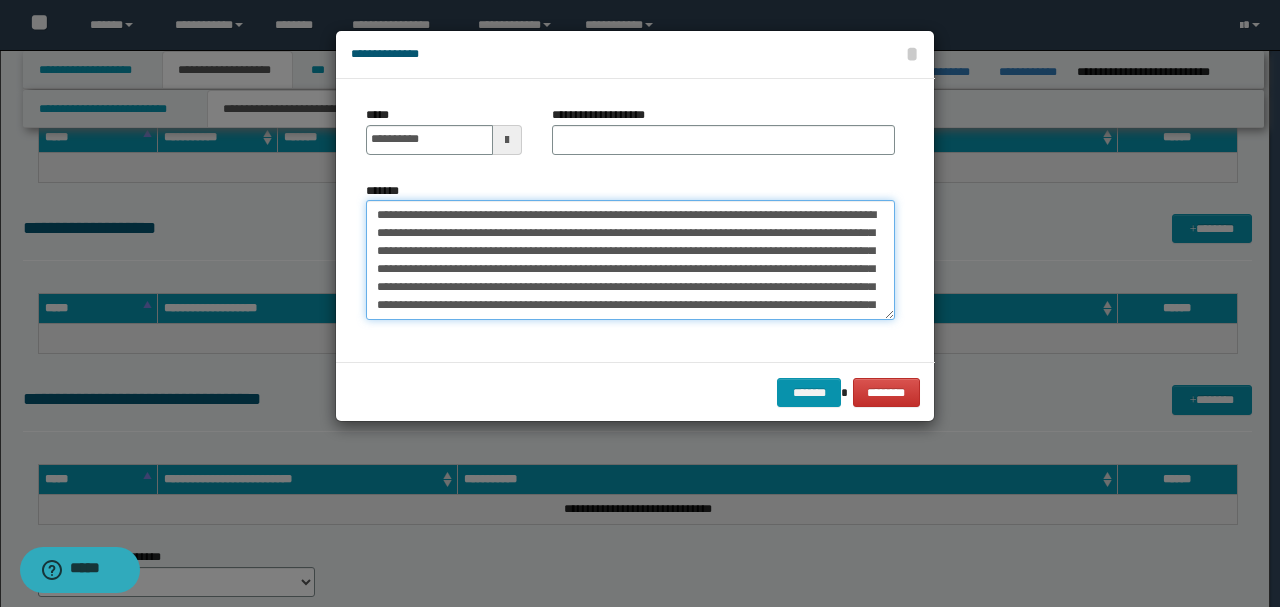 drag, startPoint x: 550, startPoint y: 214, endPoint x: 316, endPoint y: 212, distance: 234.00854 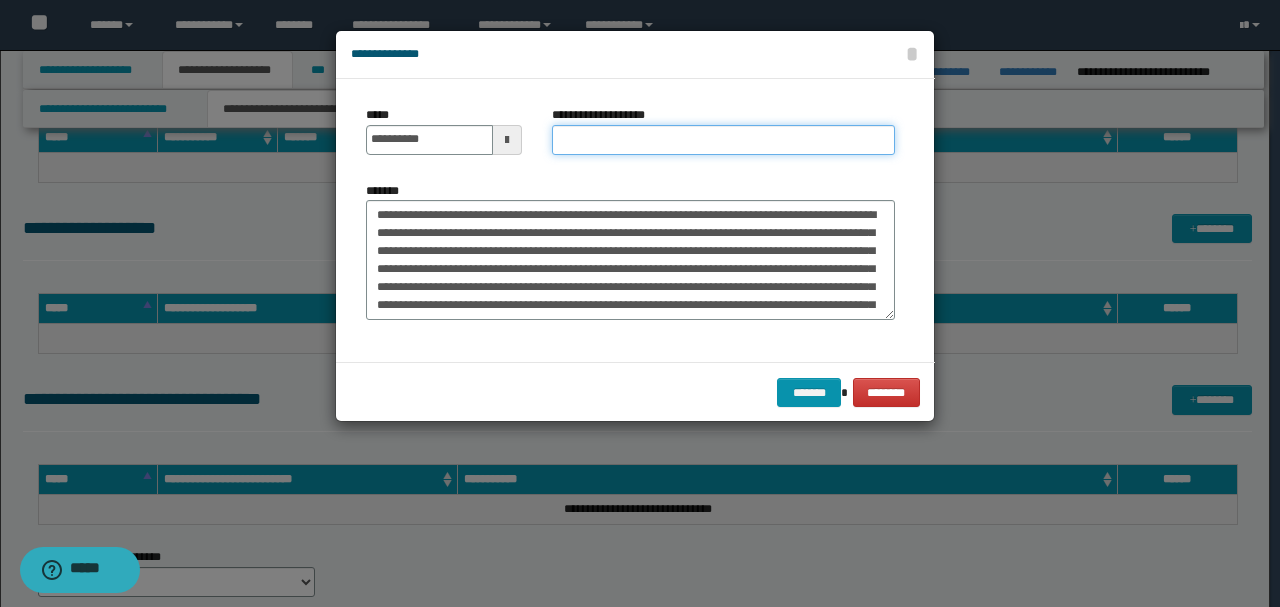 click on "**********" at bounding box center (723, 140) 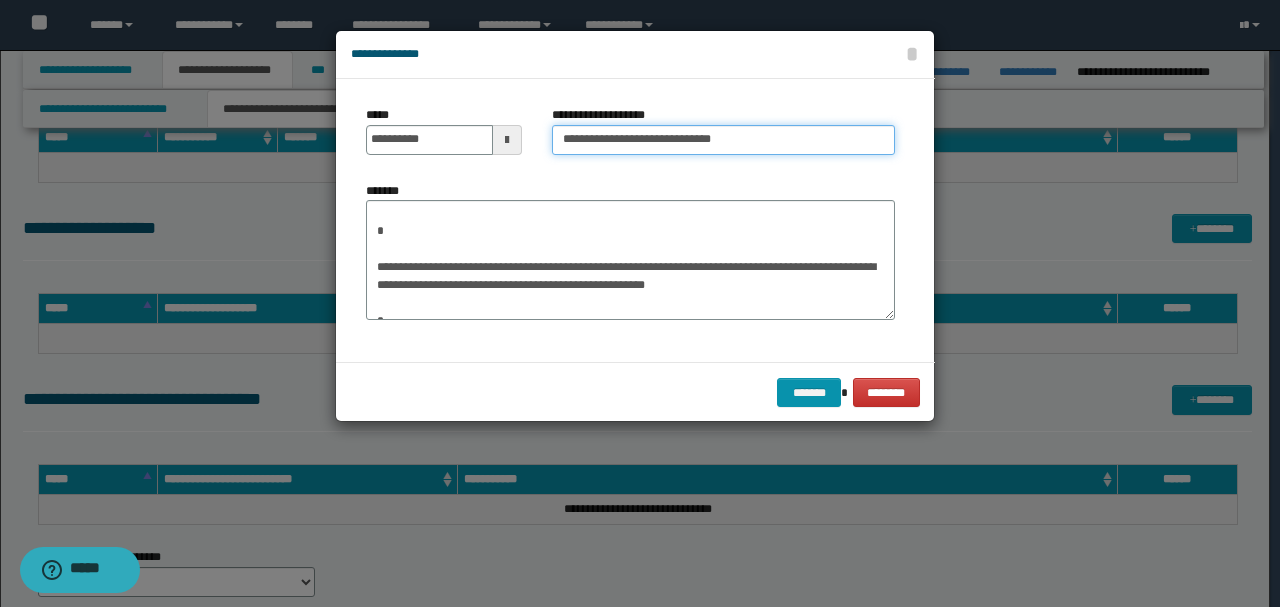 type on "**********" 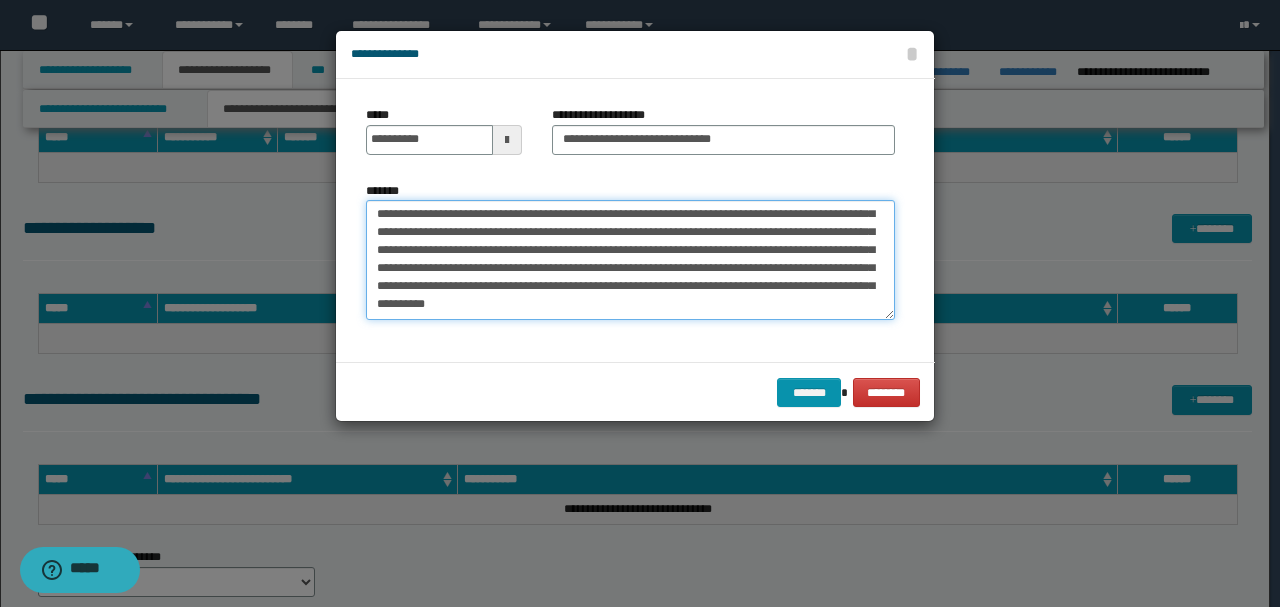 scroll, scrollTop: 450, scrollLeft: 0, axis: vertical 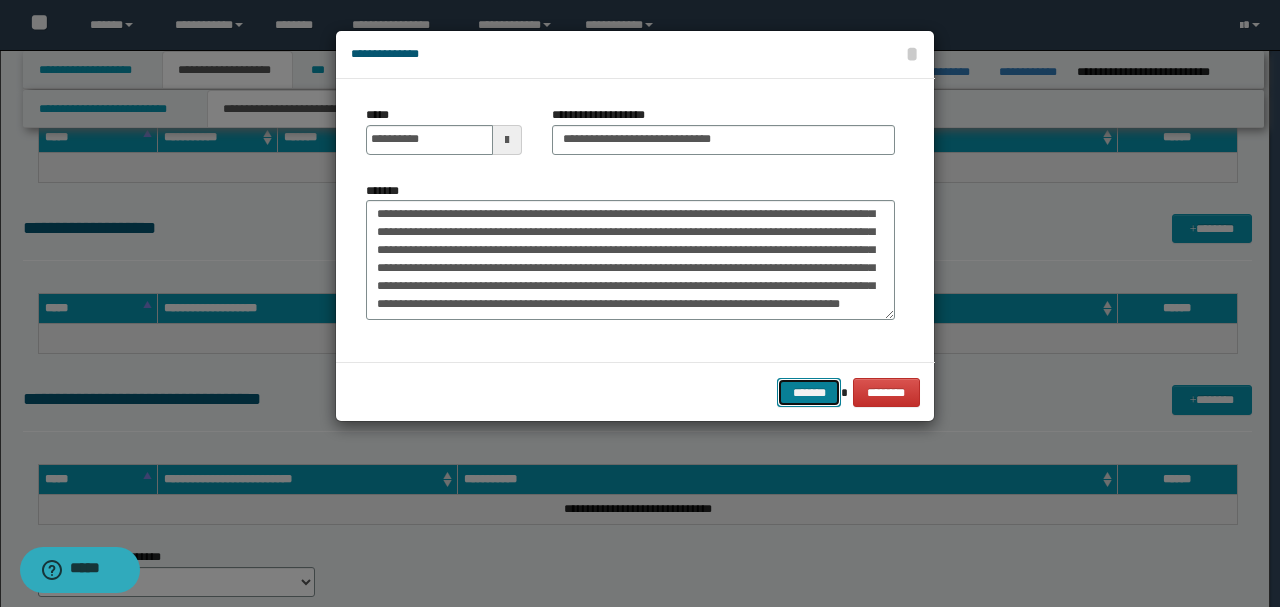 click on "*******" at bounding box center [809, 392] 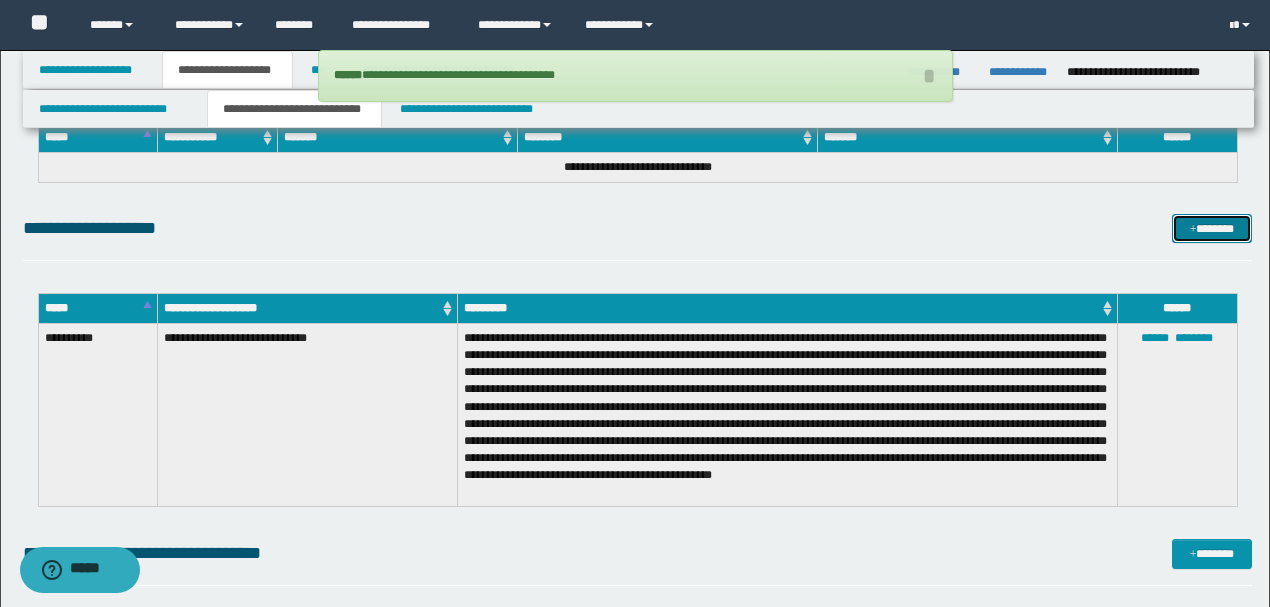 click at bounding box center [1193, 230] 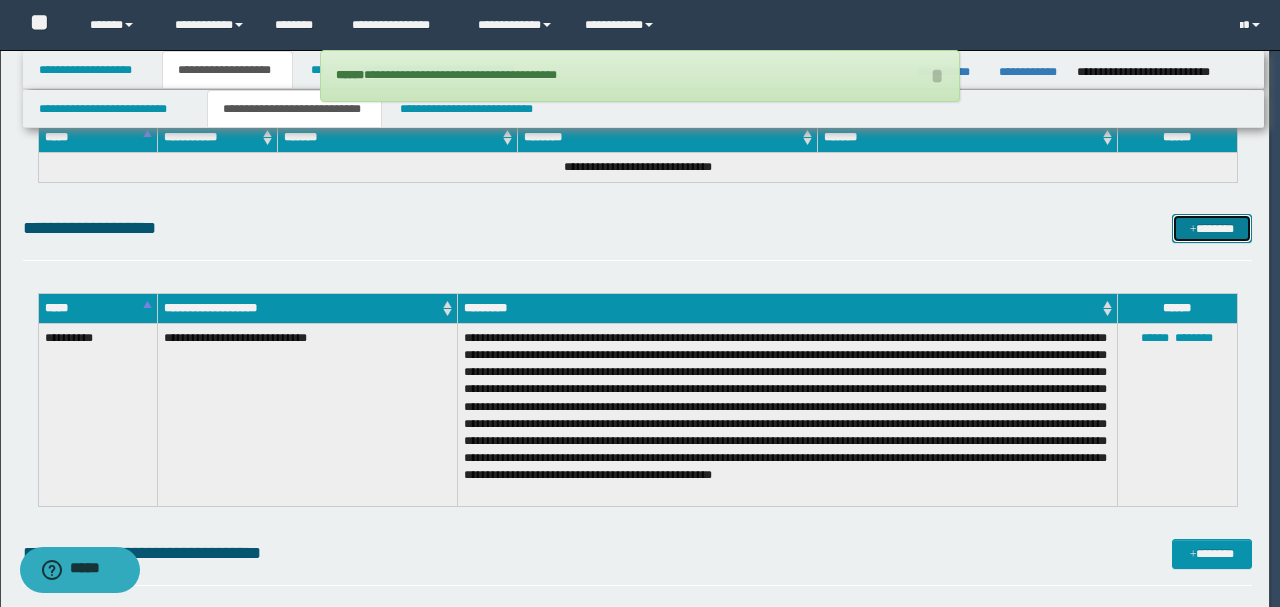 scroll, scrollTop: 0, scrollLeft: 0, axis: both 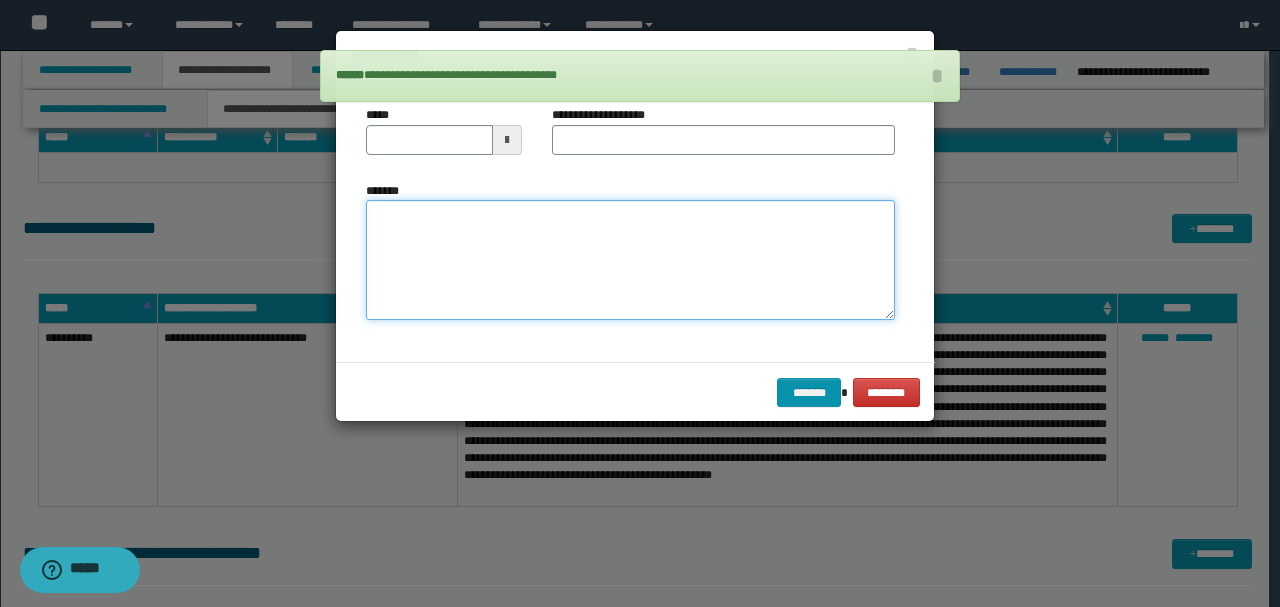 click on "*******" at bounding box center (630, 259) 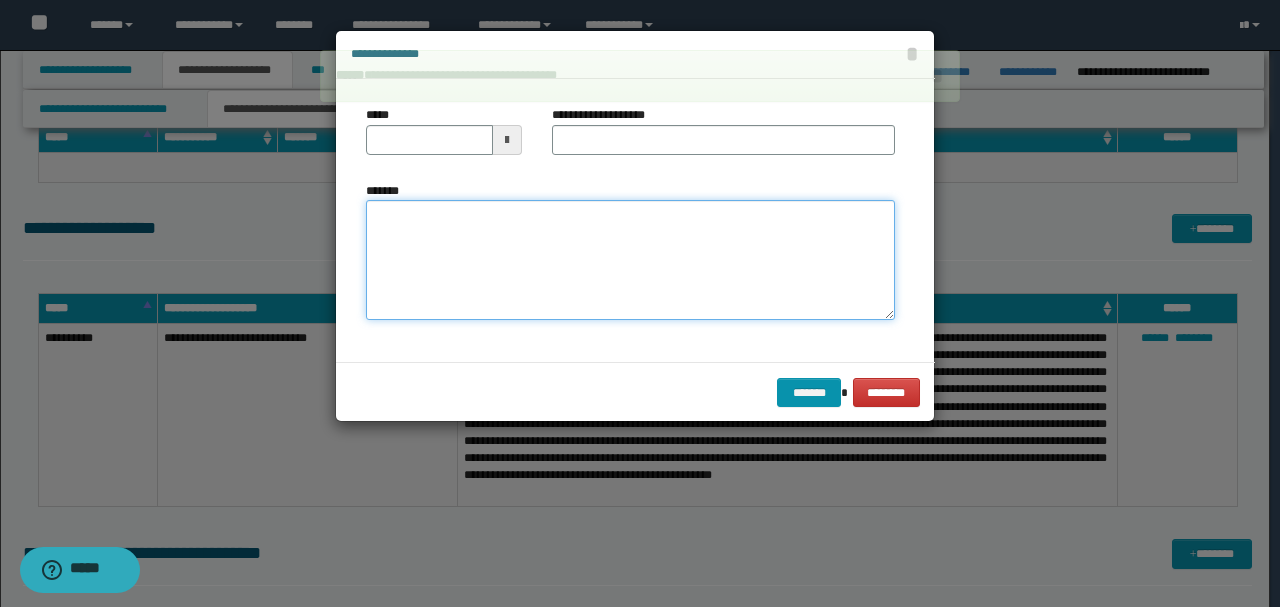 paste on "**********" 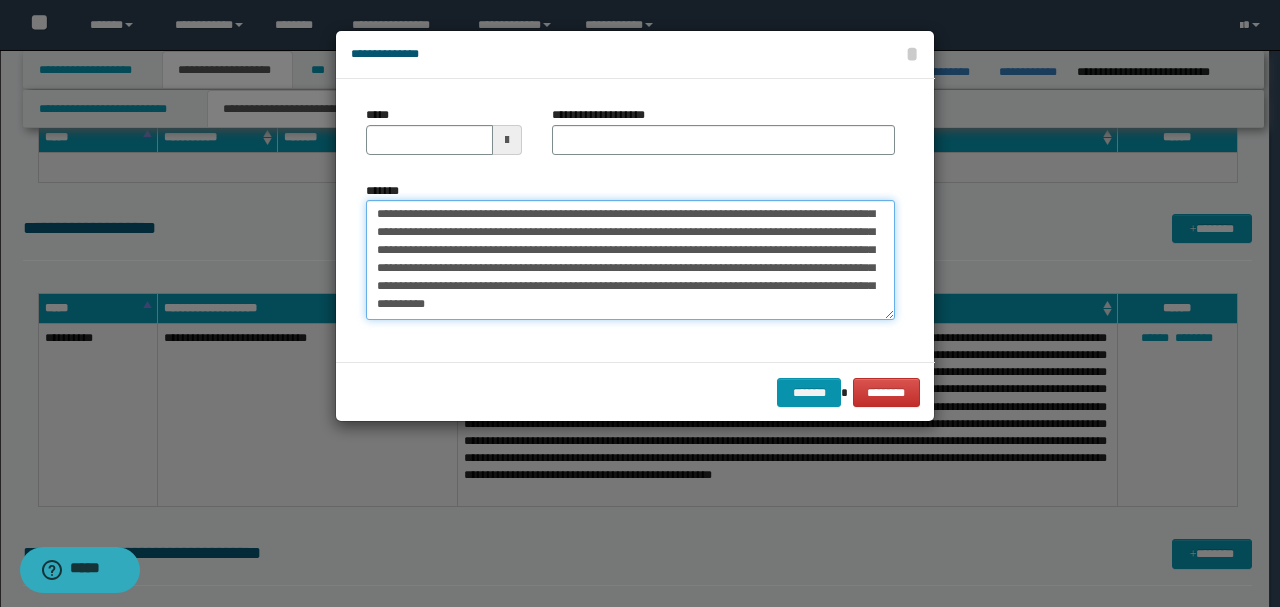 scroll, scrollTop: 0, scrollLeft: 0, axis: both 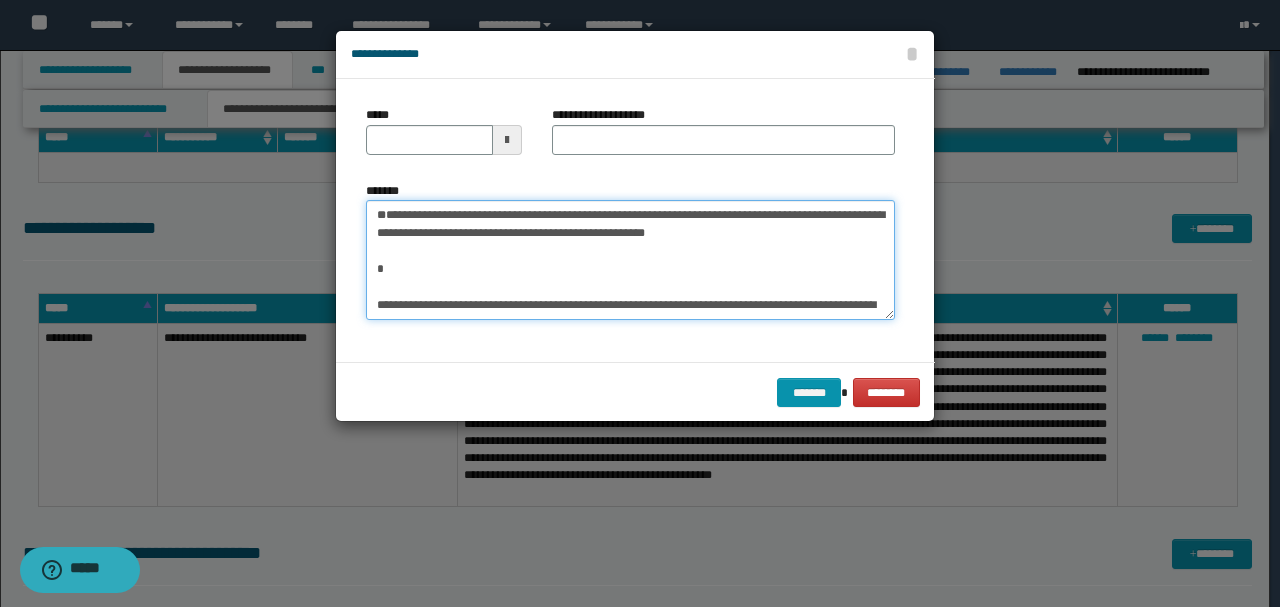 drag, startPoint x: 440, startPoint y: 249, endPoint x: 348, endPoint y: 175, distance: 118.06778 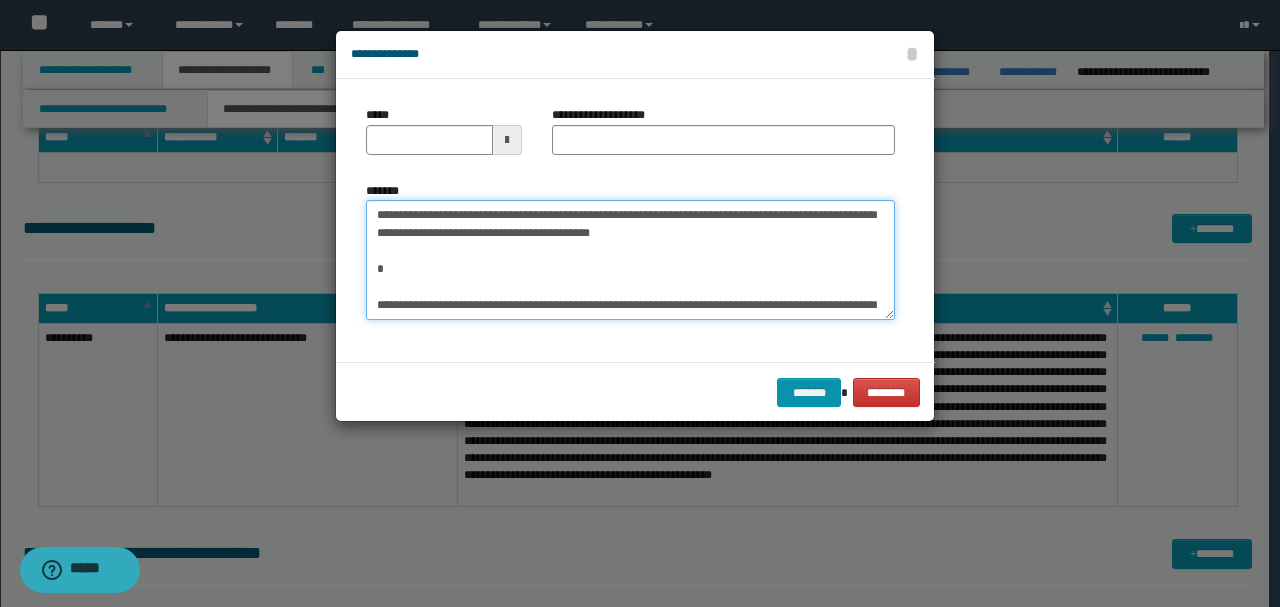 type 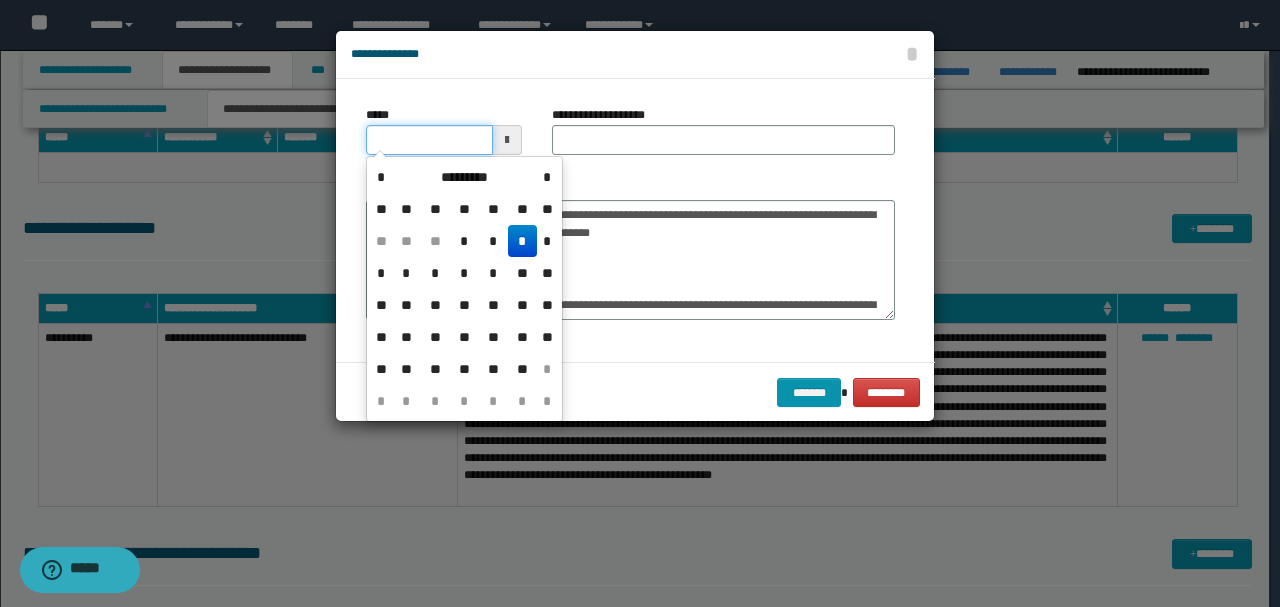 click on "*****" at bounding box center [429, 140] 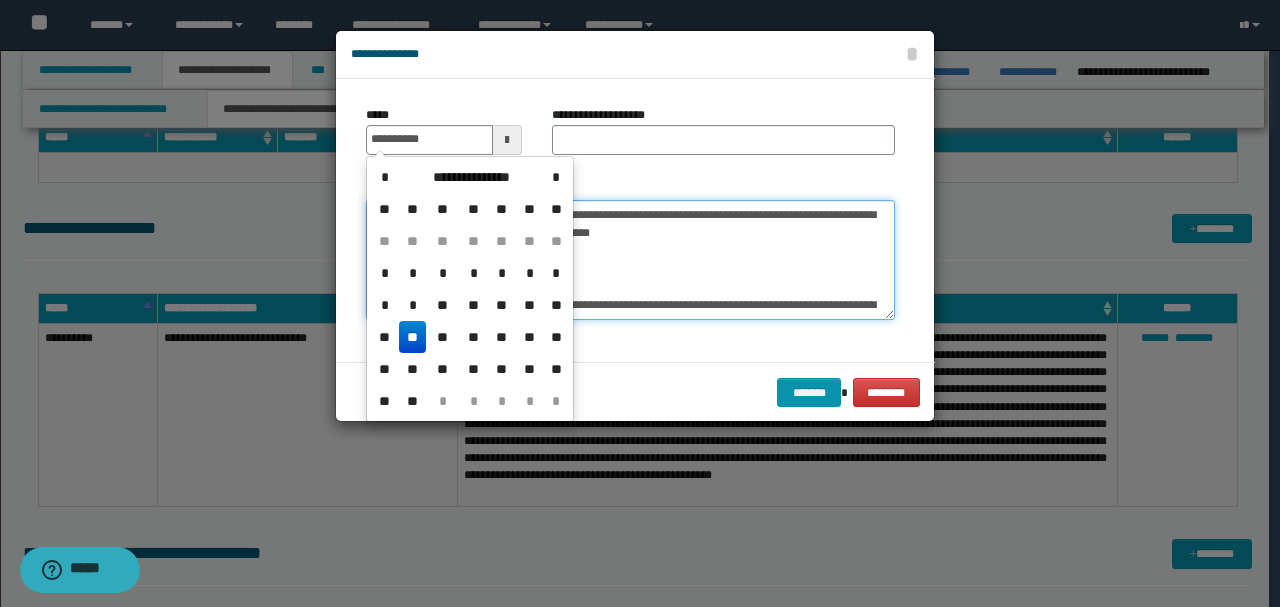 type on "**********" 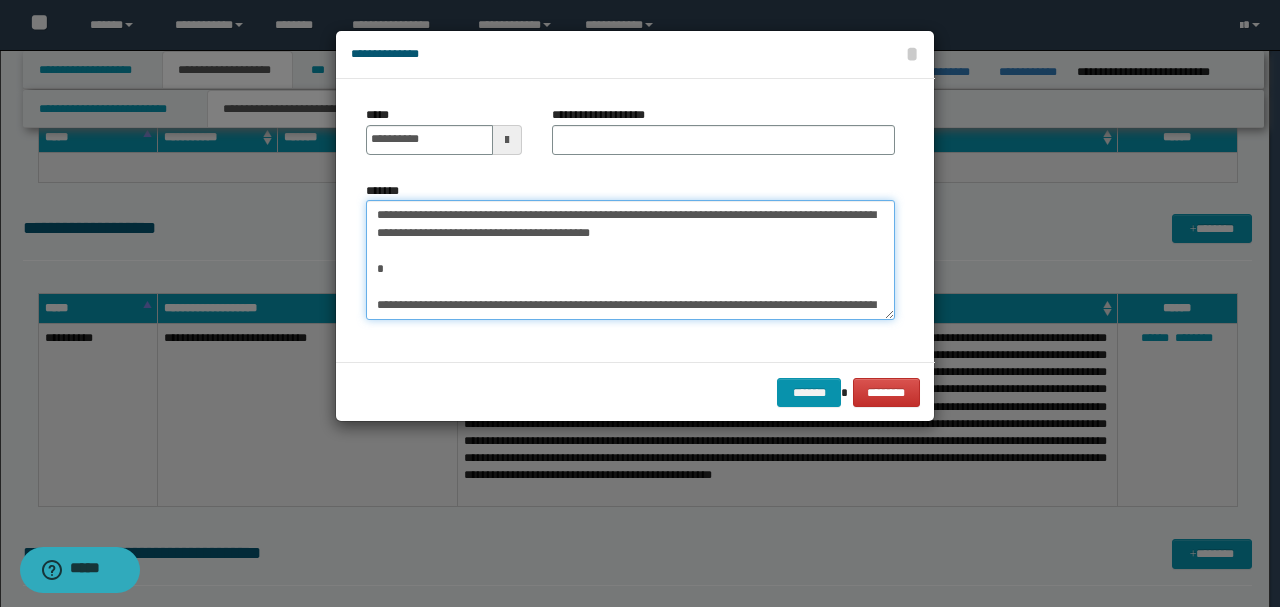 drag, startPoint x: 404, startPoint y: 212, endPoint x: 337, endPoint y: 206, distance: 67.26812 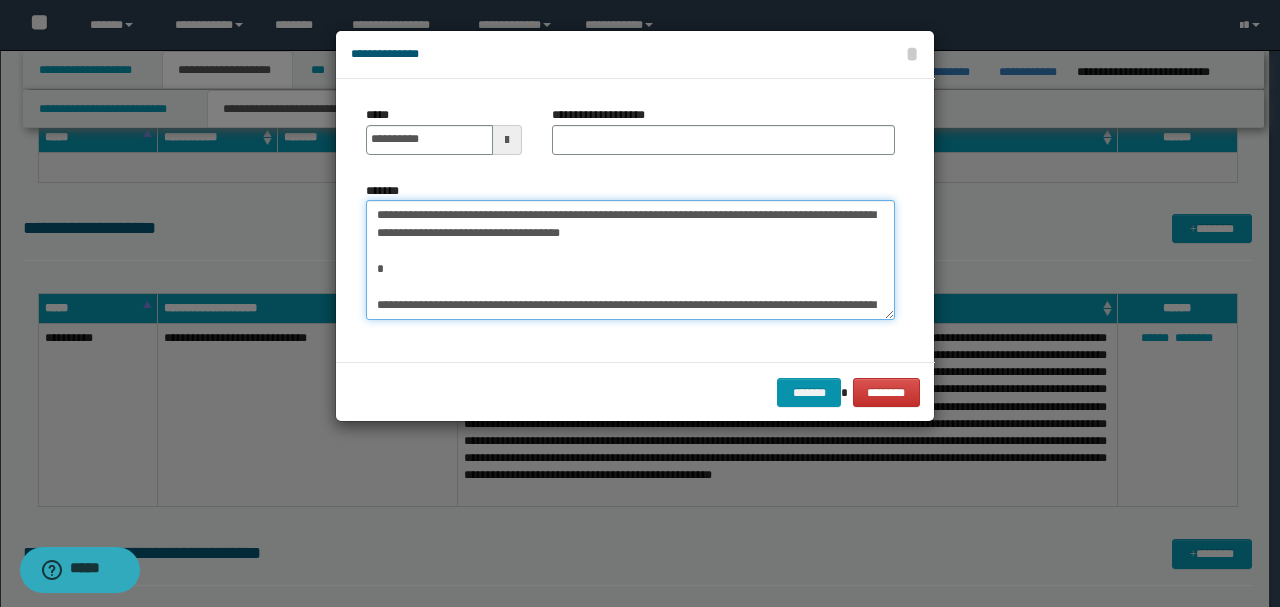 type on "**********" 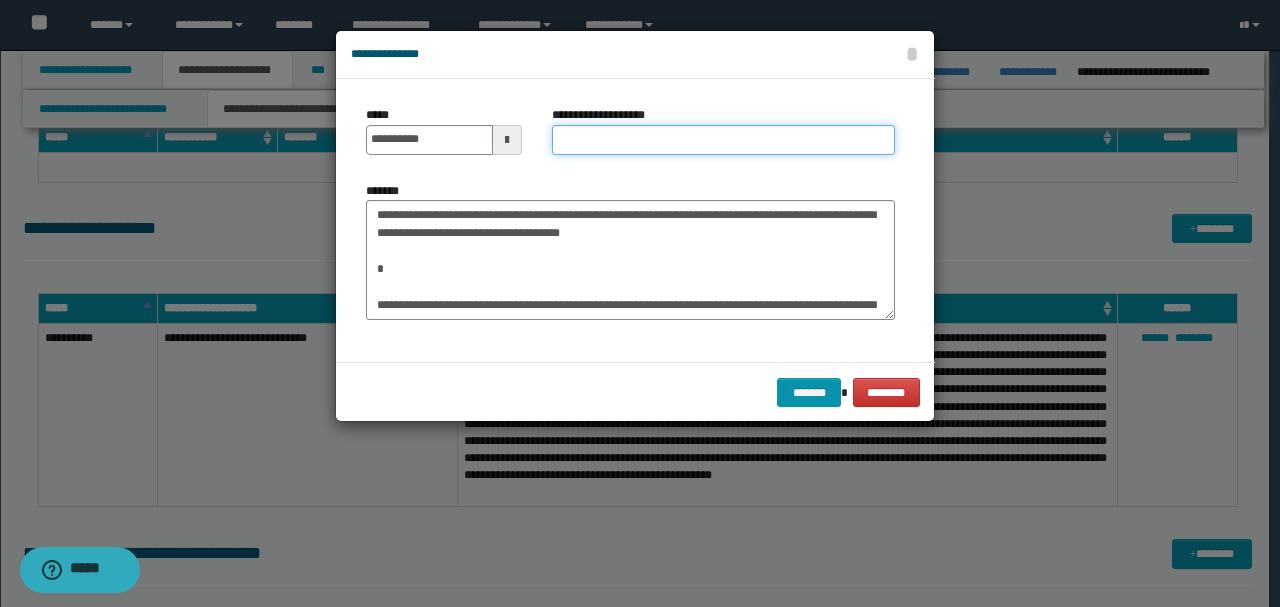 click on "**********" at bounding box center [723, 140] 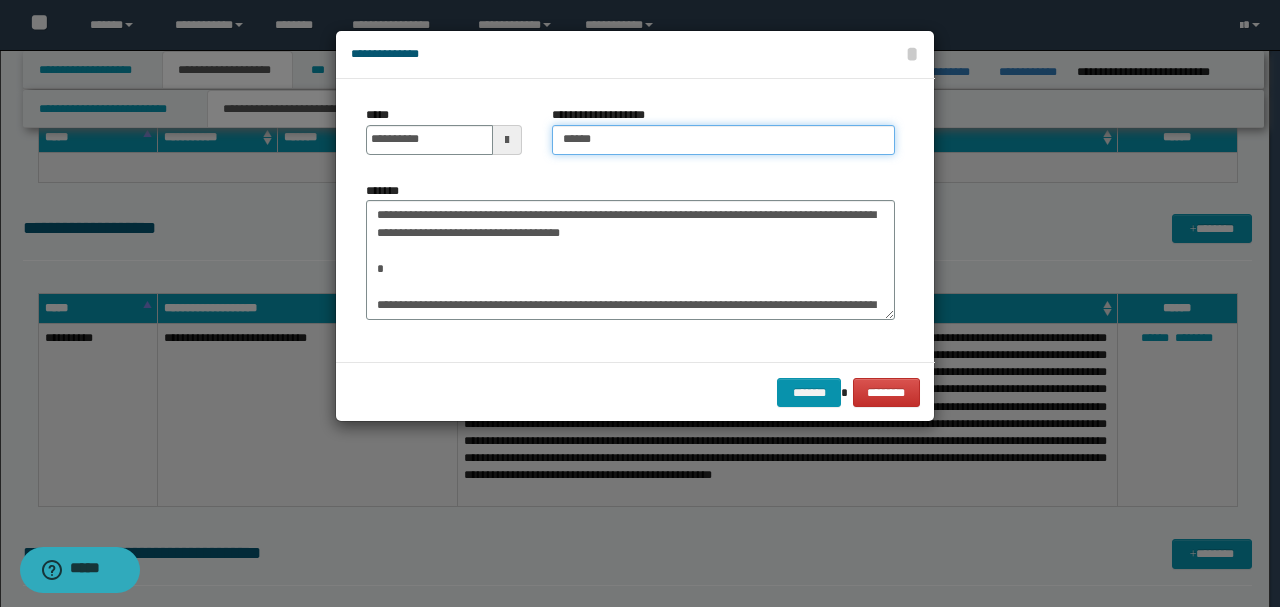 type on "*****" 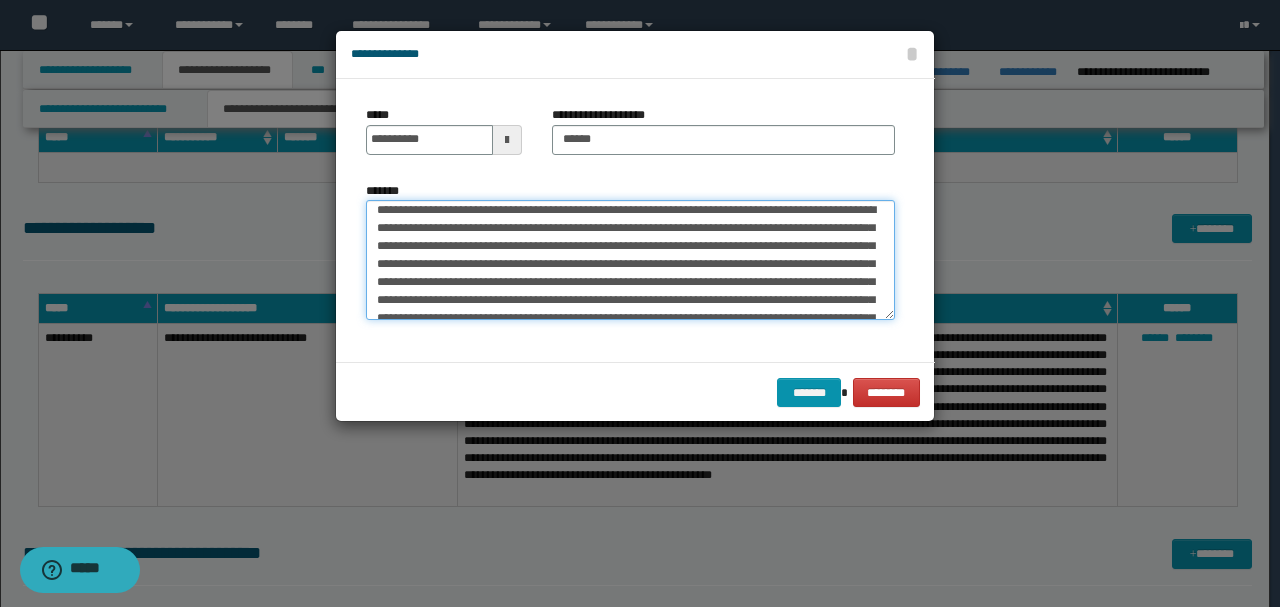 scroll, scrollTop: 162, scrollLeft: 0, axis: vertical 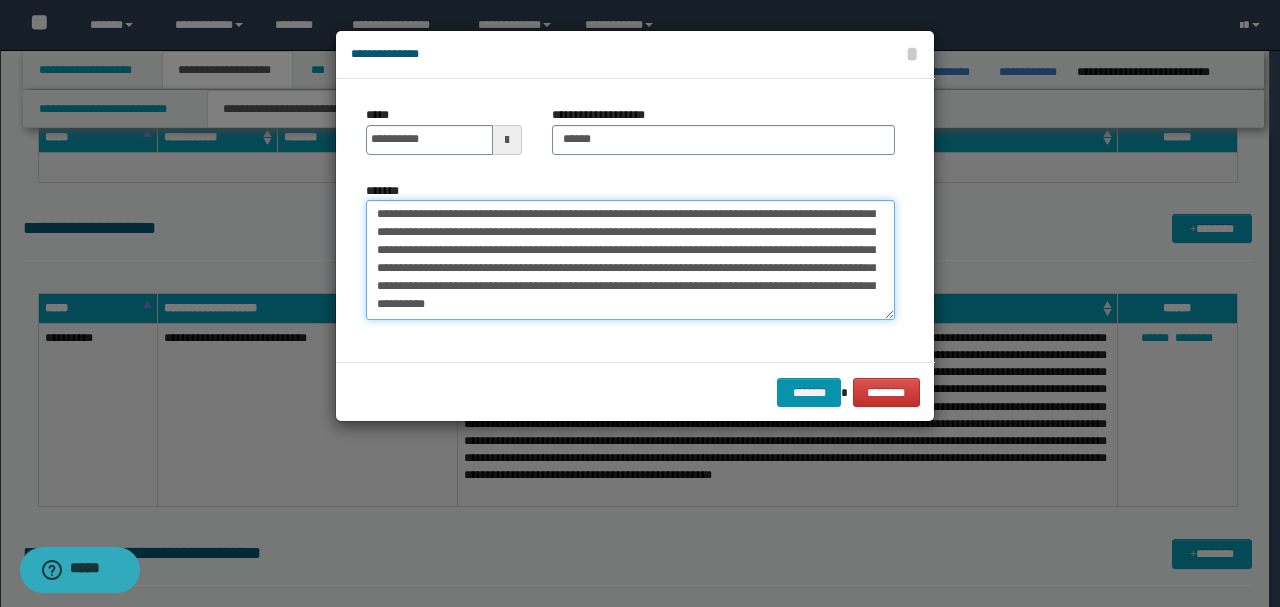 drag, startPoint x: 439, startPoint y: 282, endPoint x: 632, endPoint y: 294, distance: 193.3727 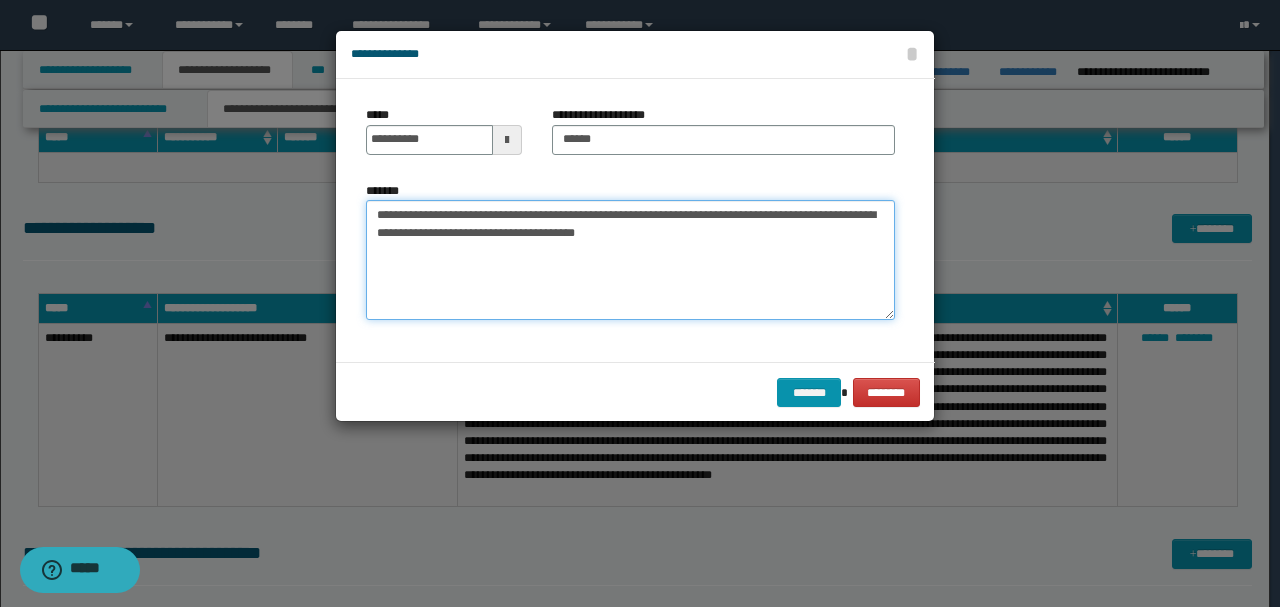 scroll, scrollTop: 0, scrollLeft: 0, axis: both 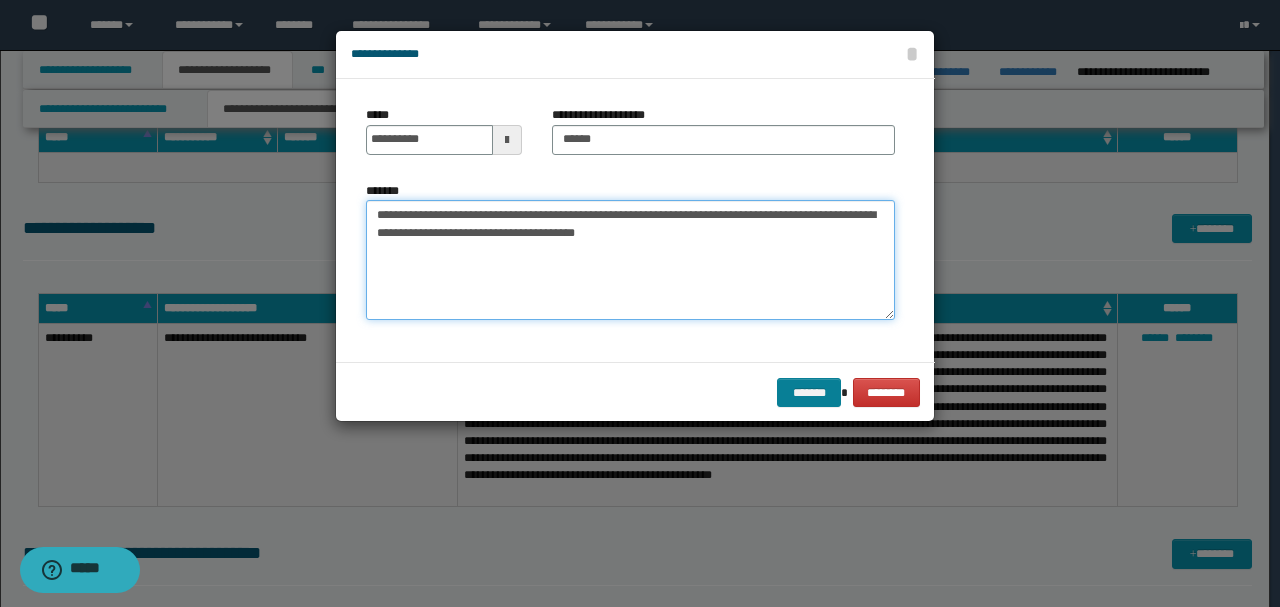 type on "**********" 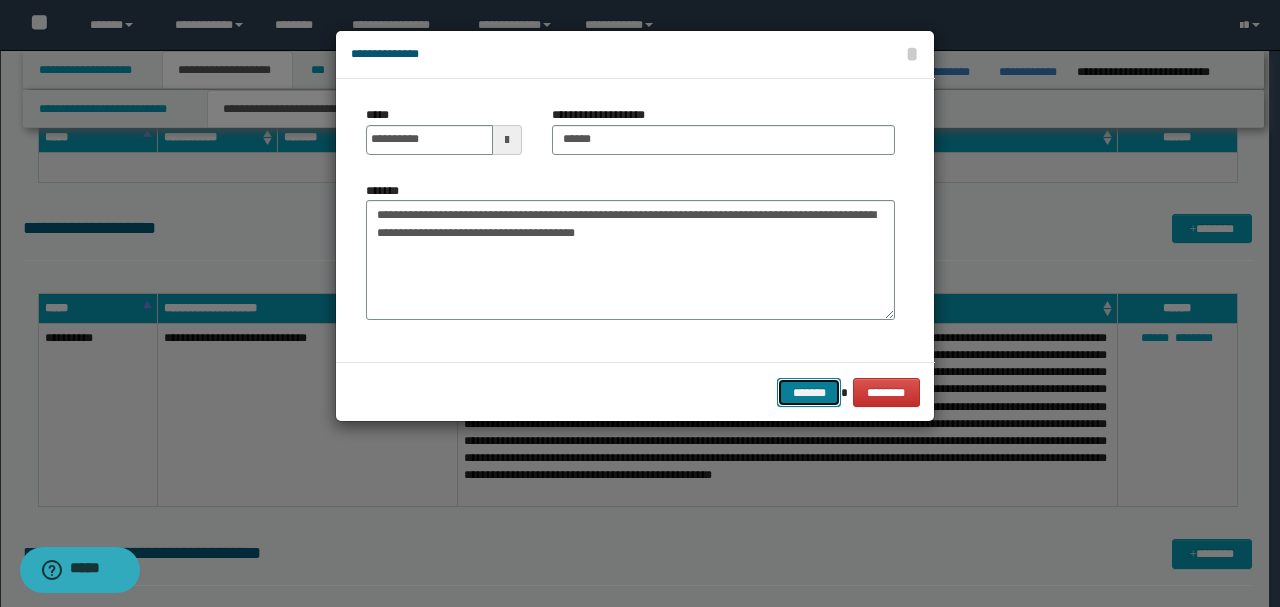 click on "*******" at bounding box center (809, 392) 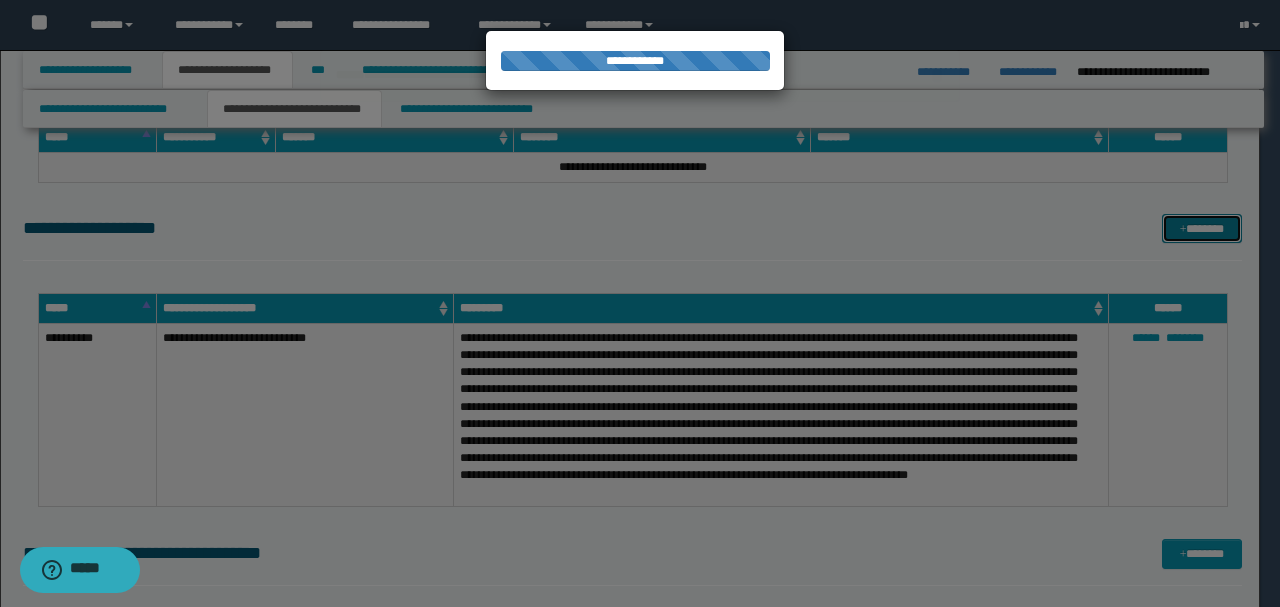 type 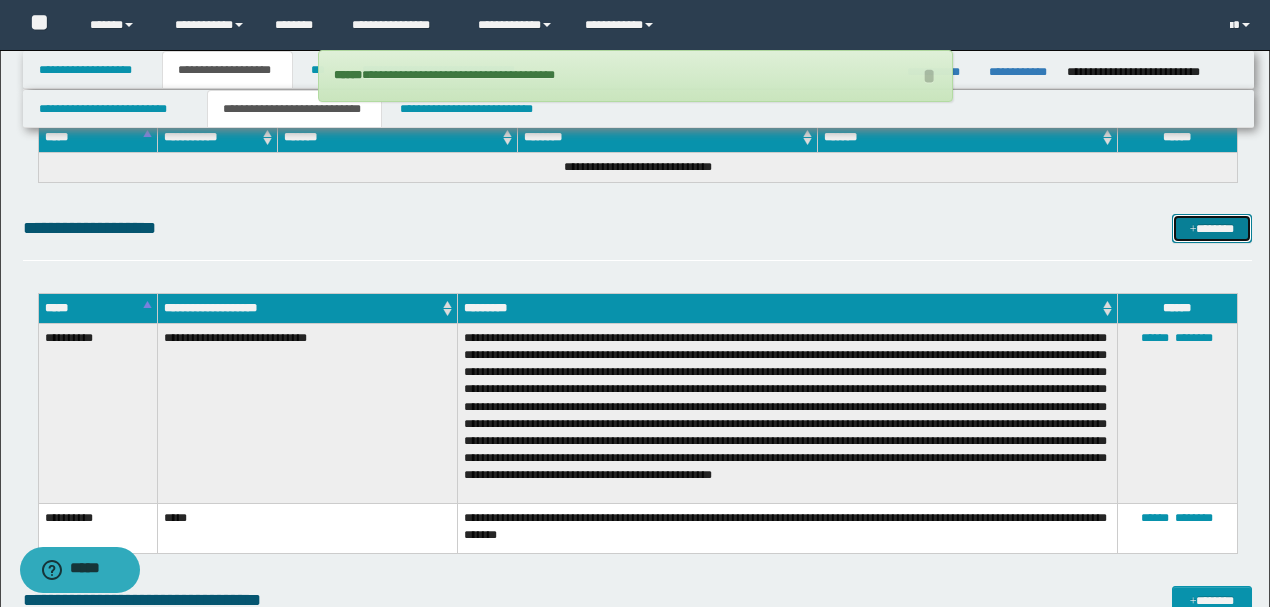 click on "*******" at bounding box center [1211, 228] 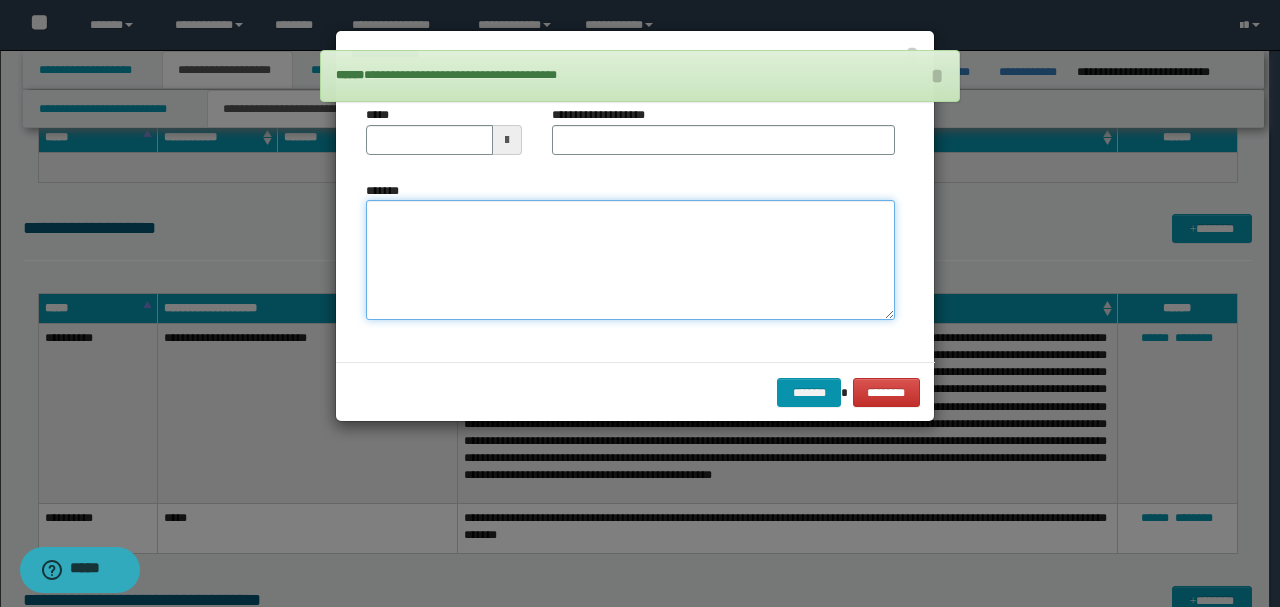 click on "*******" at bounding box center [630, 259] 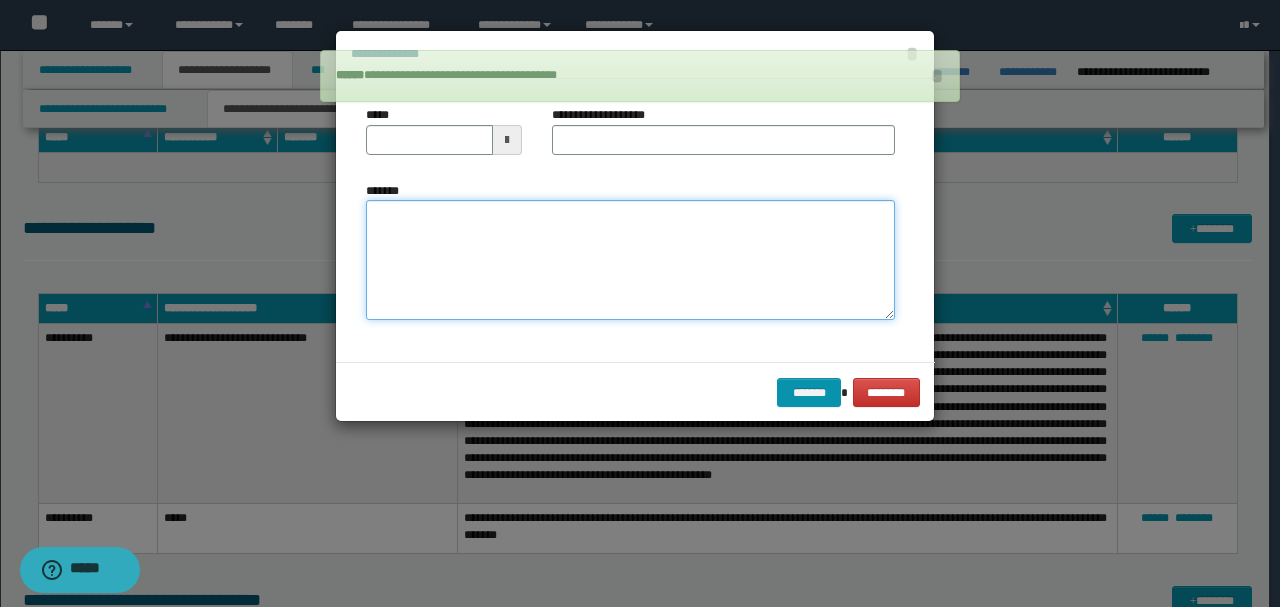 paste on "**********" 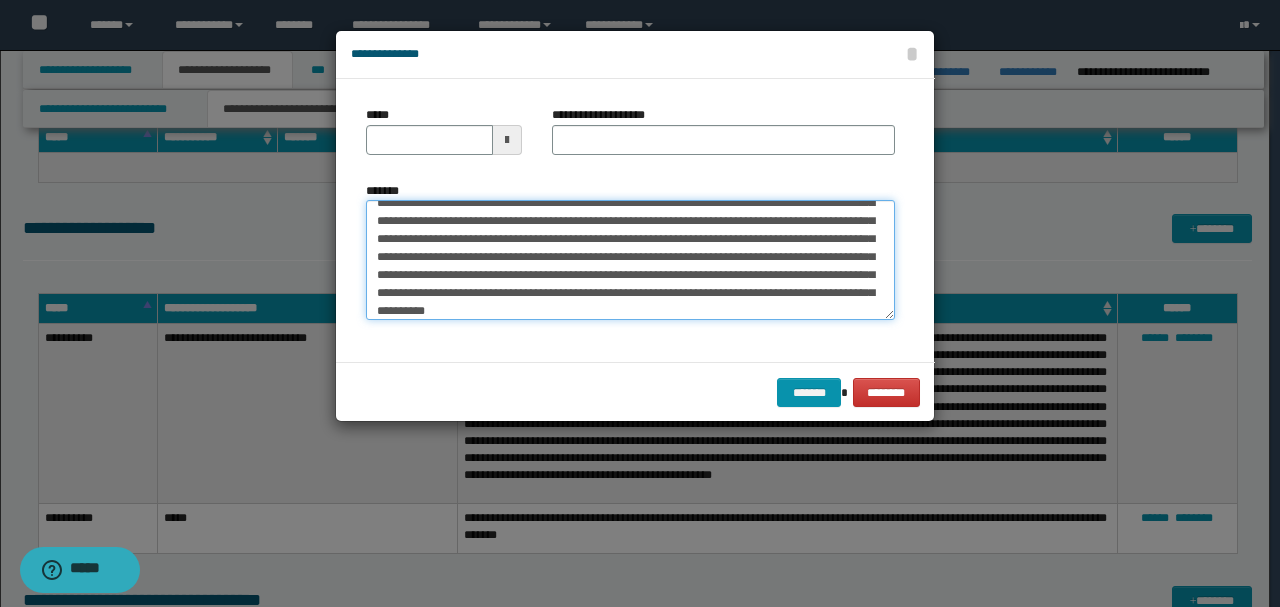 scroll, scrollTop: 0, scrollLeft: 0, axis: both 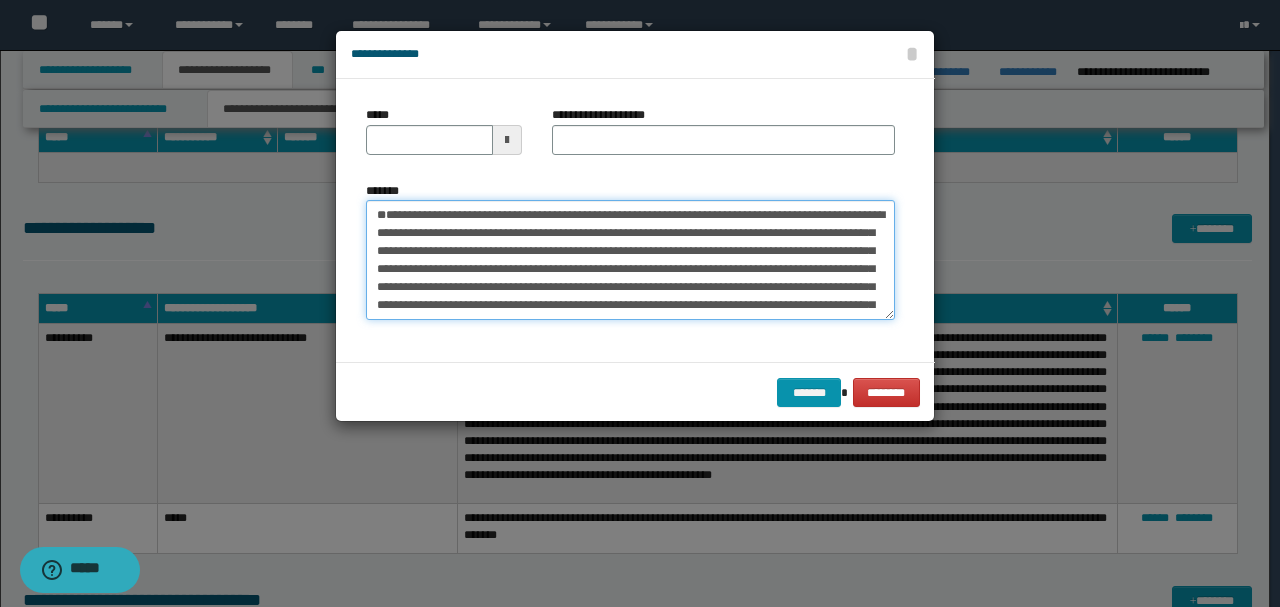 drag, startPoint x: 440, startPoint y: 252, endPoint x: 332, endPoint y: 184, distance: 127.62445 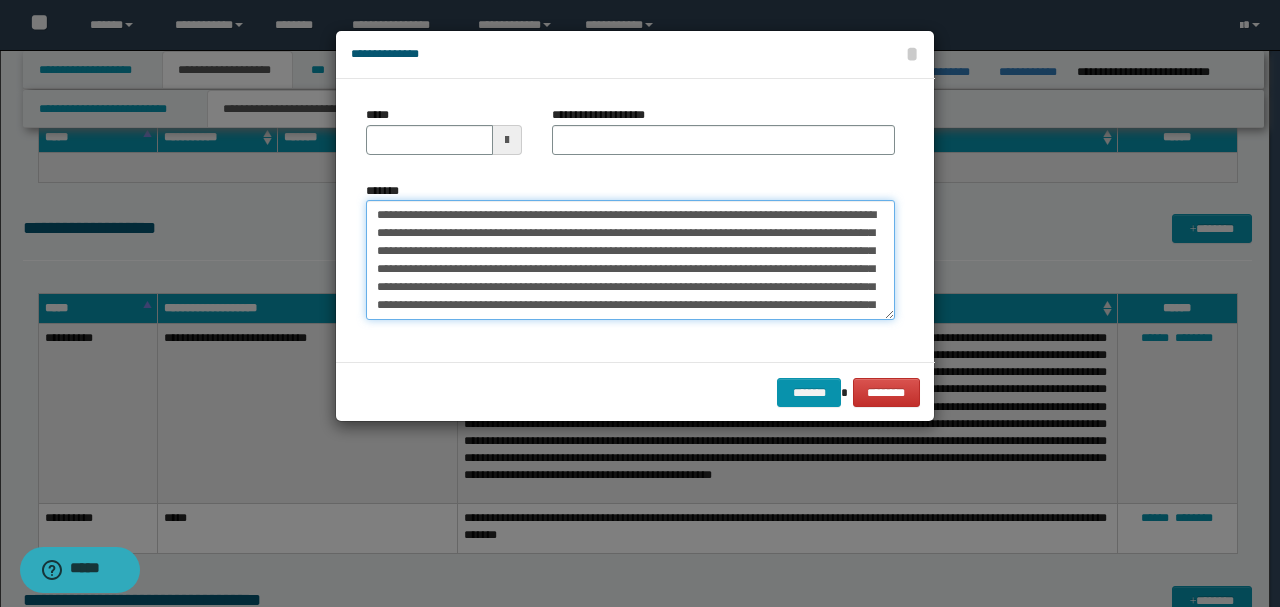 type 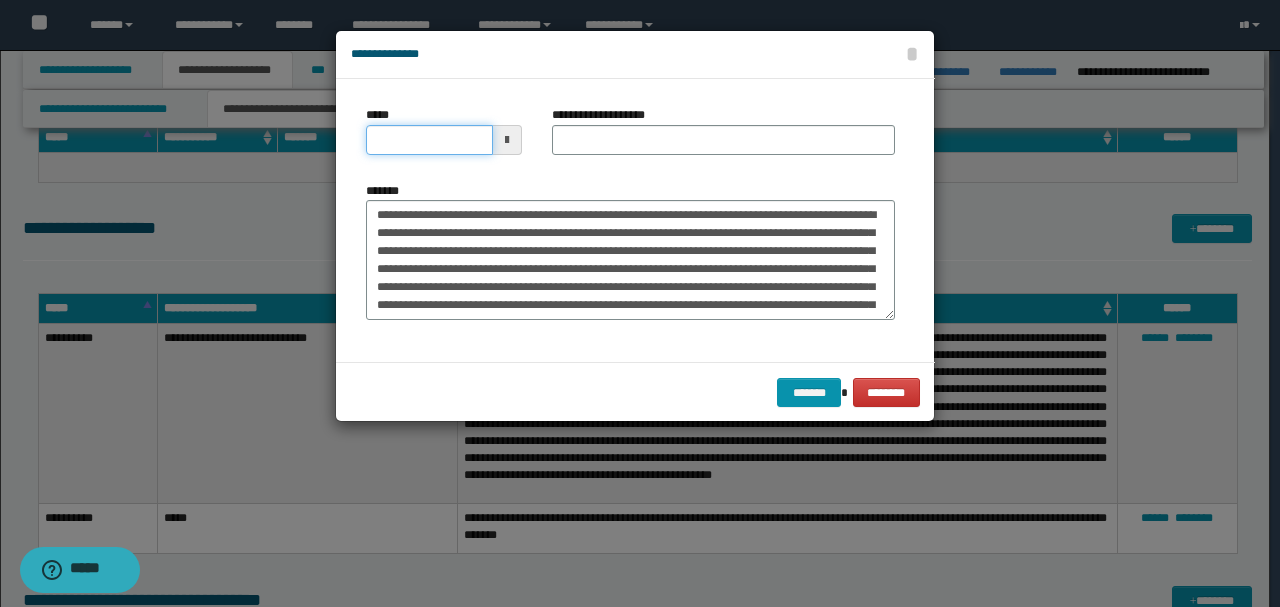 click on "*****" at bounding box center [429, 140] 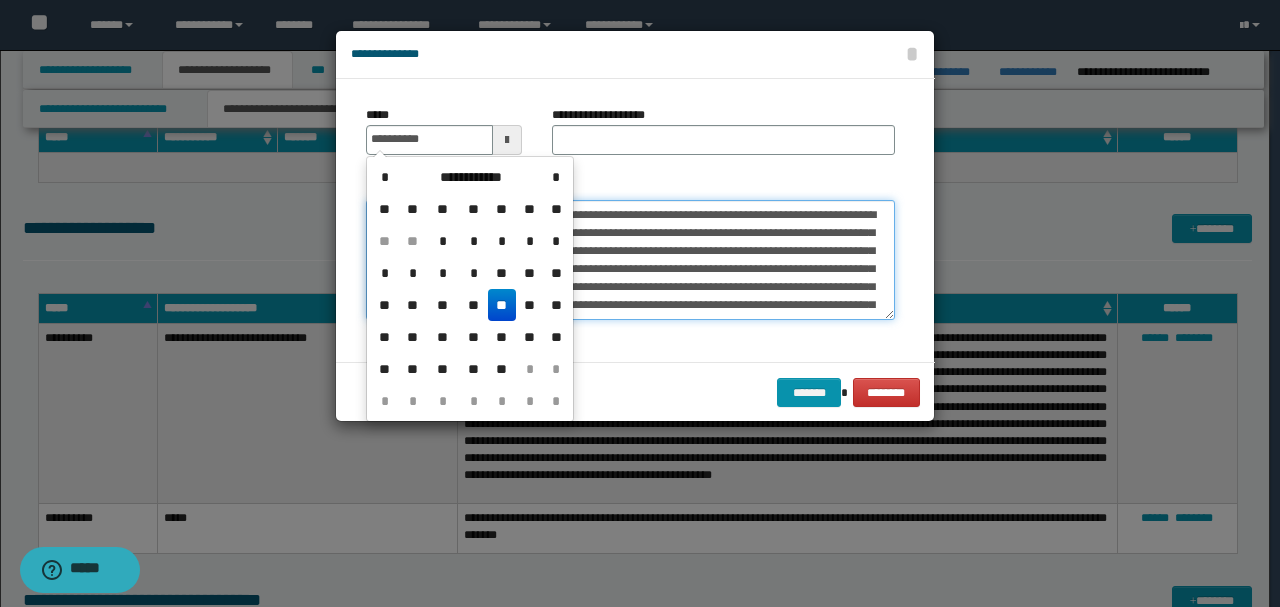 type on "**********" 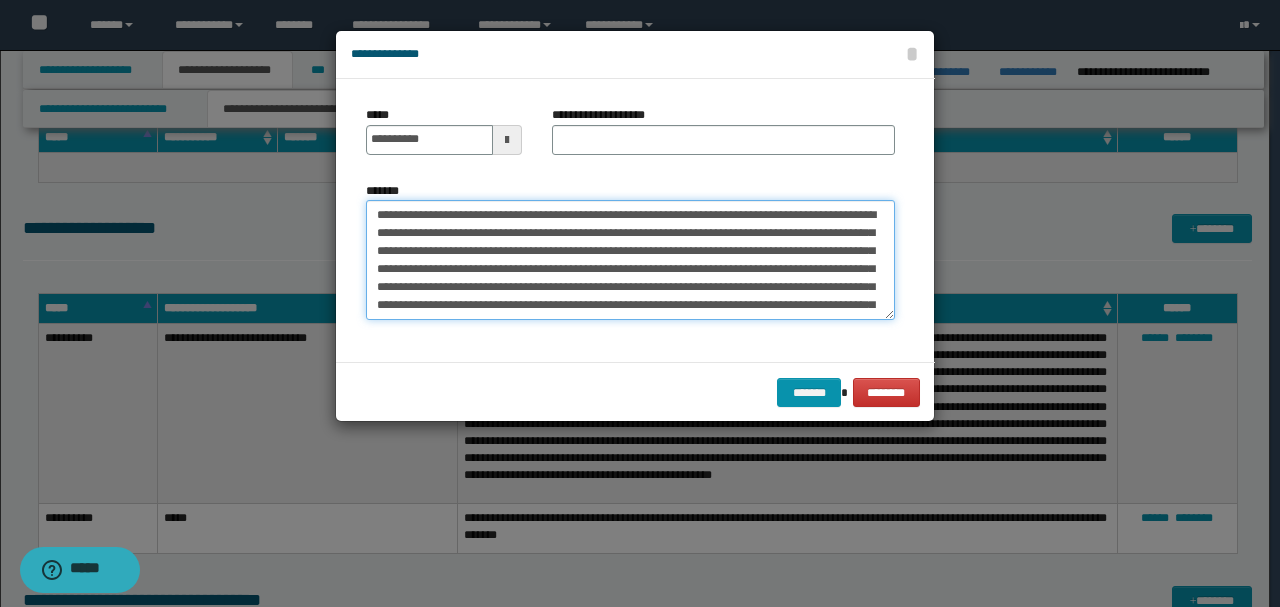 drag, startPoint x: 465, startPoint y: 213, endPoint x: 346, endPoint y: 192, distance: 120.83874 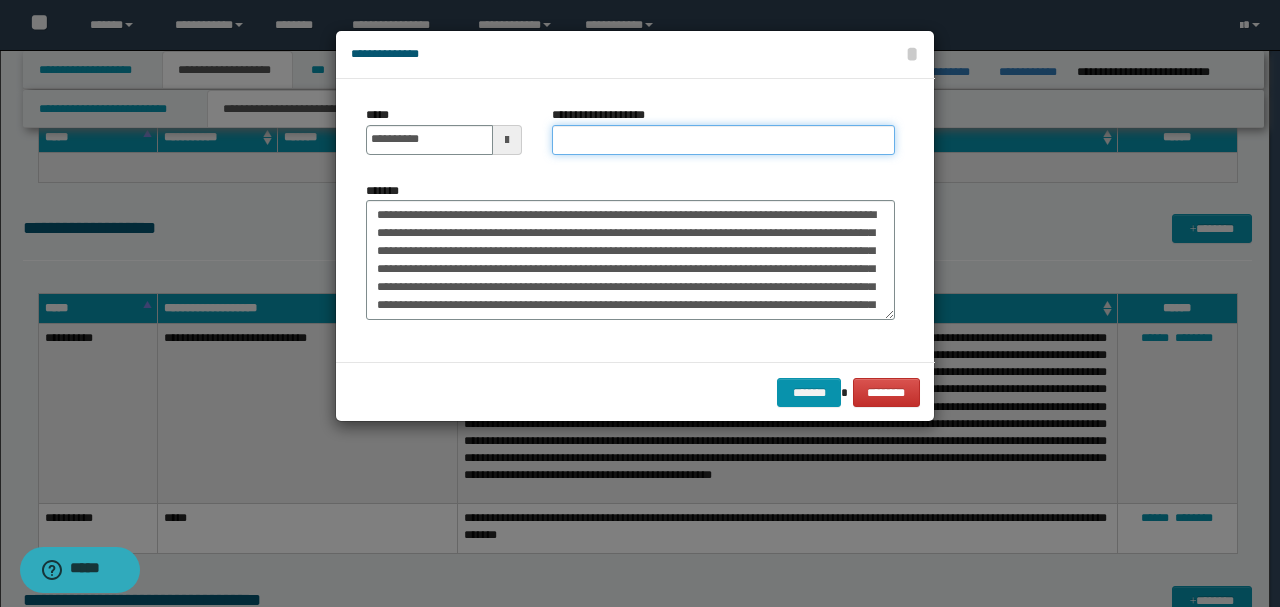 click on "**********" at bounding box center (723, 140) 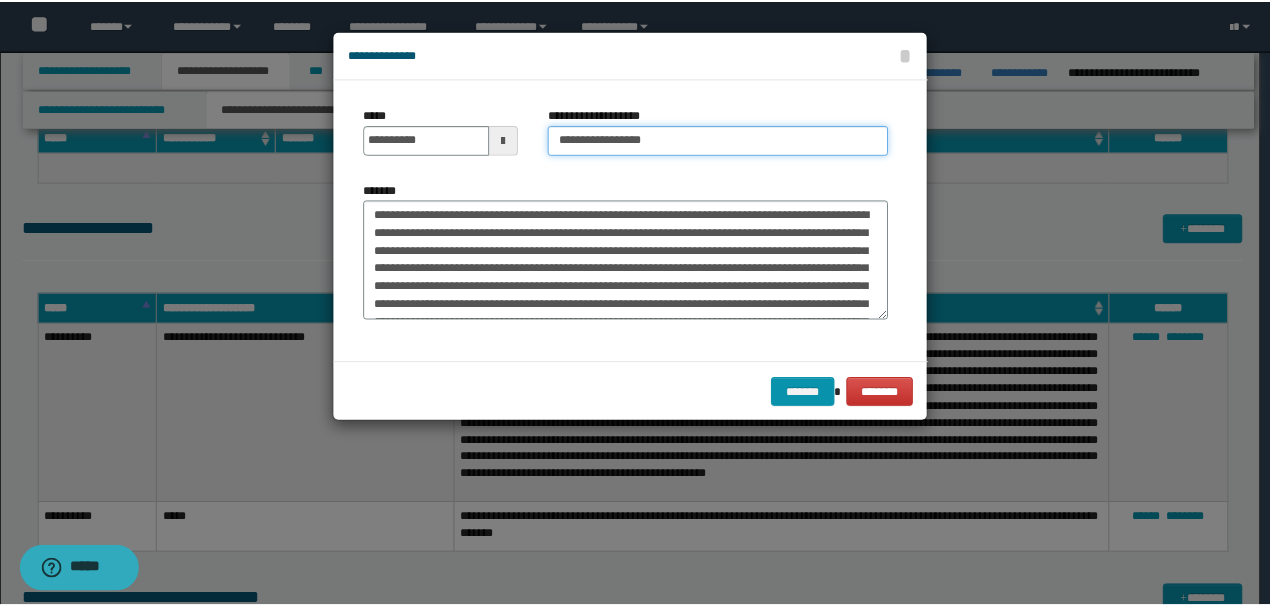 scroll, scrollTop: 72, scrollLeft: 0, axis: vertical 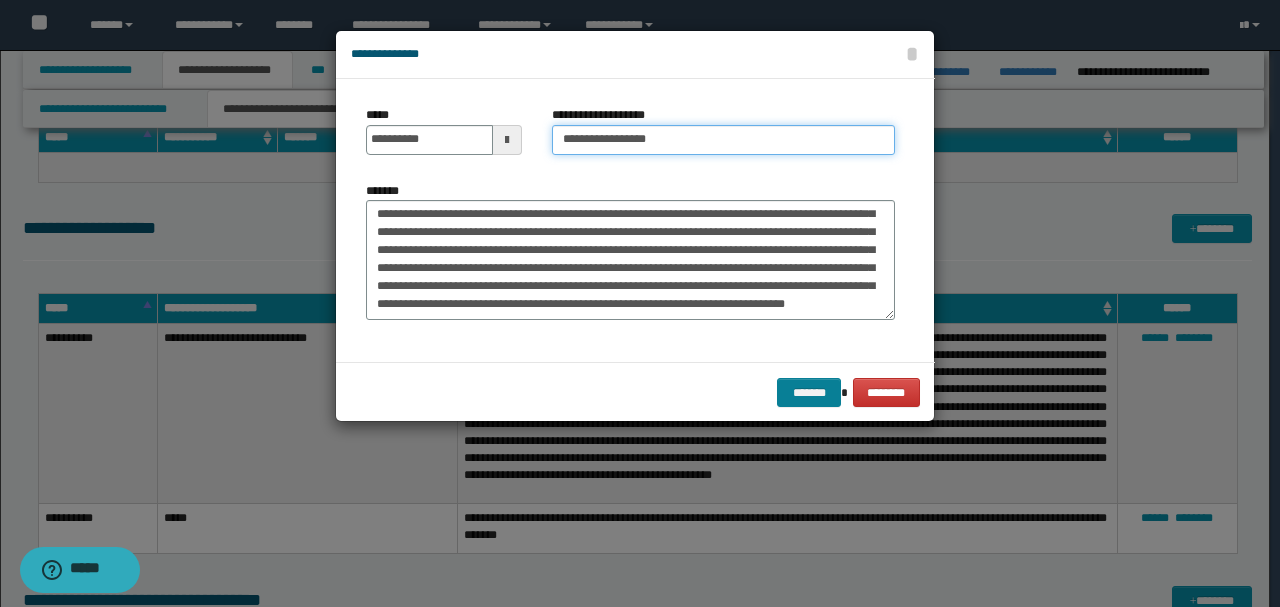 type on "**********" 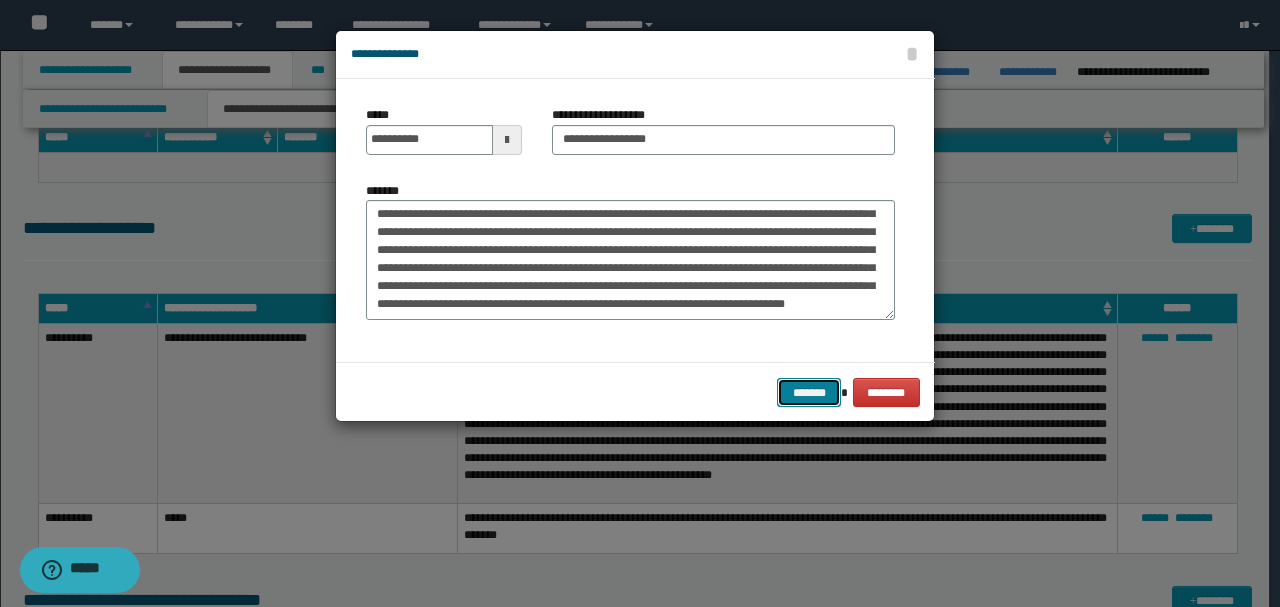 click on "*******" at bounding box center (809, 392) 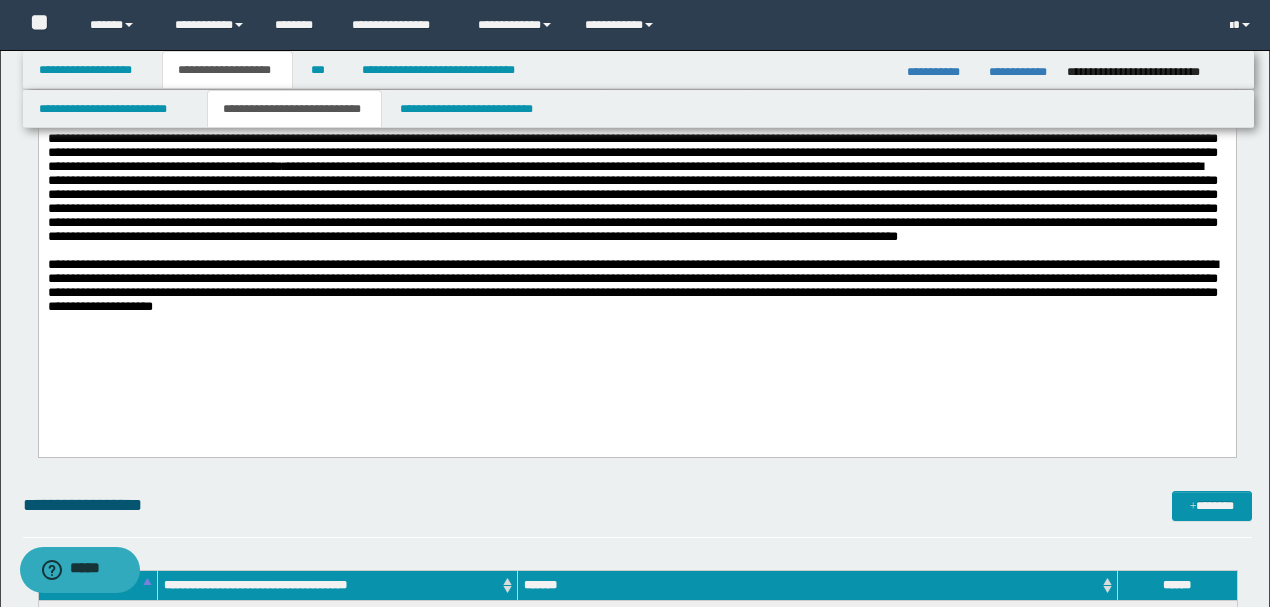 scroll, scrollTop: 3266, scrollLeft: 0, axis: vertical 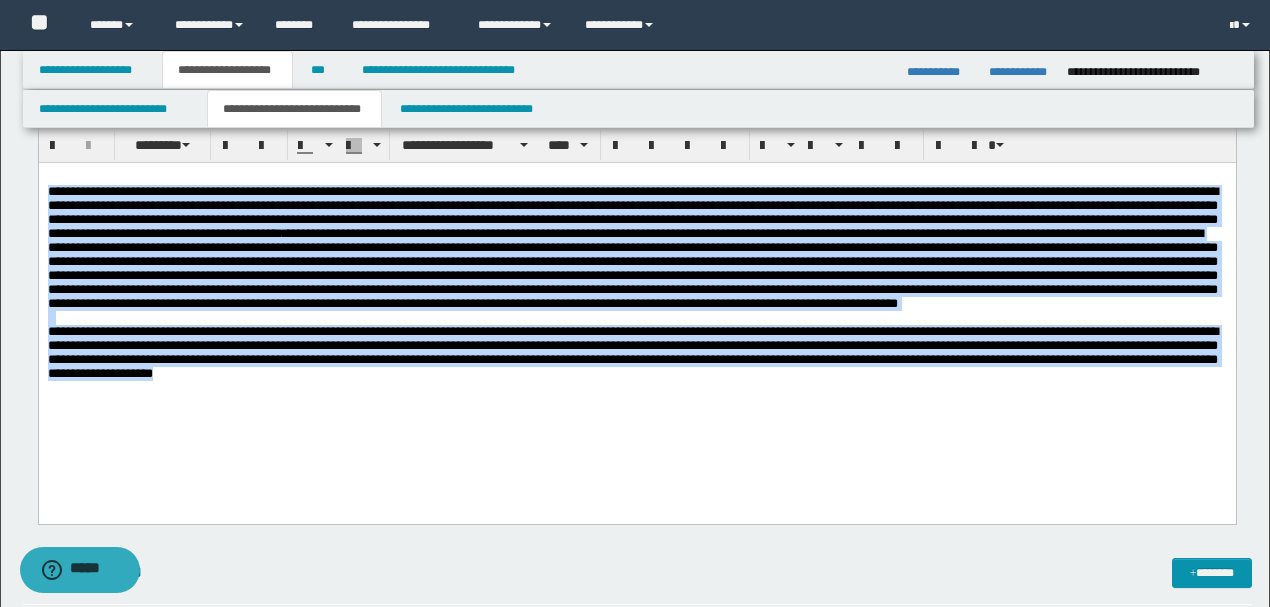 drag, startPoint x: 45, startPoint y: 192, endPoint x: 571, endPoint y: 402, distance: 566.3709 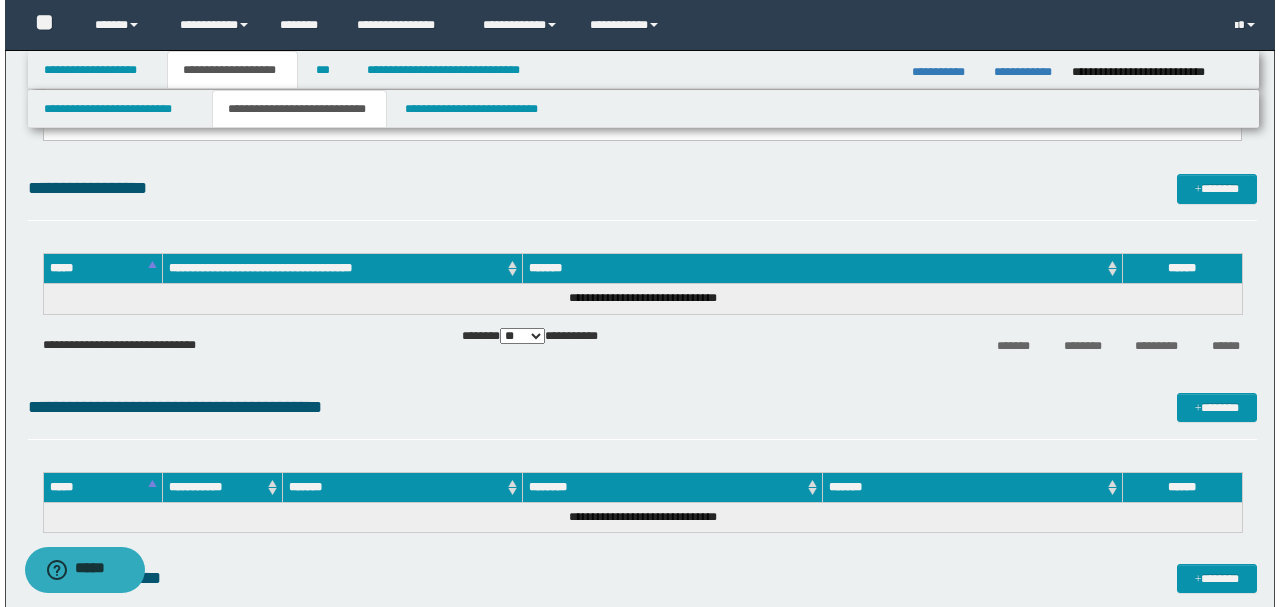 scroll, scrollTop: 3466, scrollLeft: 0, axis: vertical 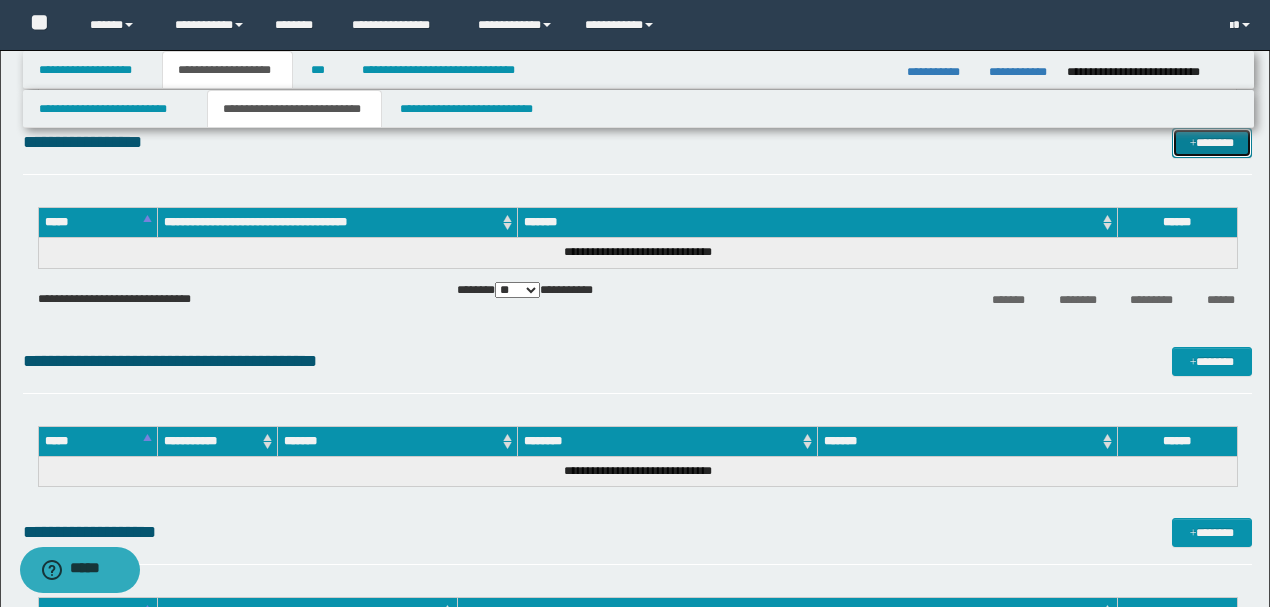 click on "*******" at bounding box center [1211, 142] 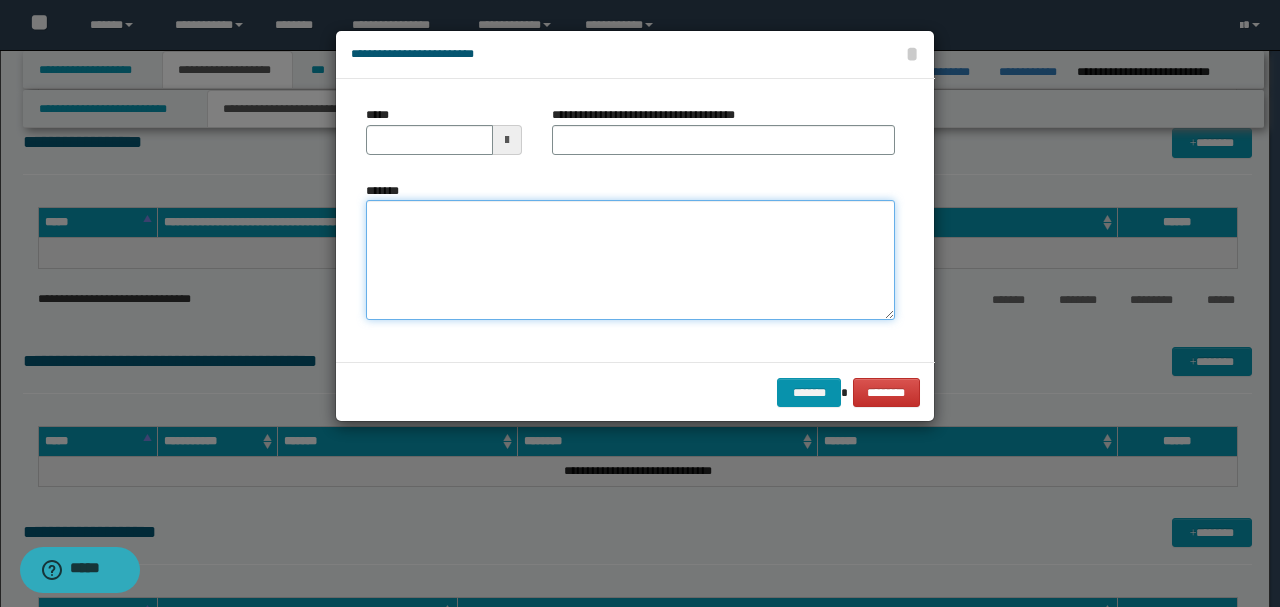 click on "*******" at bounding box center [630, 260] 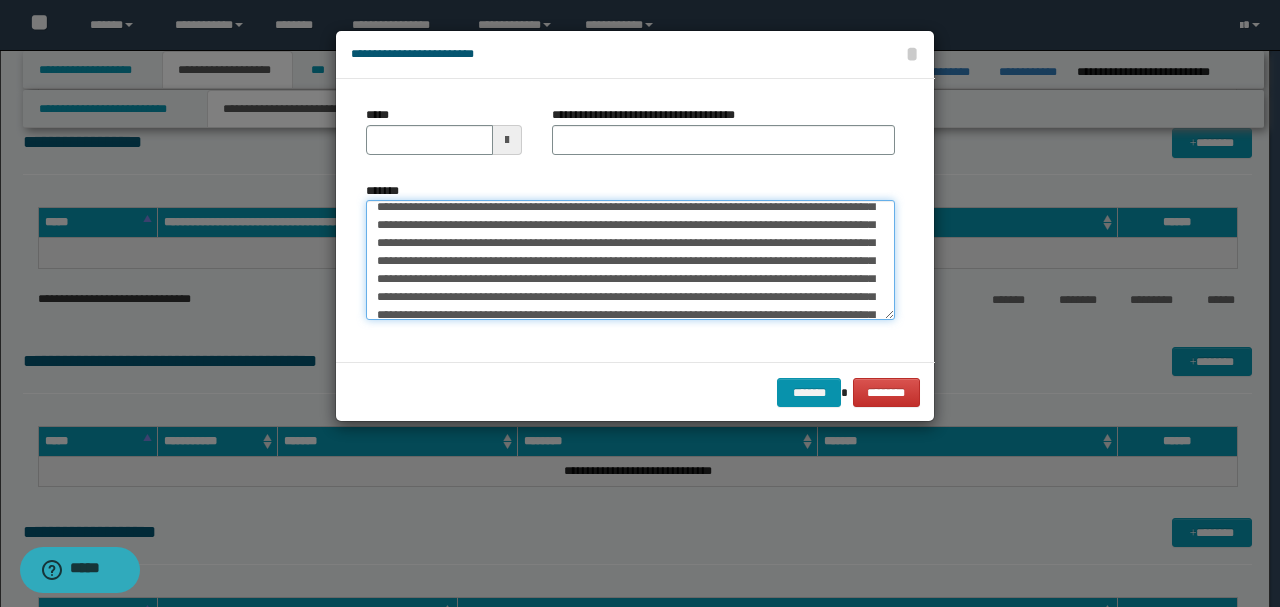 scroll, scrollTop: 0, scrollLeft: 0, axis: both 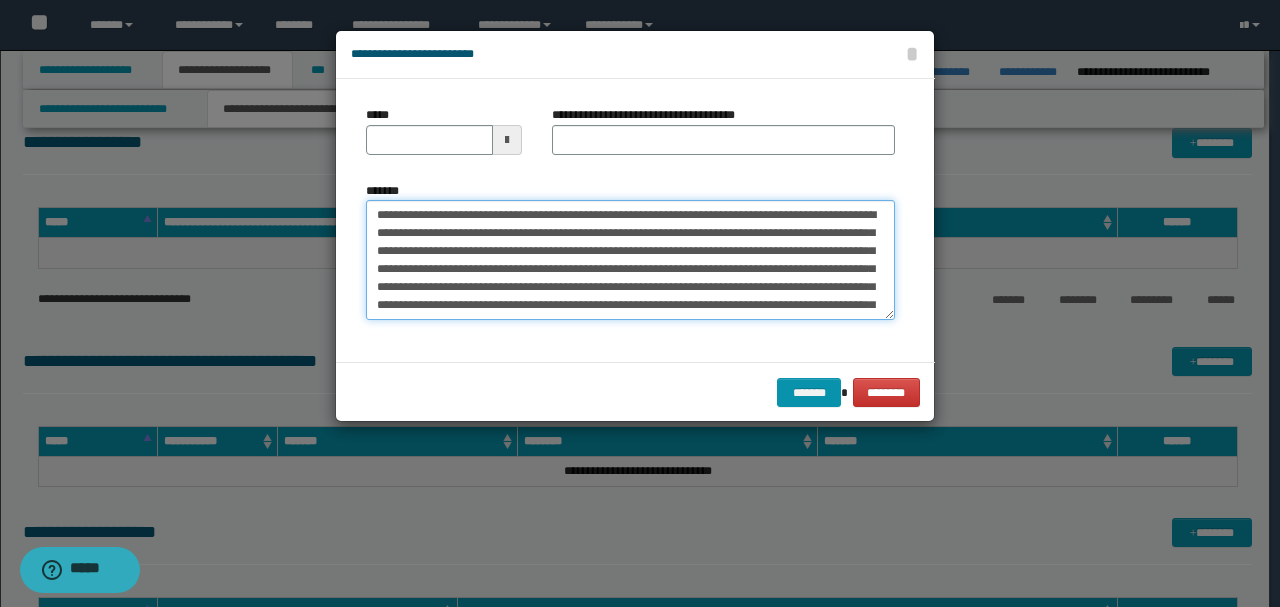 drag, startPoint x: 440, startPoint y: 213, endPoint x: 315, endPoint y: 202, distance: 125.48307 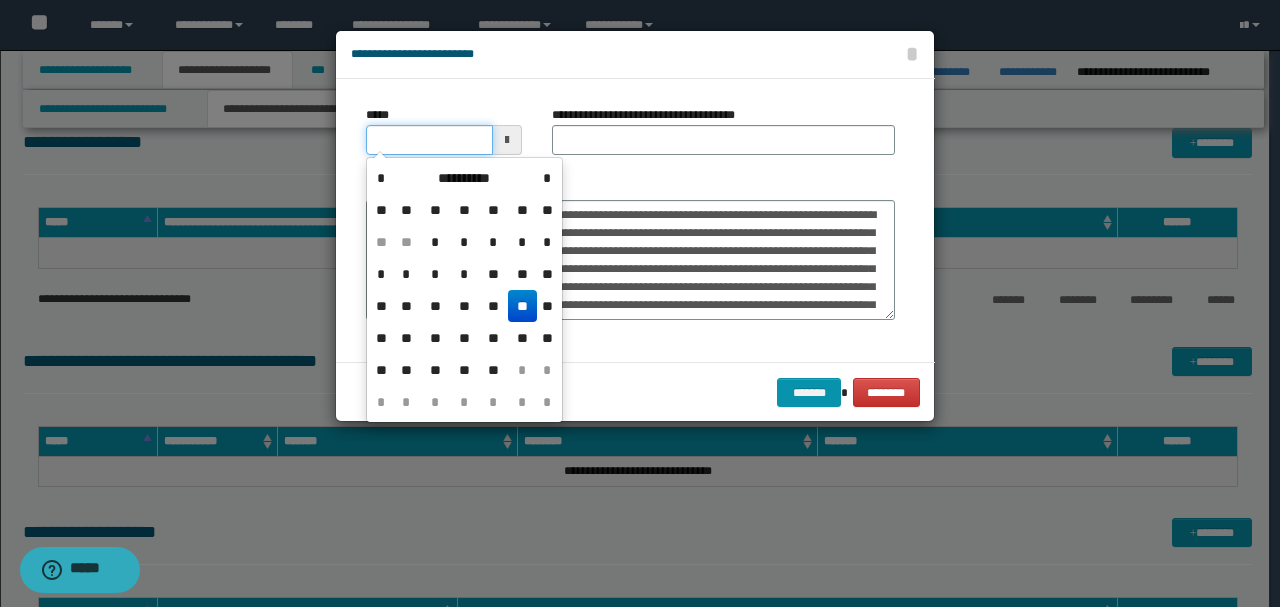 click on "*****" at bounding box center (429, 140) 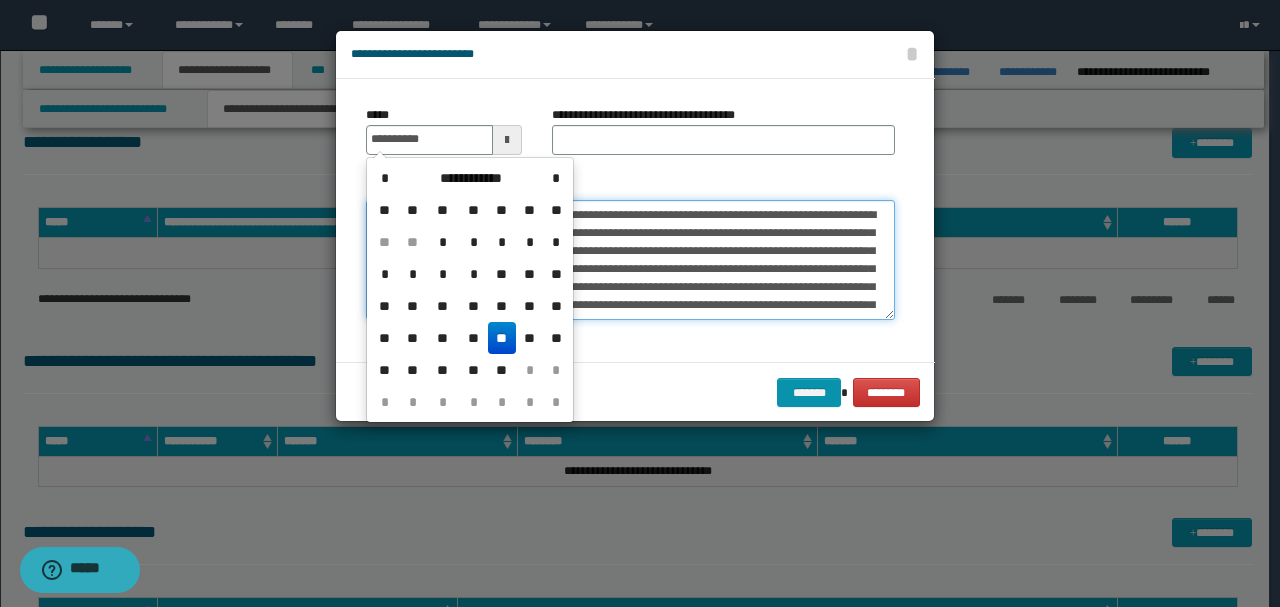 type on "**********" 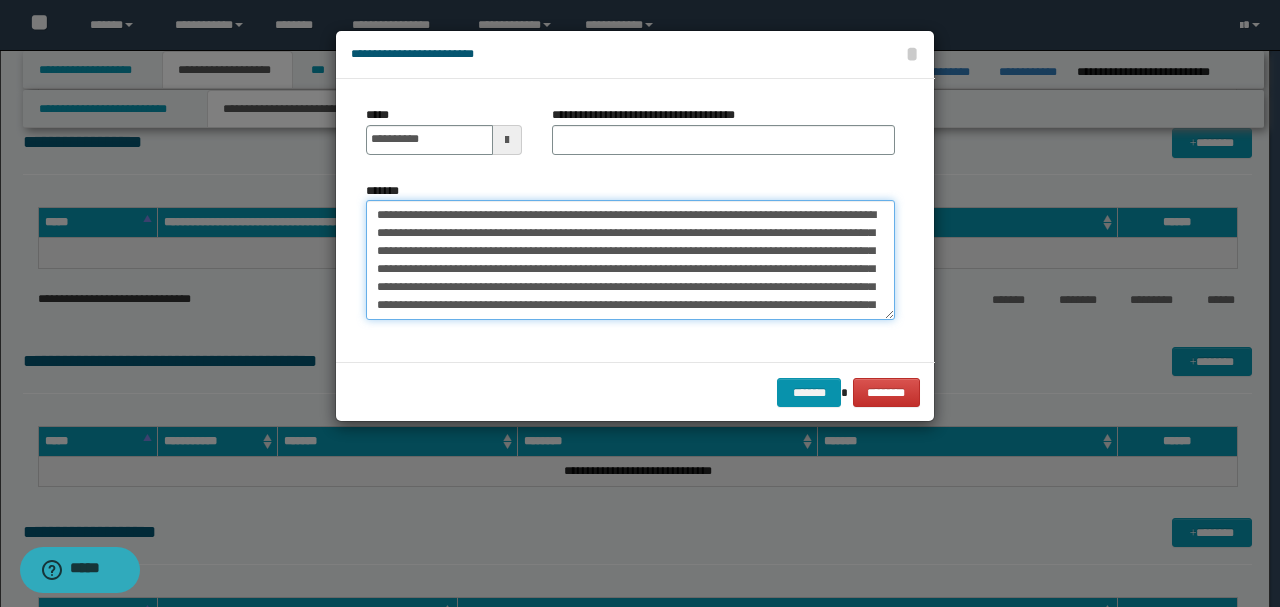 click on "*******" at bounding box center [630, 259] 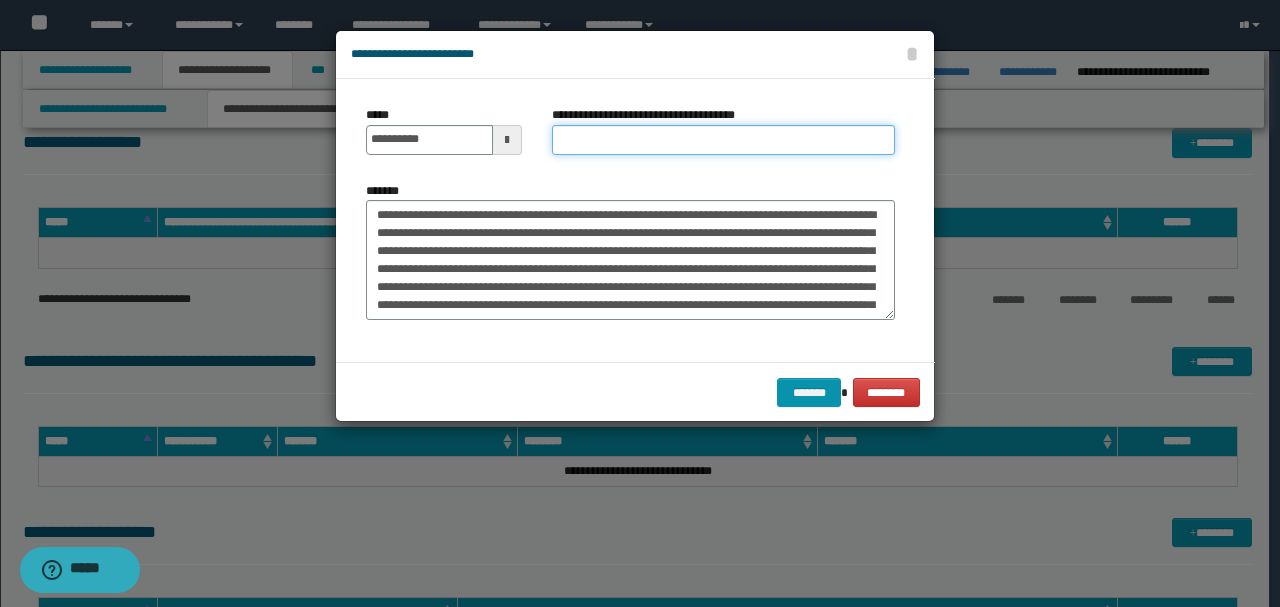 click on "**********" at bounding box center (723, 140) 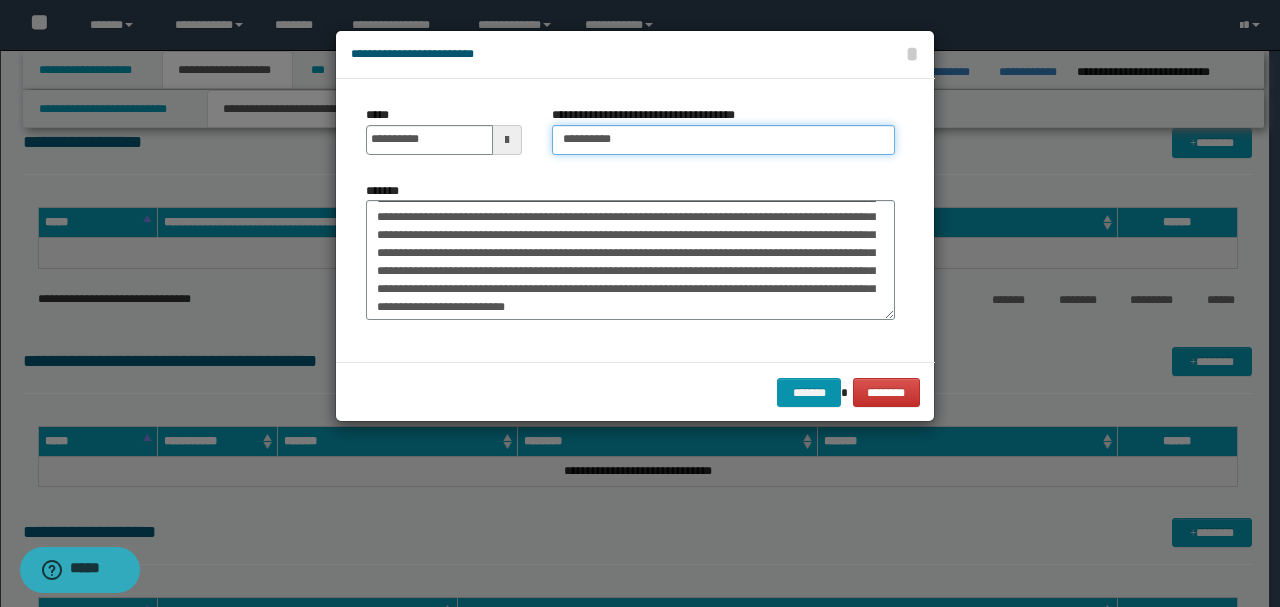 scroll, scrollTop: 466, scrollLeft: 0, axis: vertical 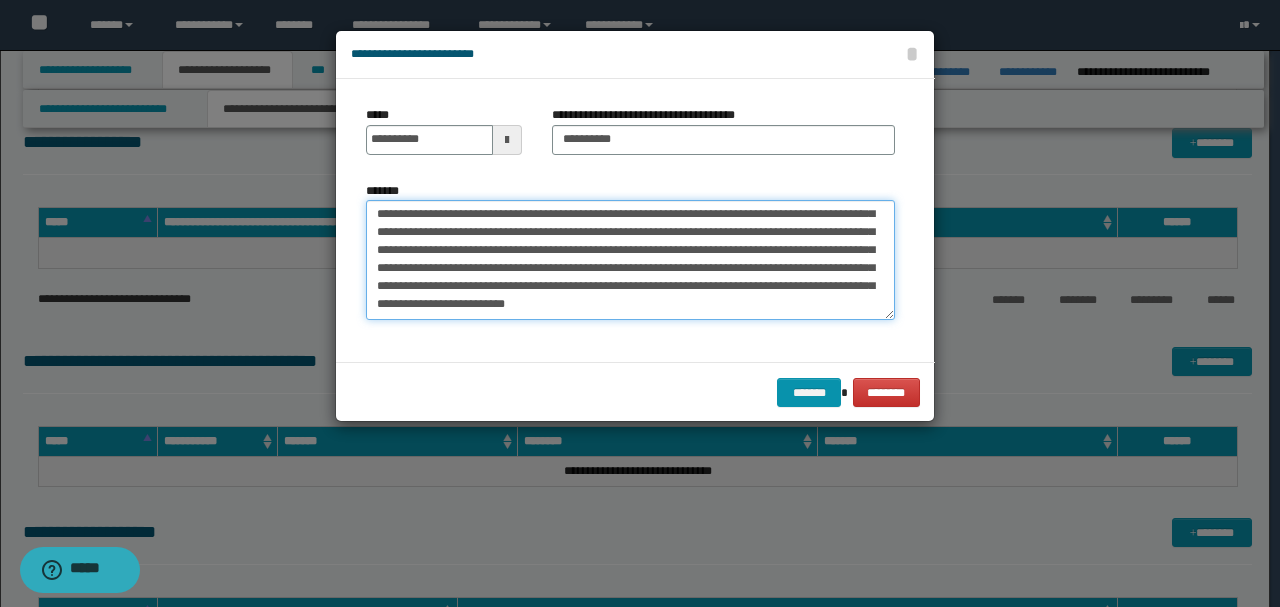 drag, startPoint x: 373, startPoint y: 213, endPoint x: 888, endPoint y: 286, distance: 520.1481 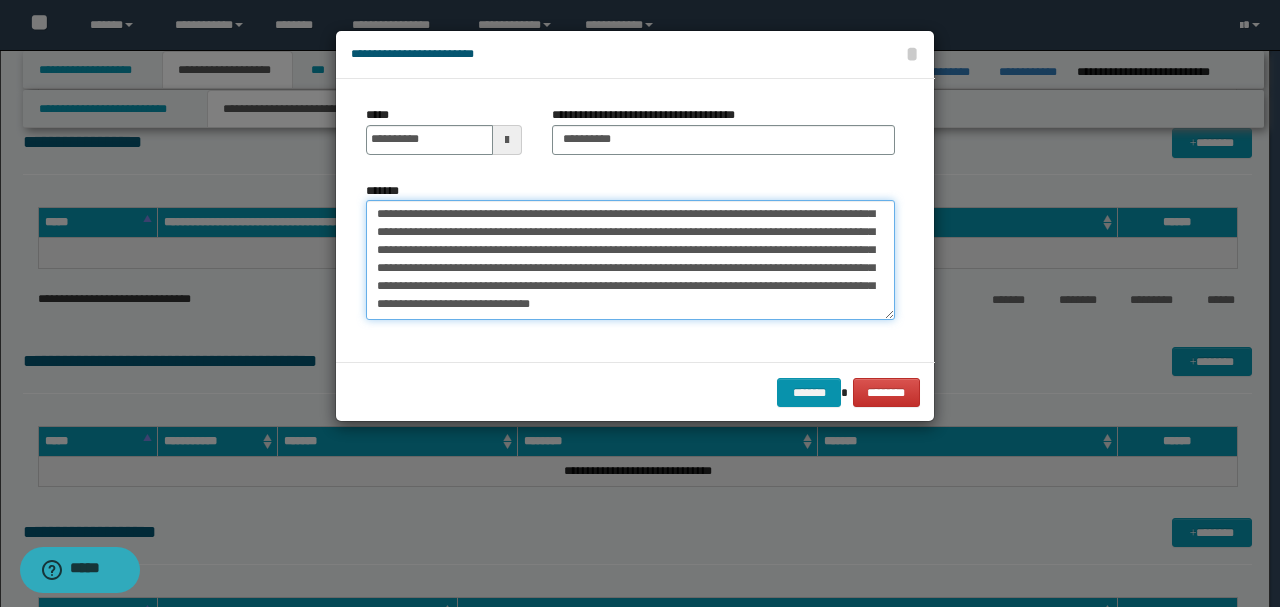 scroll, scrollTop: 378, scrollLeft: 0, axis: vertical 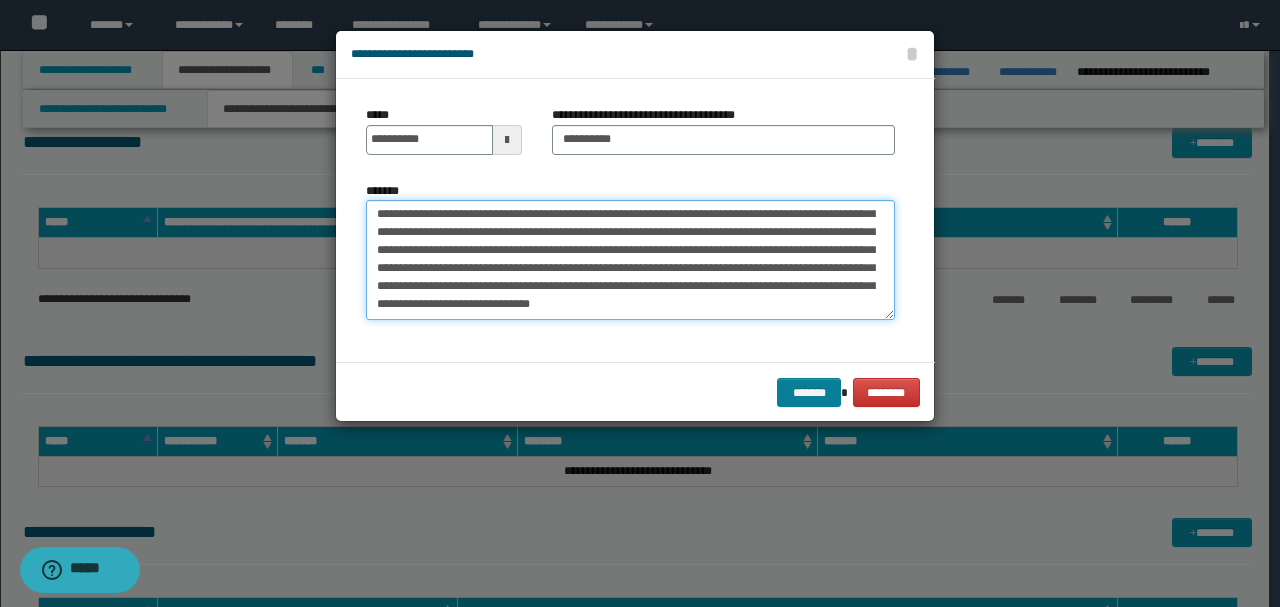 type on "**********" 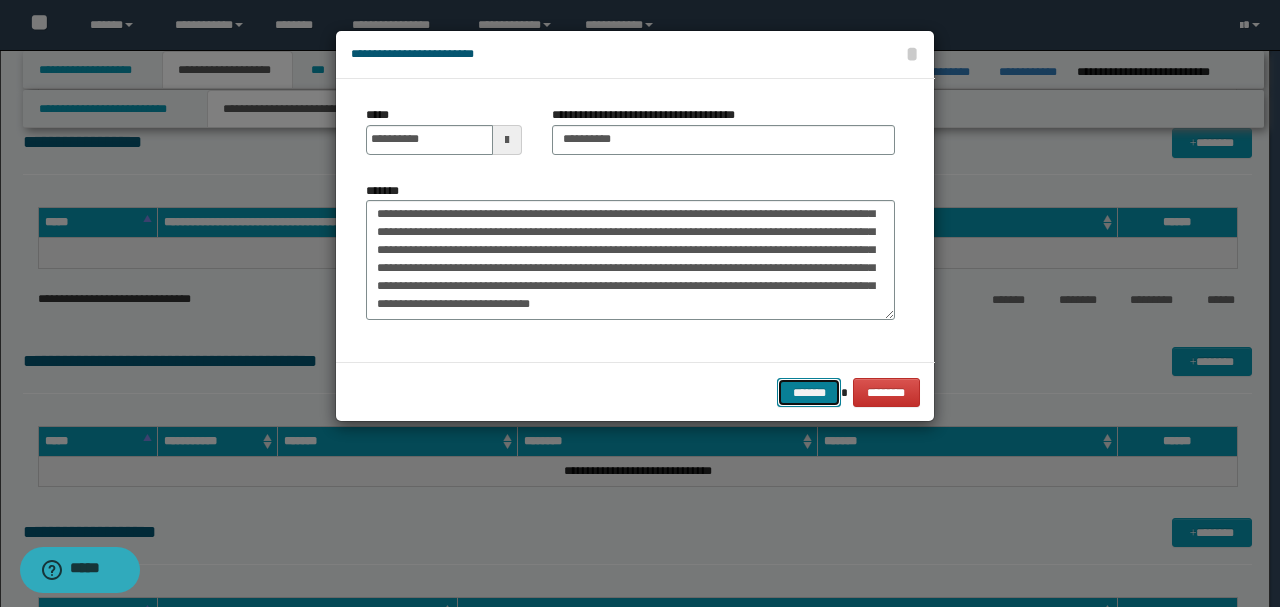 click on "*******" at bounding box center [809, 392] 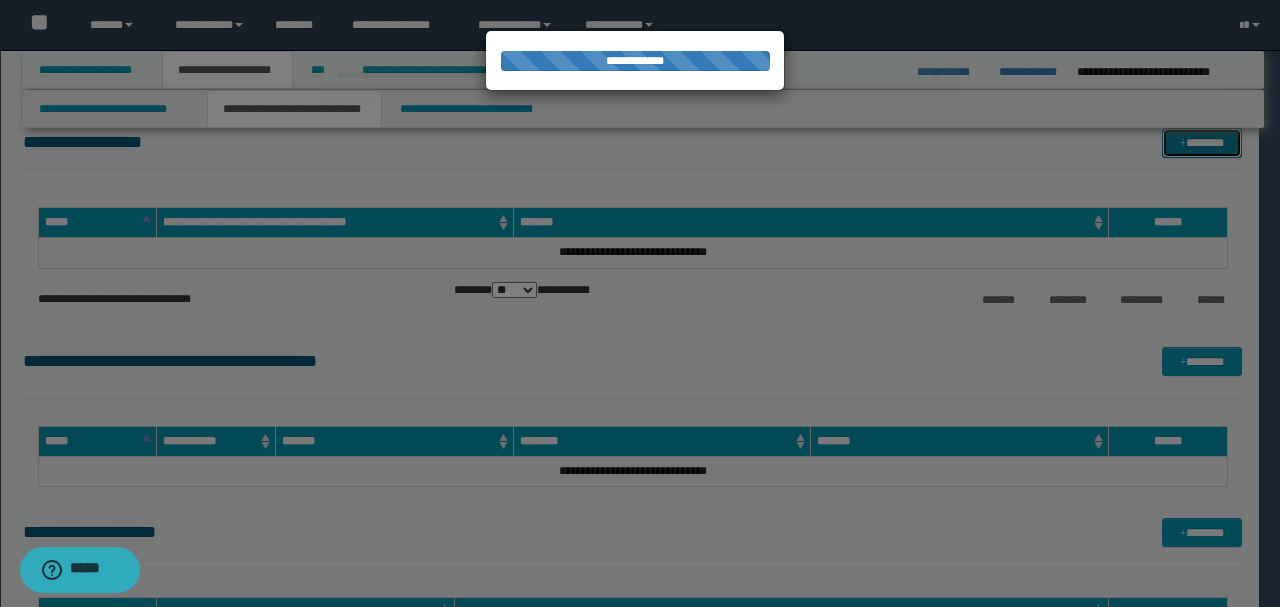 type 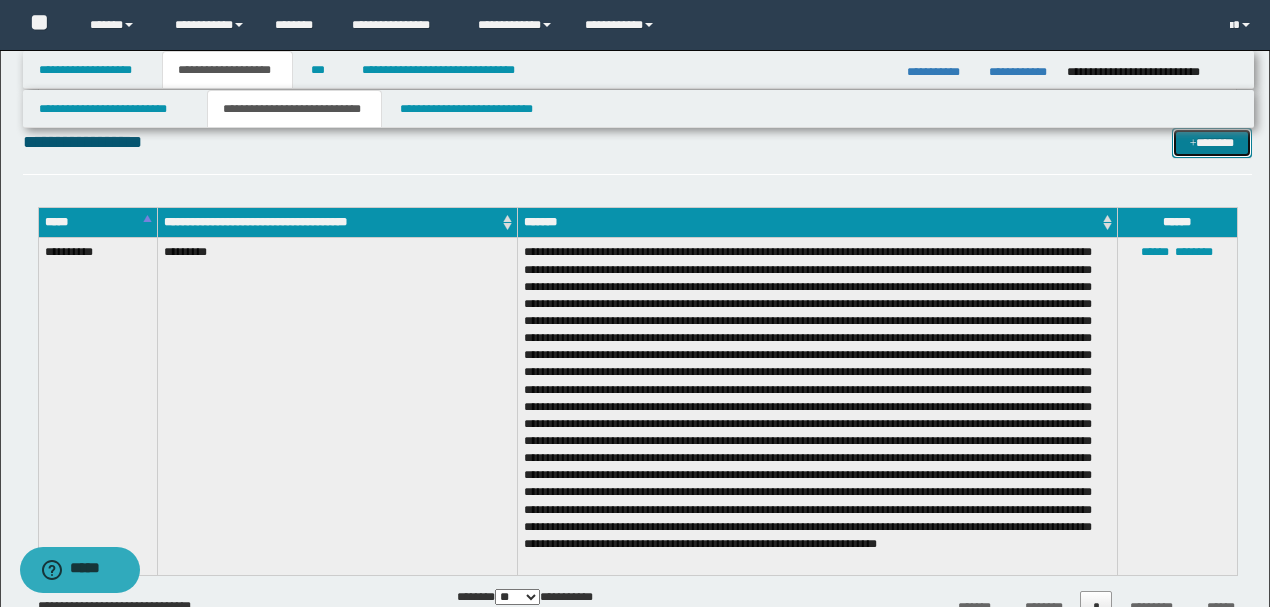 click at bounding box center [1193, 144] 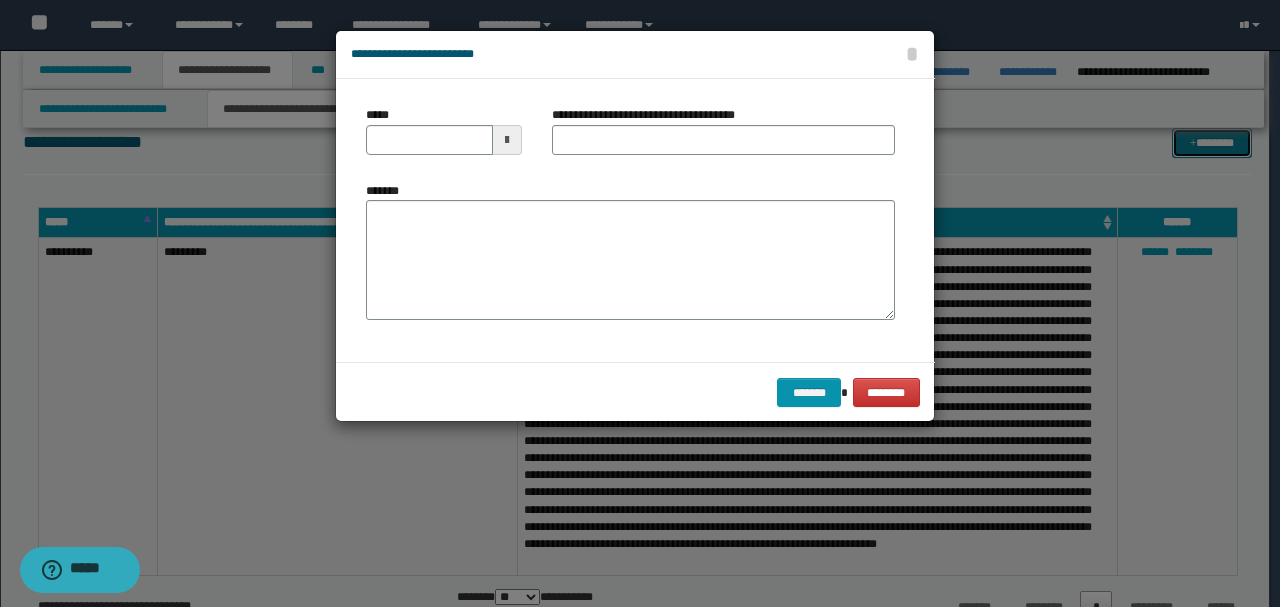 scroll, scrollTop: 0, scrollLeft: 0, axis: both 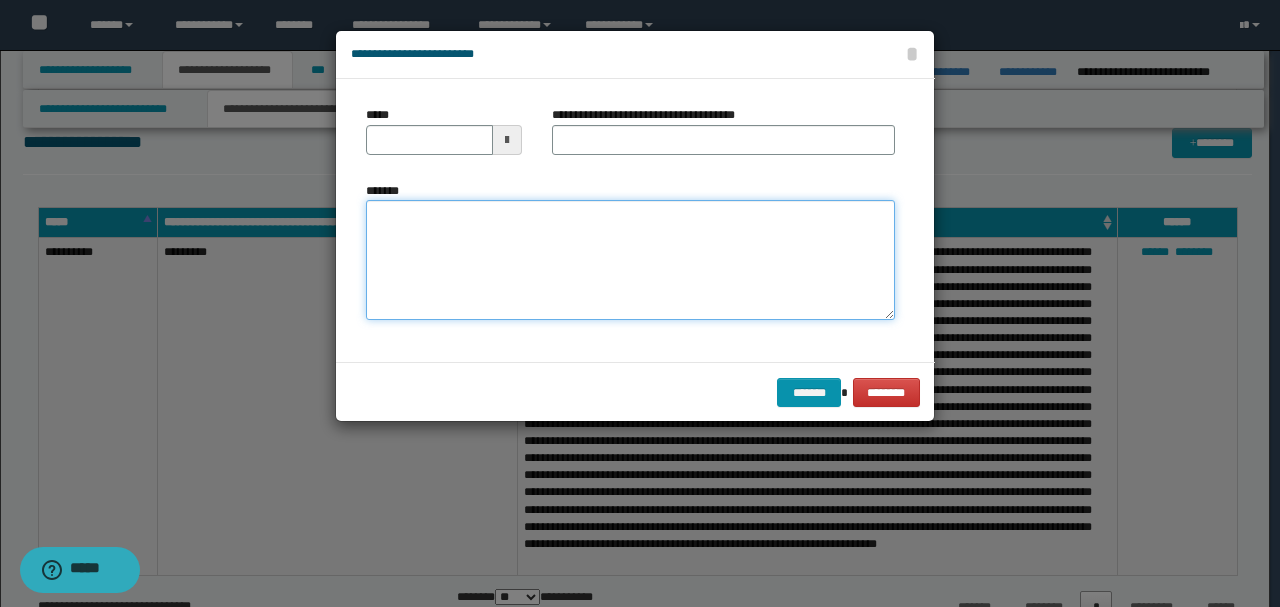 click on "*******" at bounding box center [630, 259] 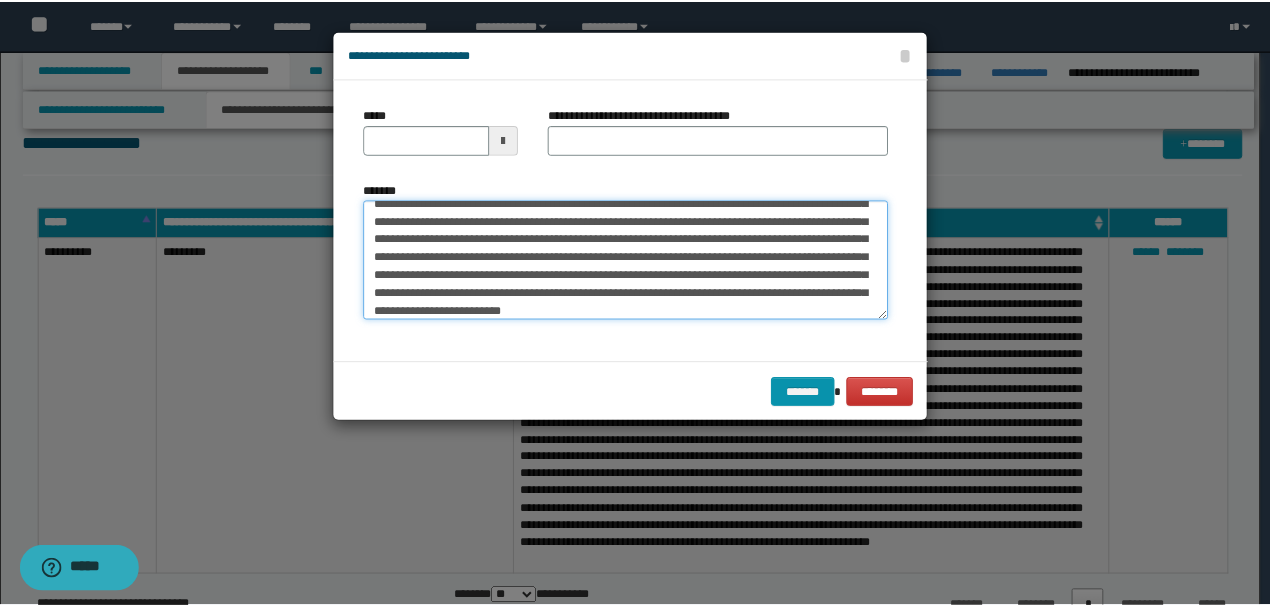 scroll, scrollTop: 0, scrollLeft: 0, axis: both 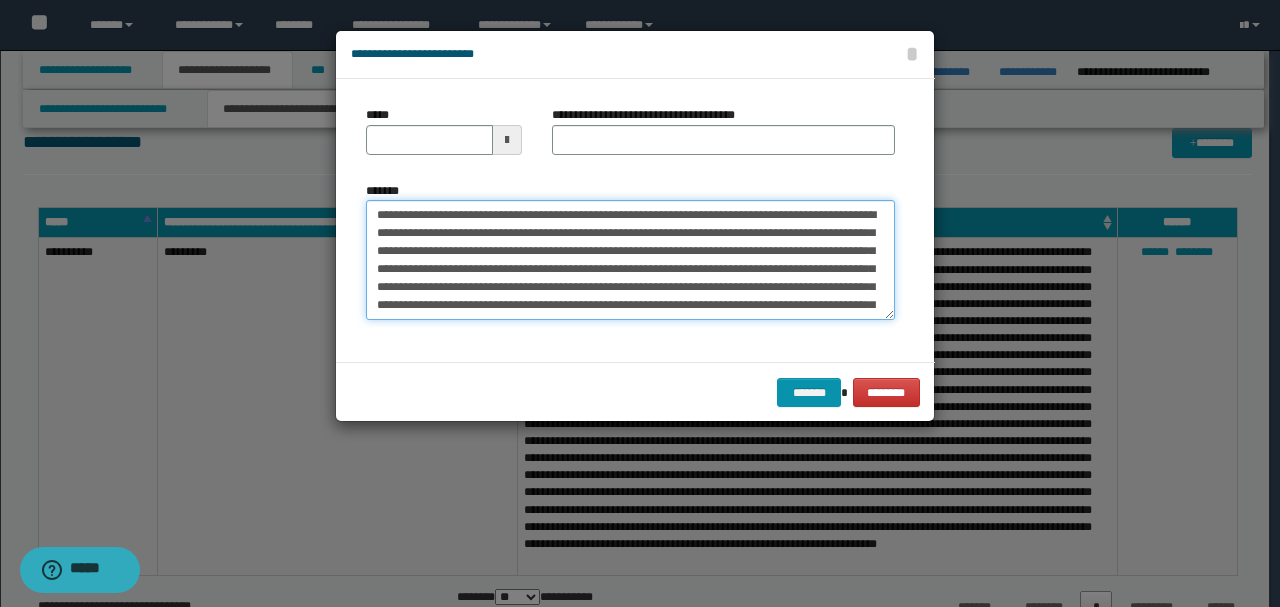 drag, startPoint x: 441, startPoint y: 216, endPoint x: 302, endPoint y: 195, distance: 140.57738 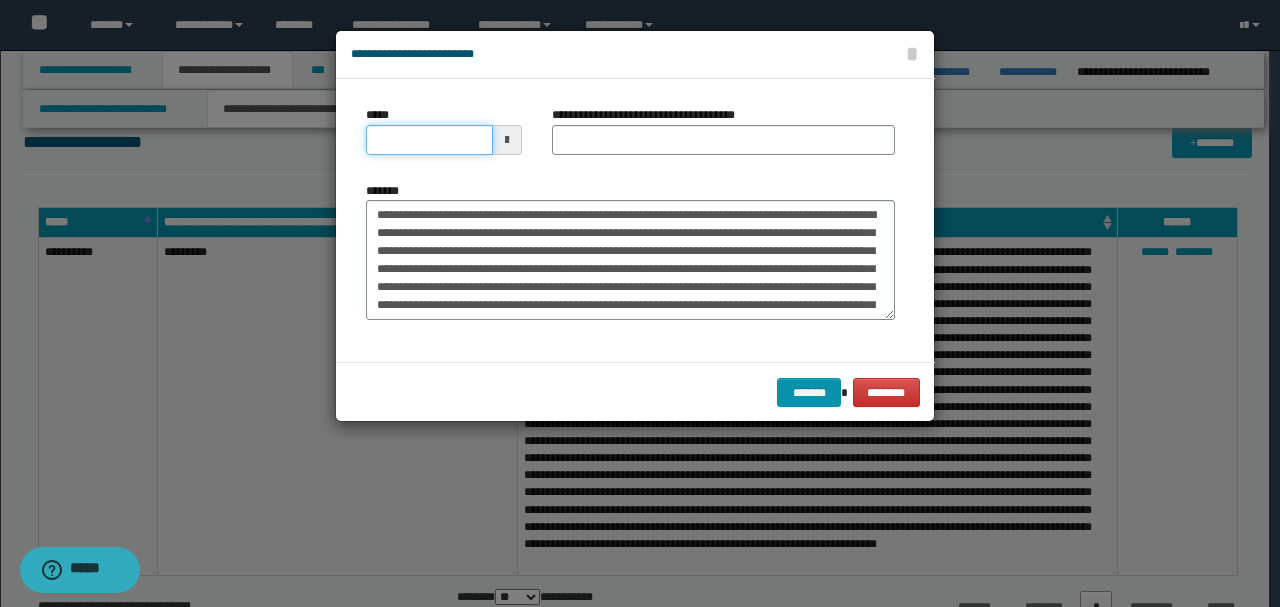 click on "*****" at bounding box center [429, 140] 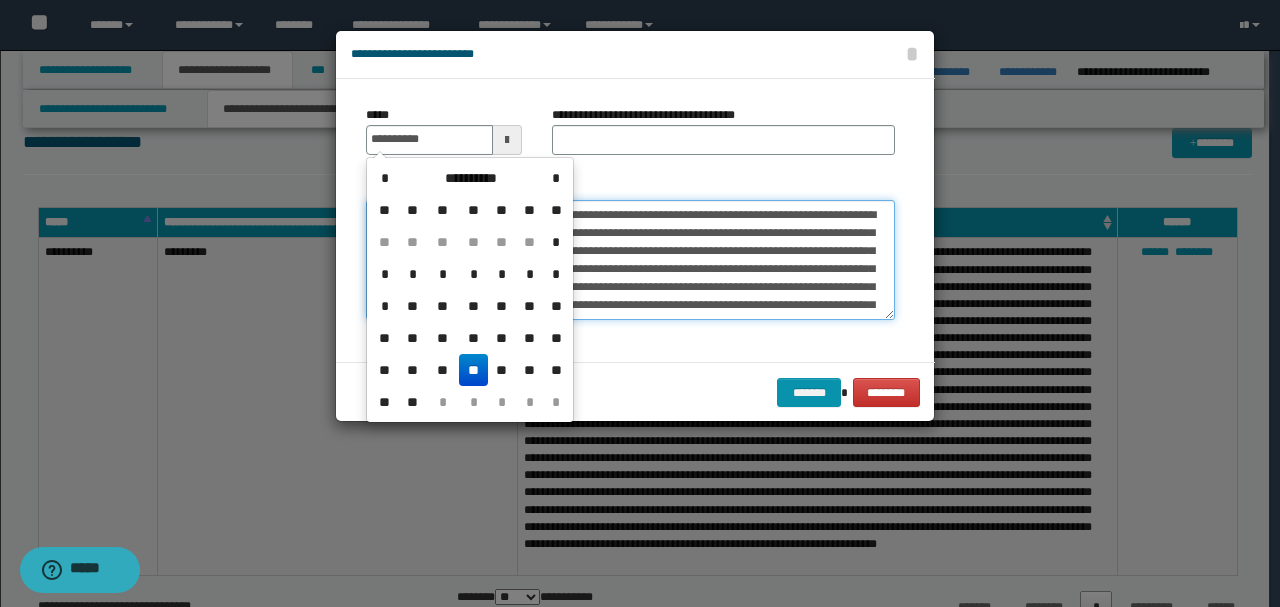 type on "**********" 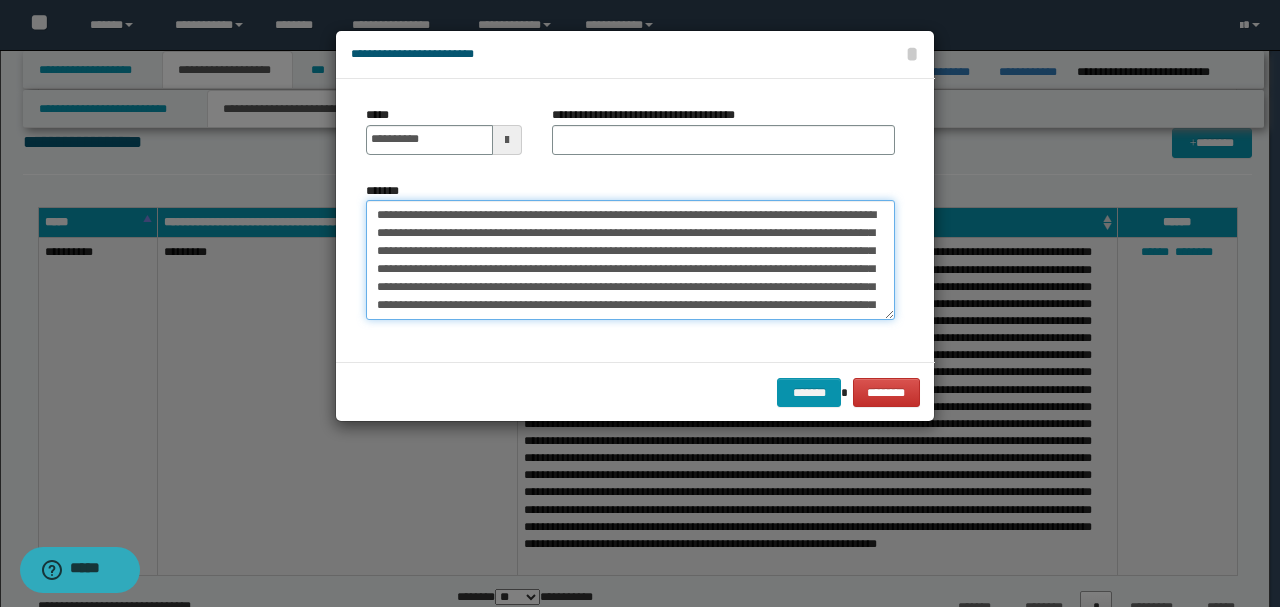 drag, startPoint x: 434, startPoint y: 213, endPoint x: 302, endPoint y: 206, distance: 132.18547 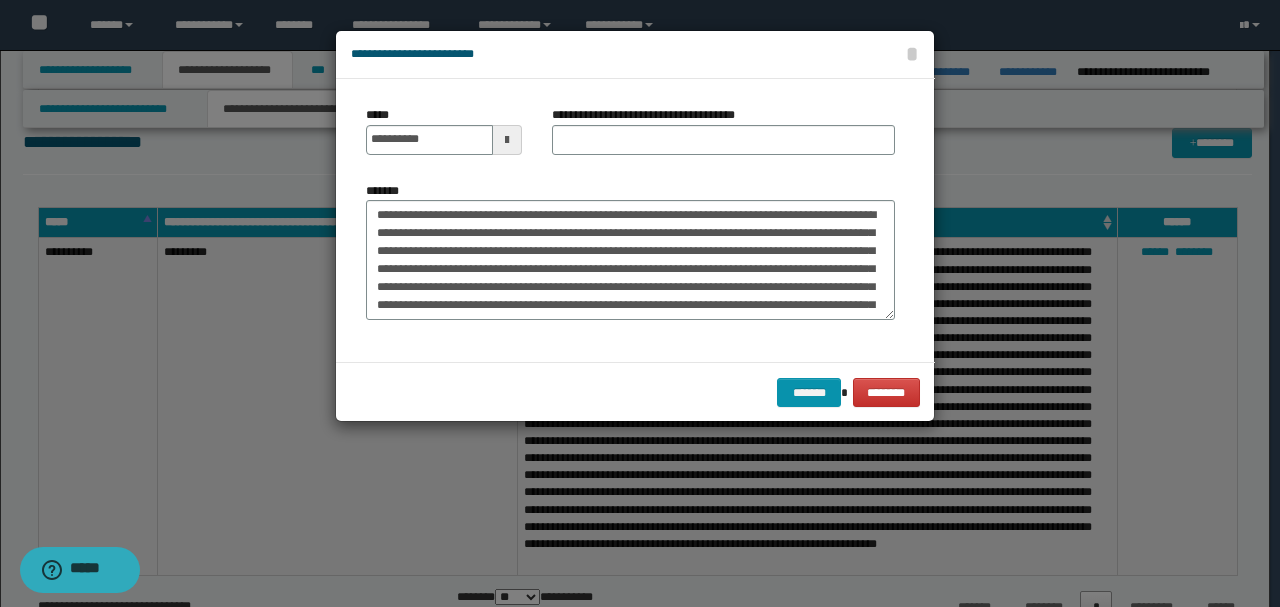 click at bounding box center [640, 303] 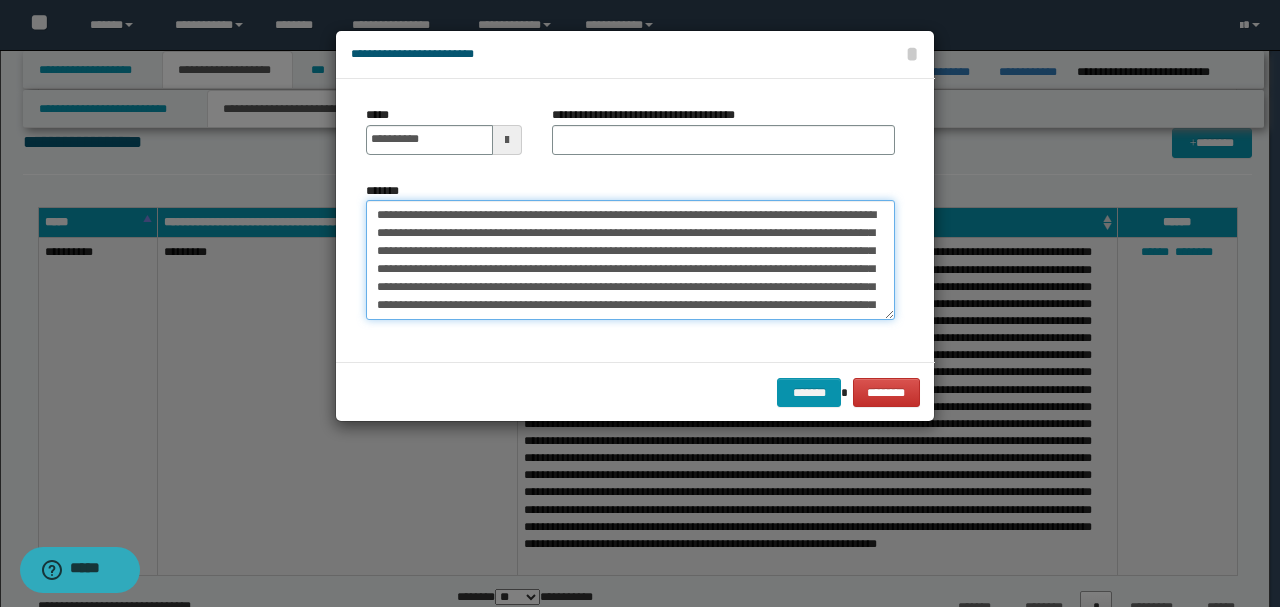 drag, startPoint x: 432, startPoint y: 210, endPoint x: 322, endPoint y: 206, distance: 110.0727 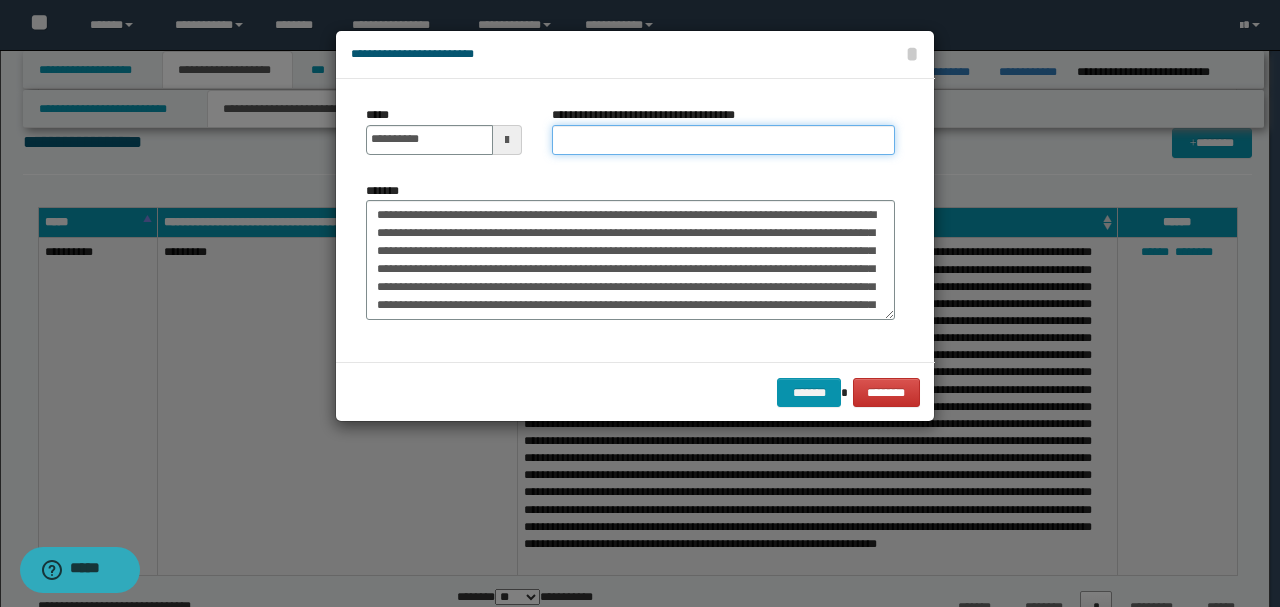 click on "**********" at bounding box center [723, 140] 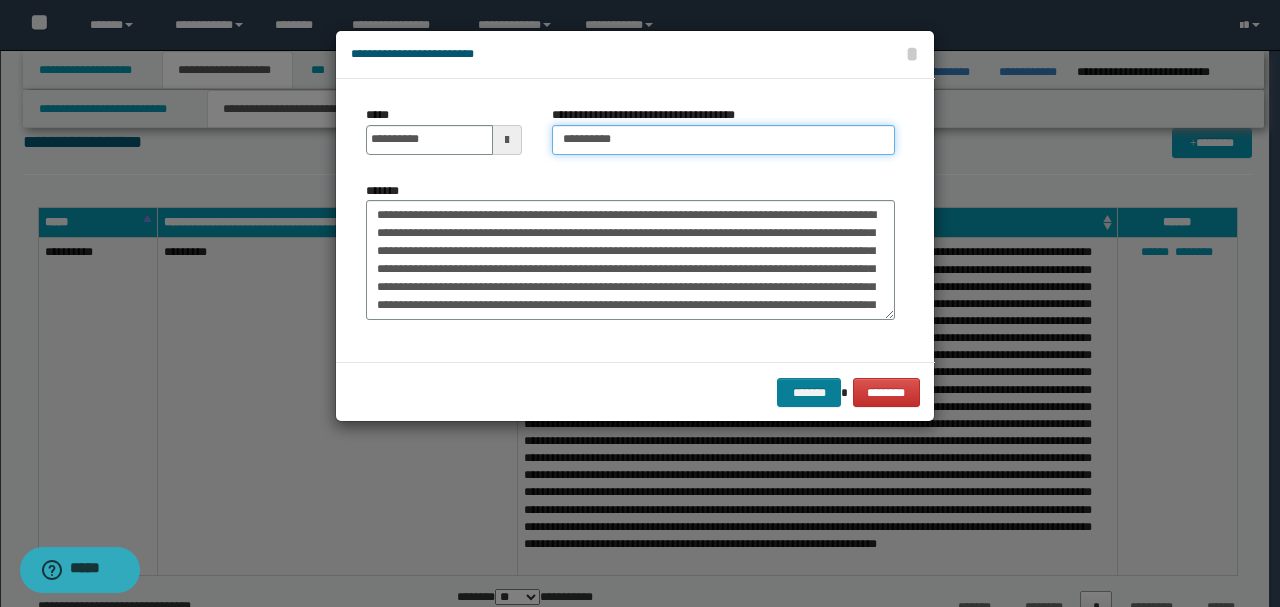 type on "*********" 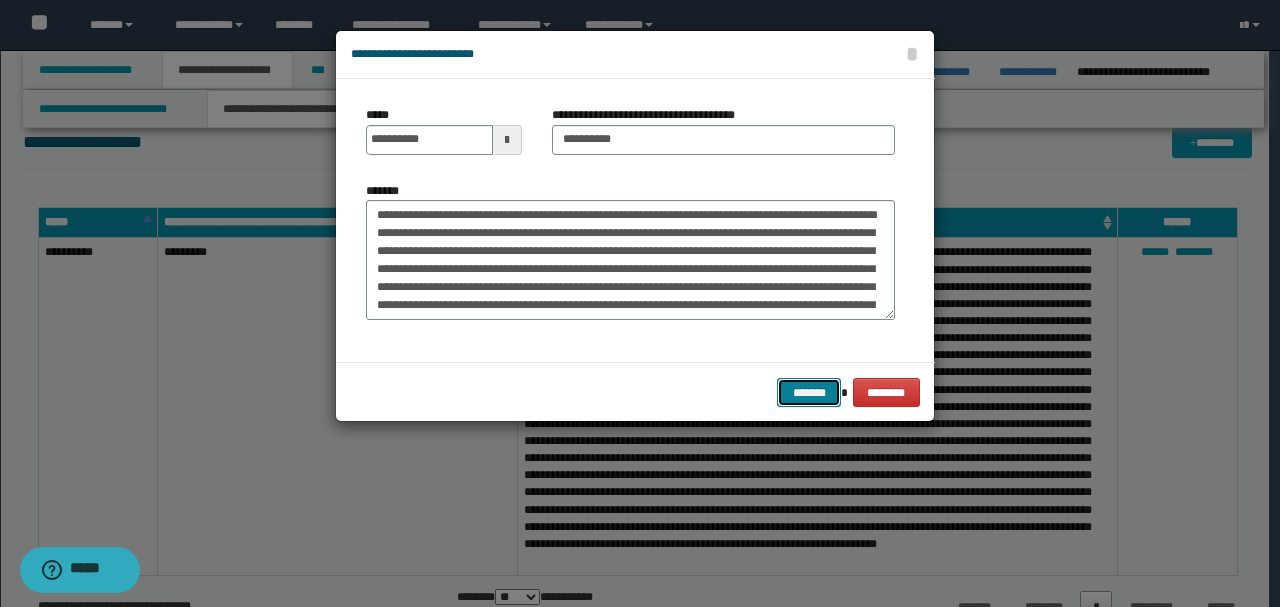 click on "*******" at bounding box center (809, 392) 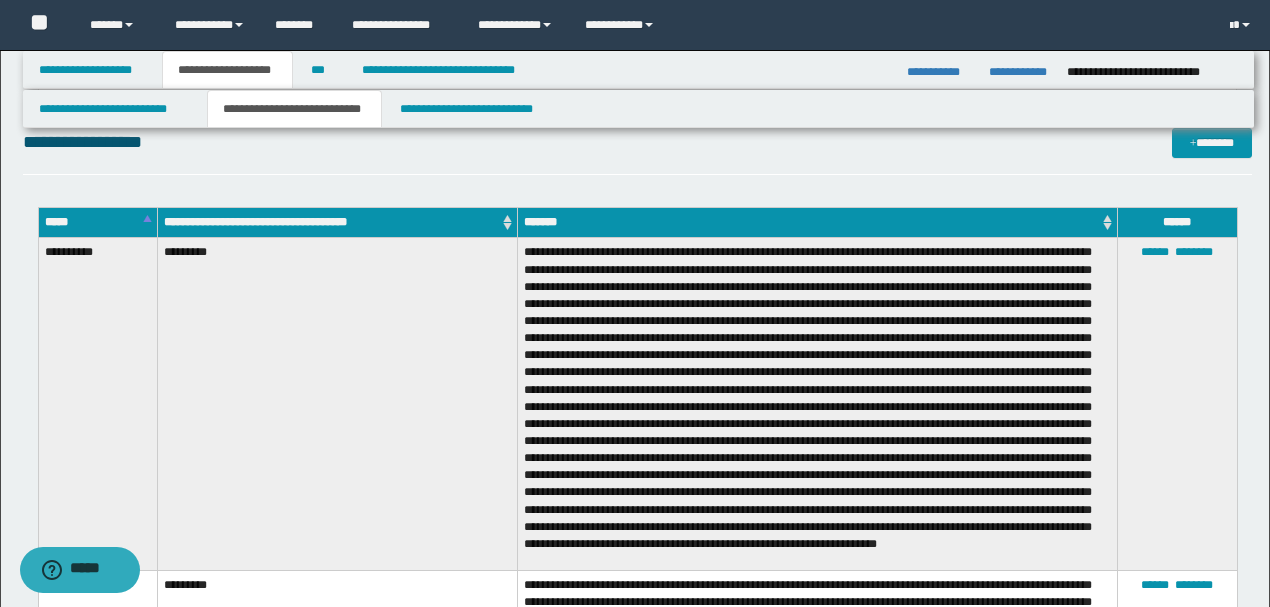 click on "*********" at bounding box center [338, 404] 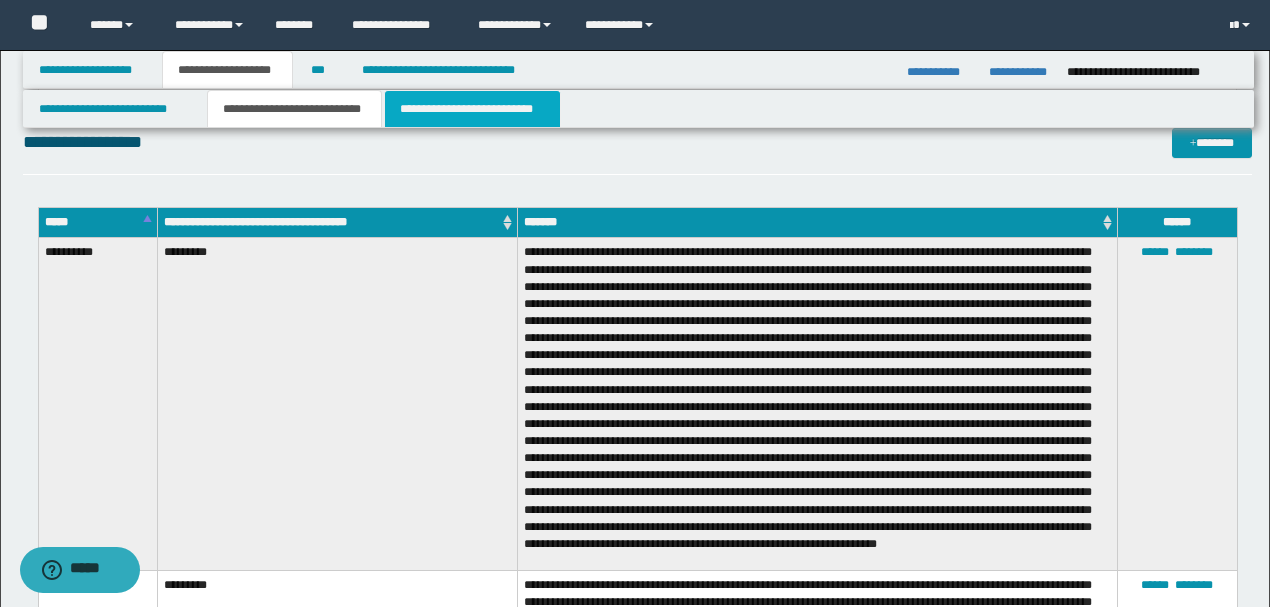 click on "**********" at bounding box center [472, 109] 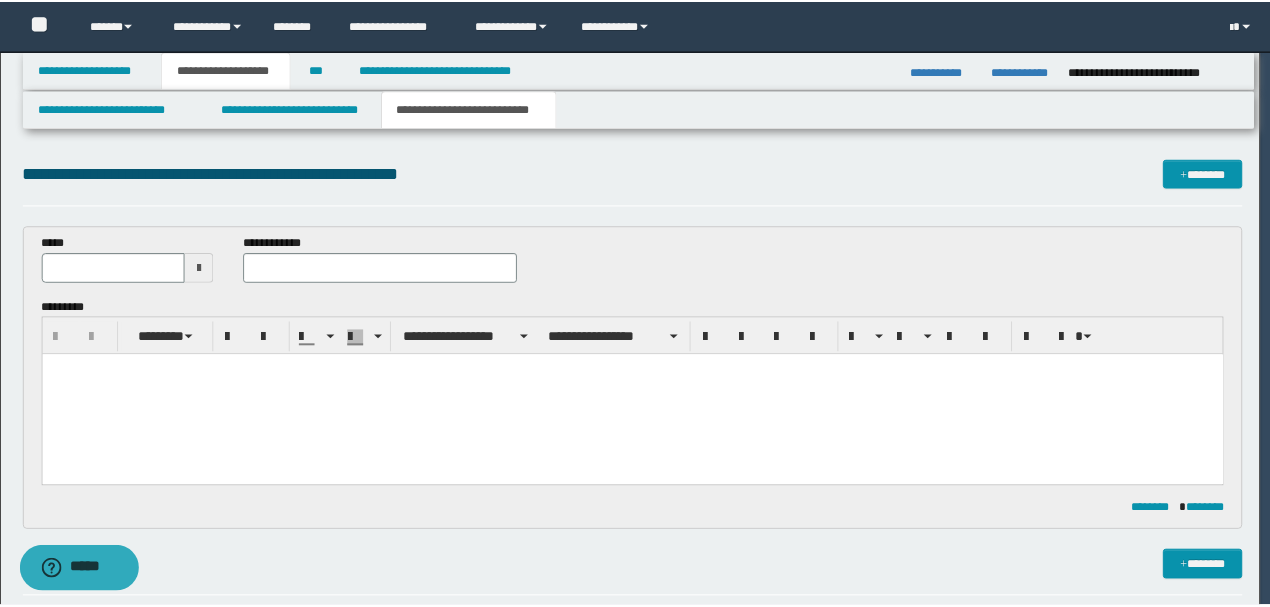 scroll, scrollTop: 0, scrollLeft: 0, axis: both 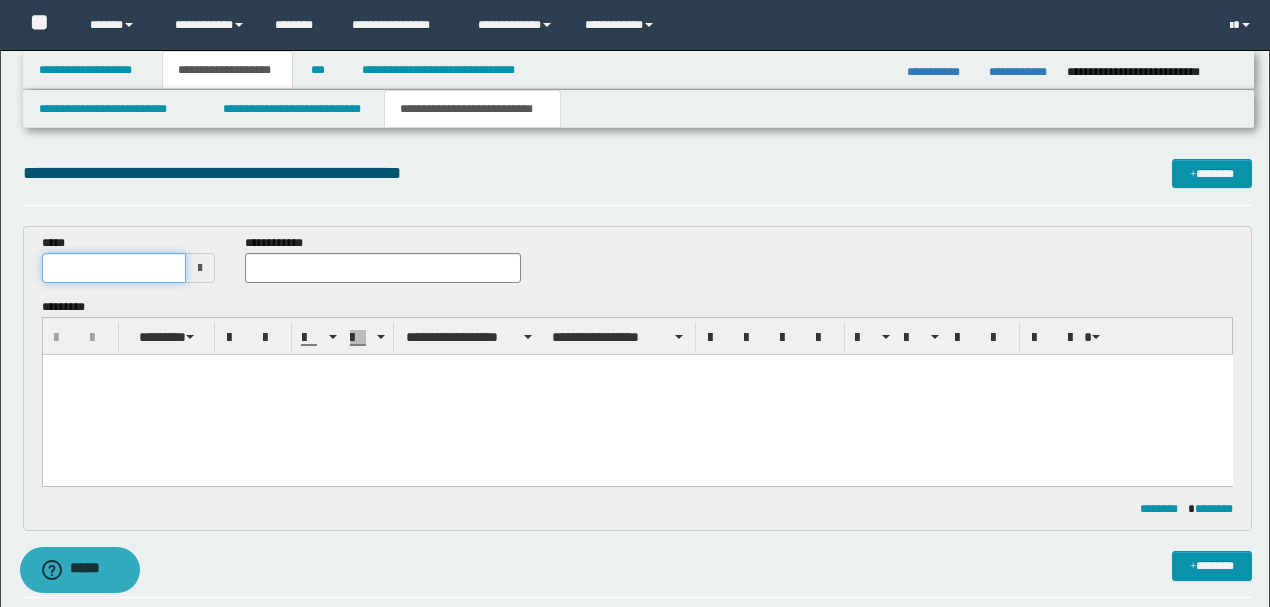 click at bounding box center (114, 268) 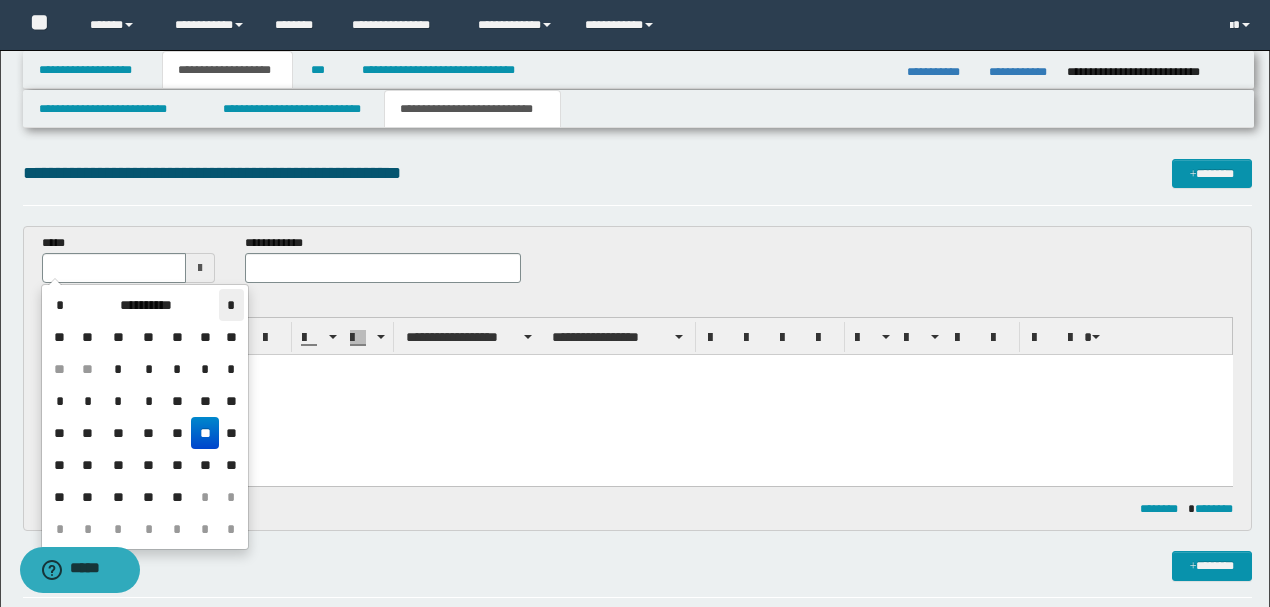 click on "*" at bounding box center [231, 305] 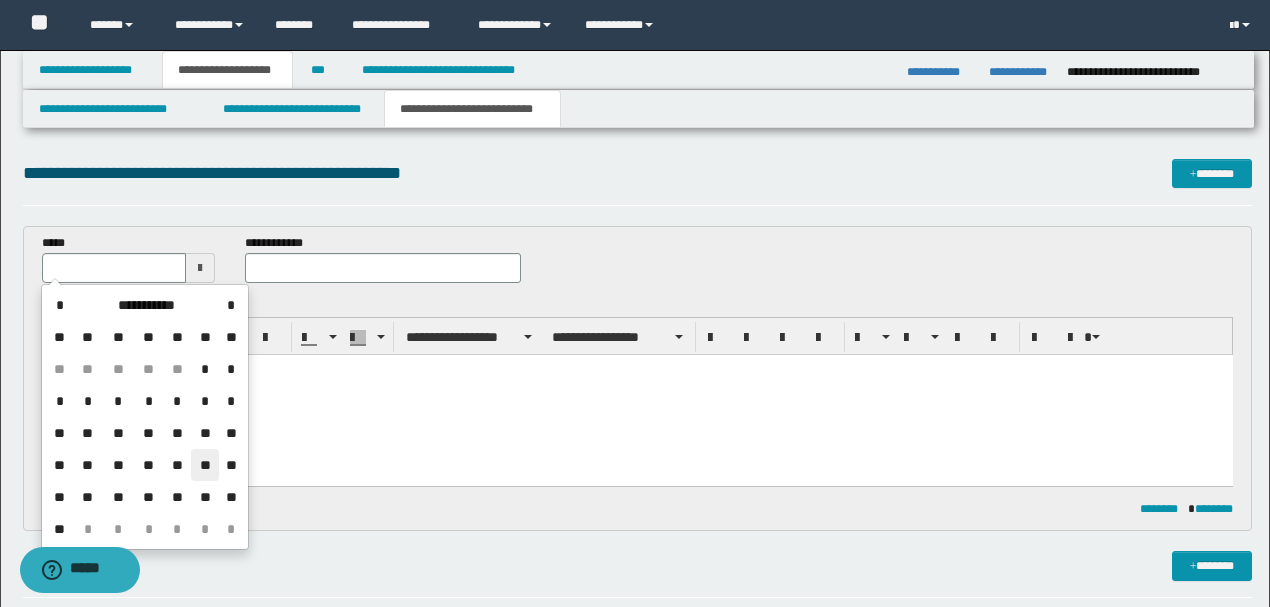 click on "**" at bounding box center (205, 465) 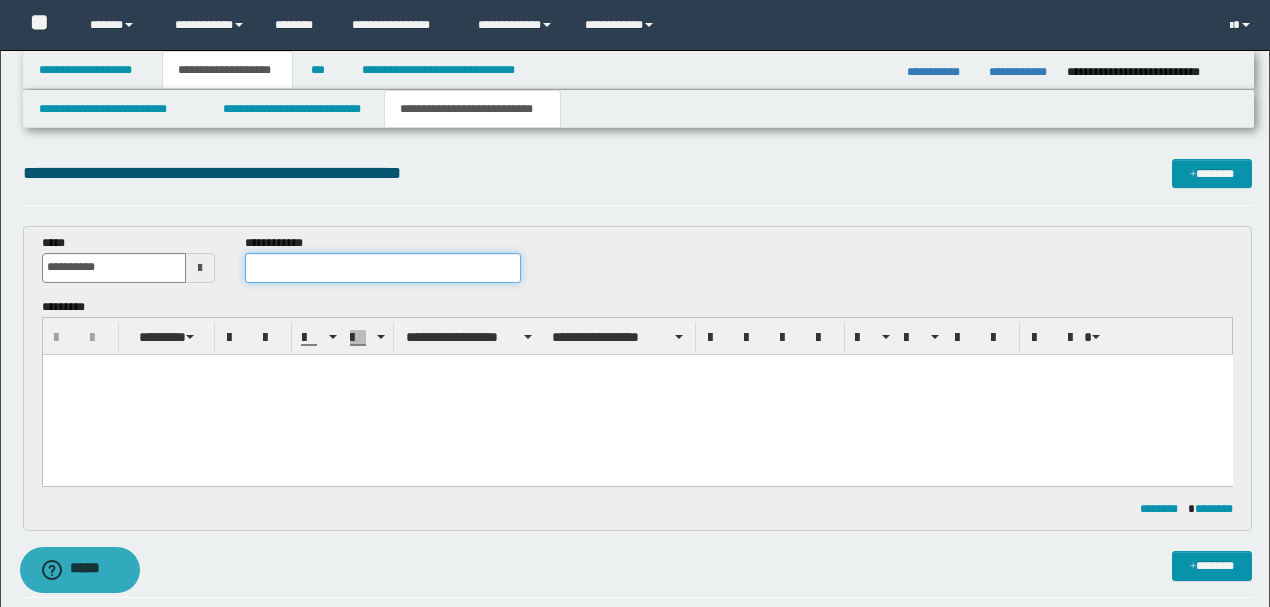 click at bounding box center (382, 268) 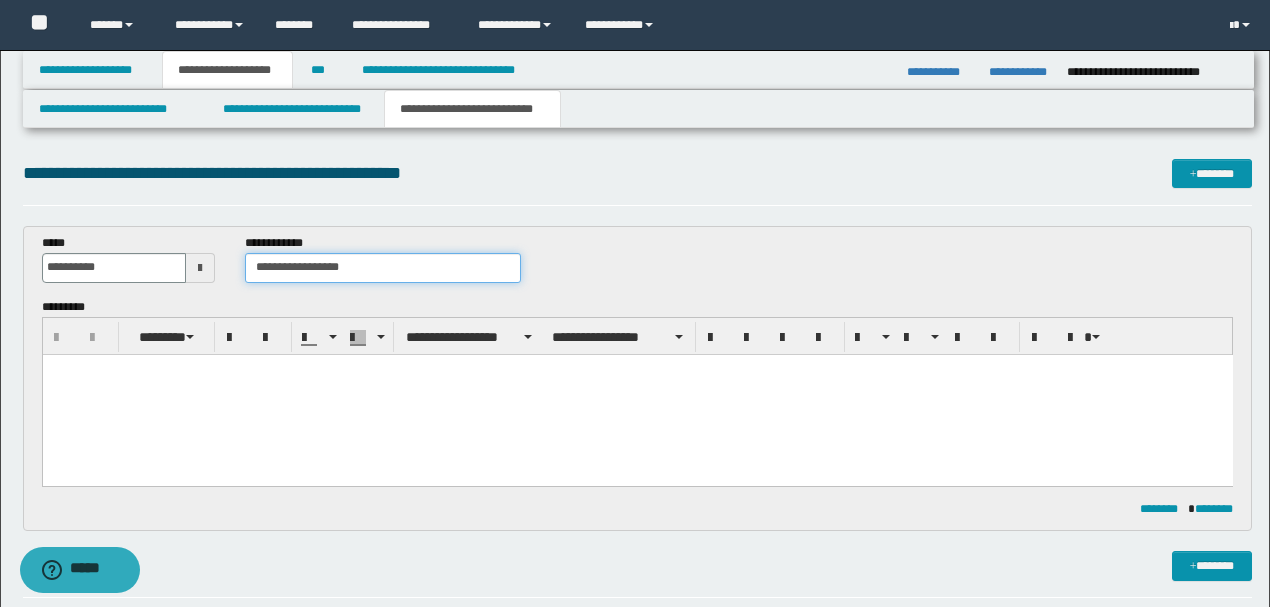 type on "**********" 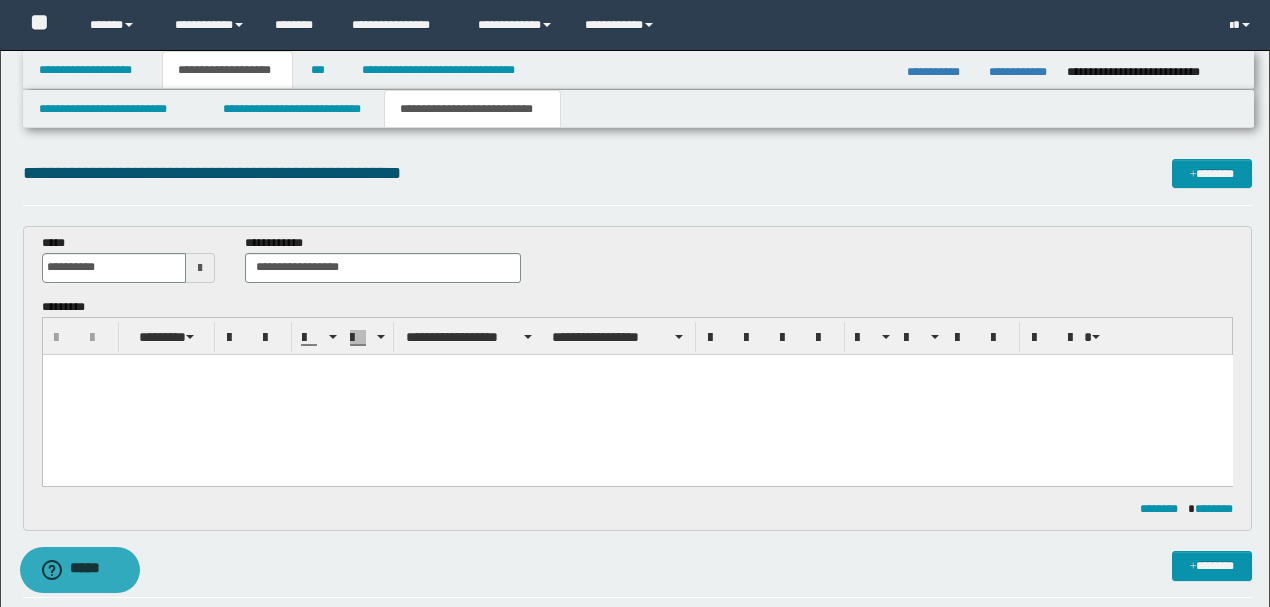 click at bounding box center (637, 394) 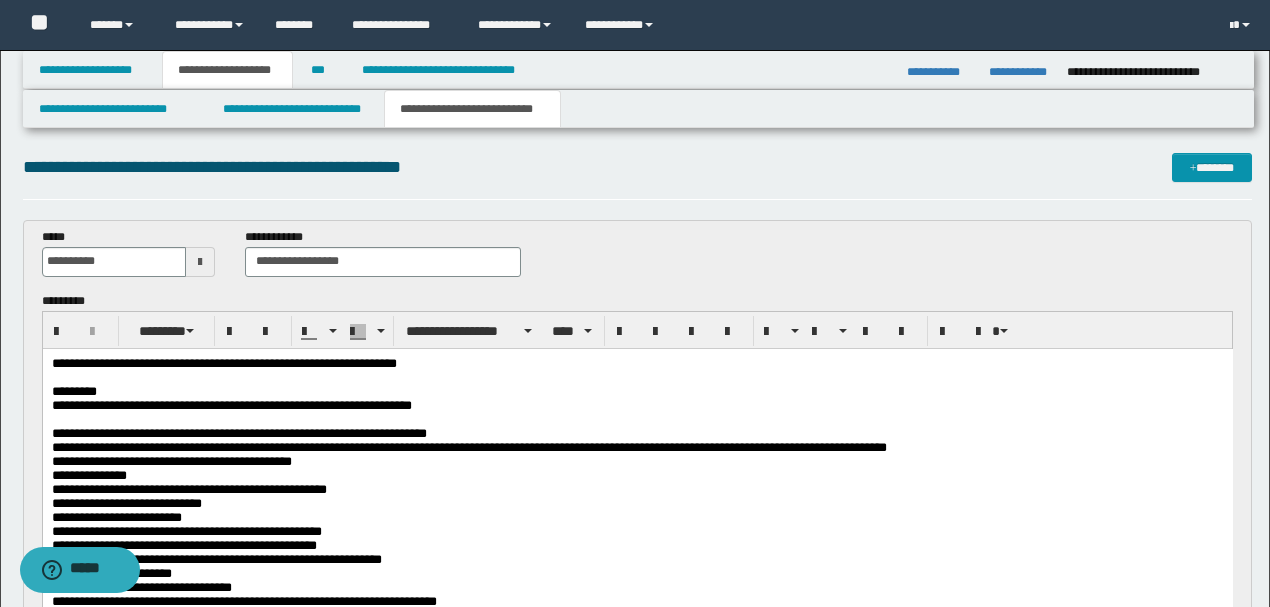 scroll, scrollTop: 0, scrollLeft: 0, axis: both 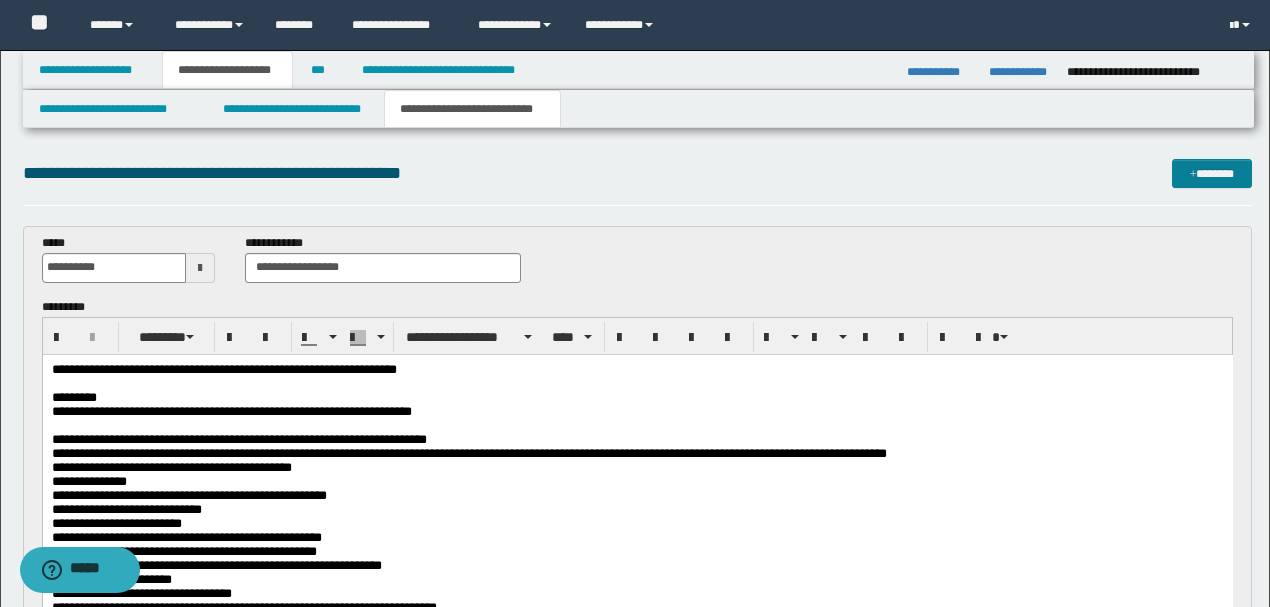click on "*******" at bounding box center (1211, 173) 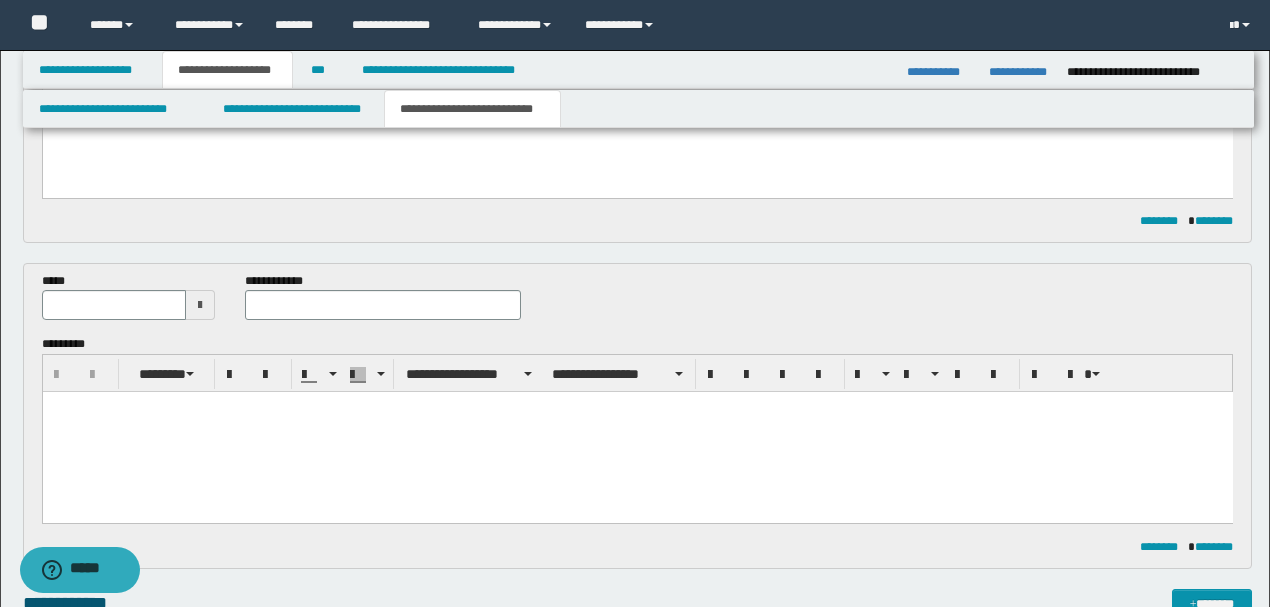 scroll, scrollTop: 662, scrollLeft: 0, axis: vertical 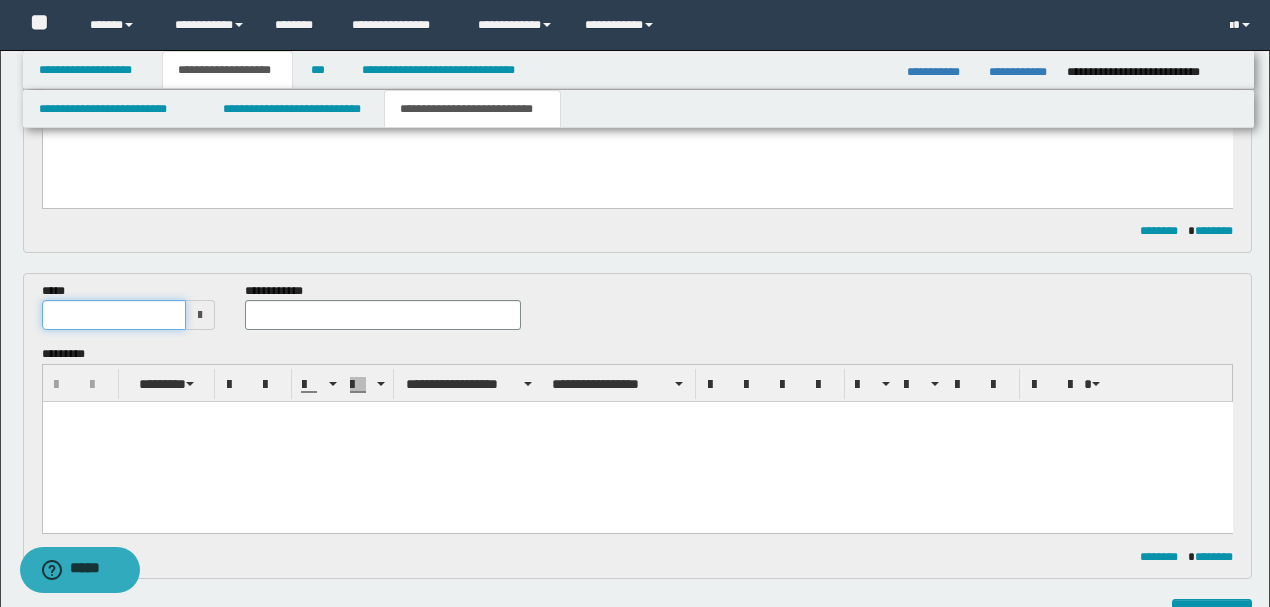 click at bounding box center (114, 315) 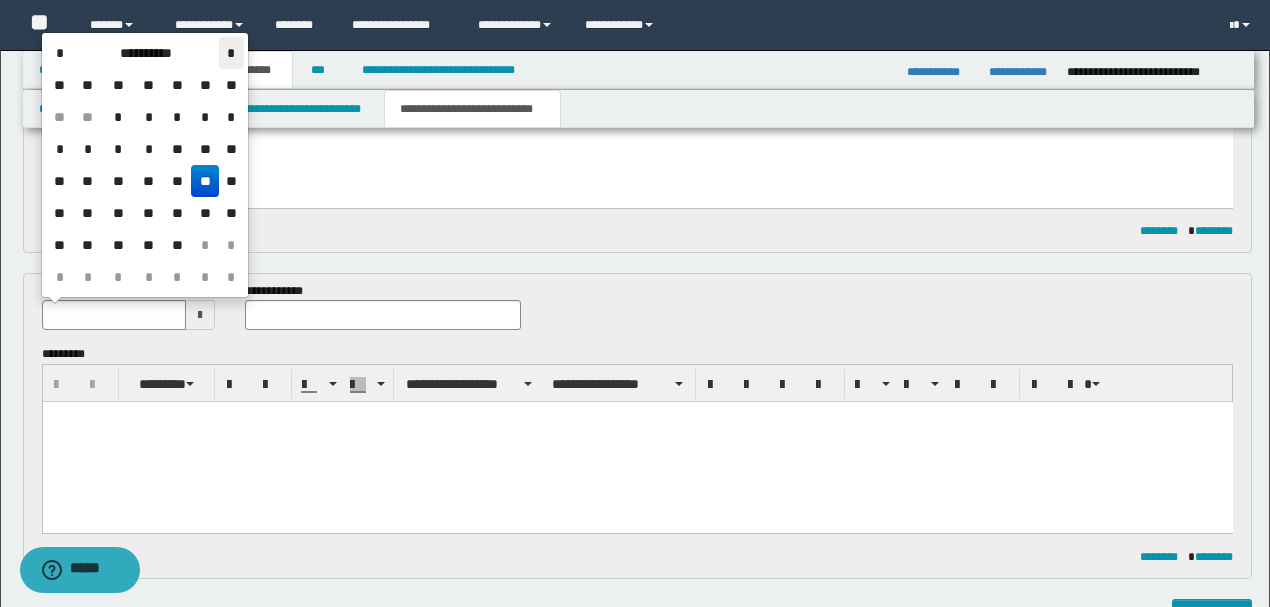 click on "*" at bounding box center [231, 53] 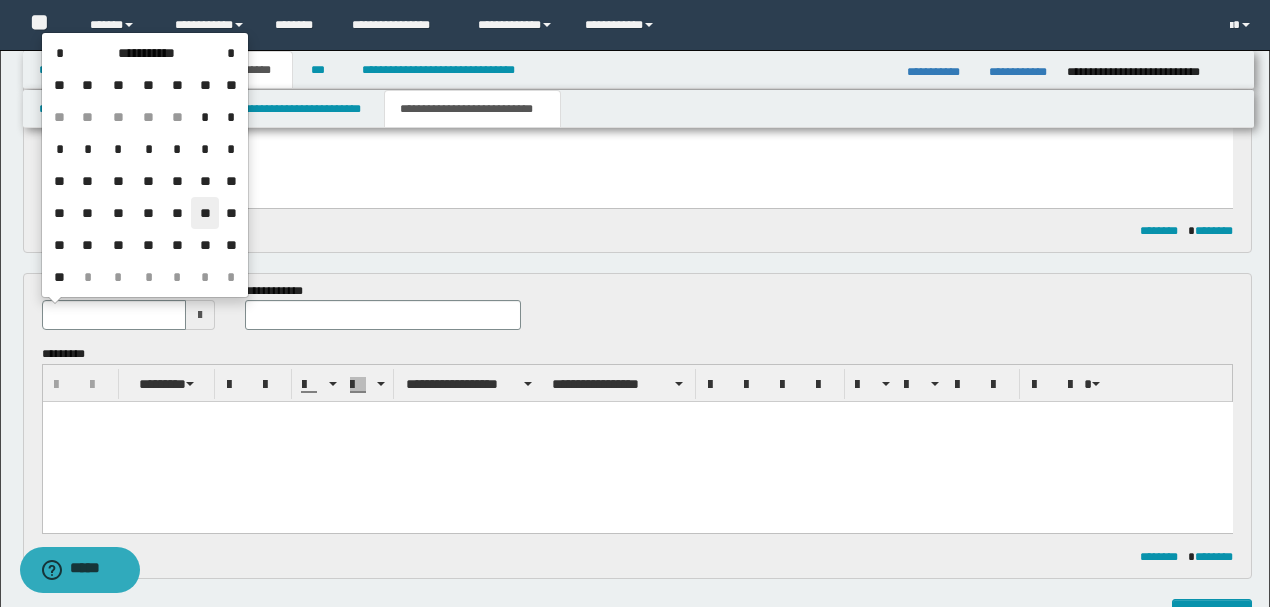 click on "**" at bounding box center [205, 213] 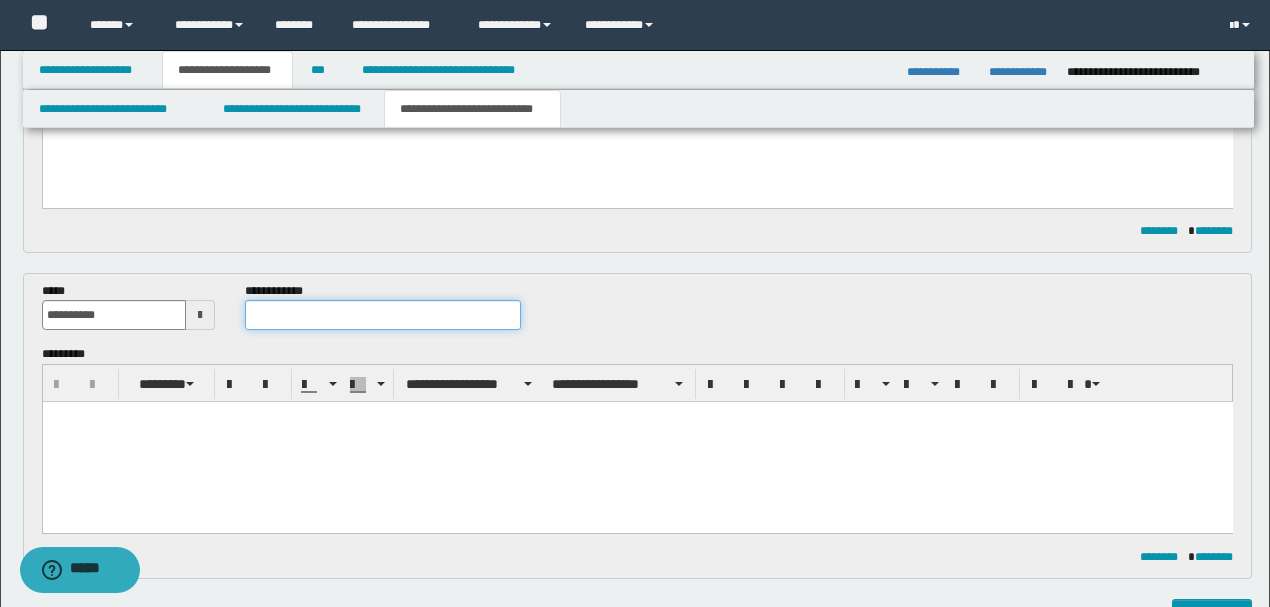 click at bounding box center [382, 315] 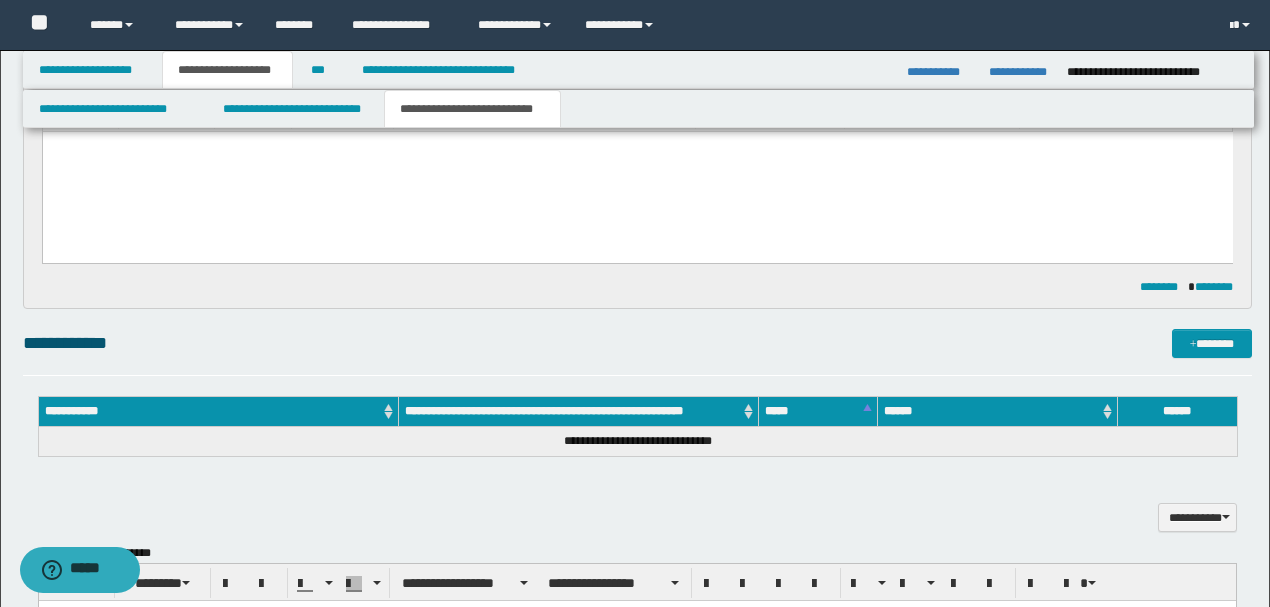 scroll, scrollTop: 995, scrollLeft: 0, axis: vertical 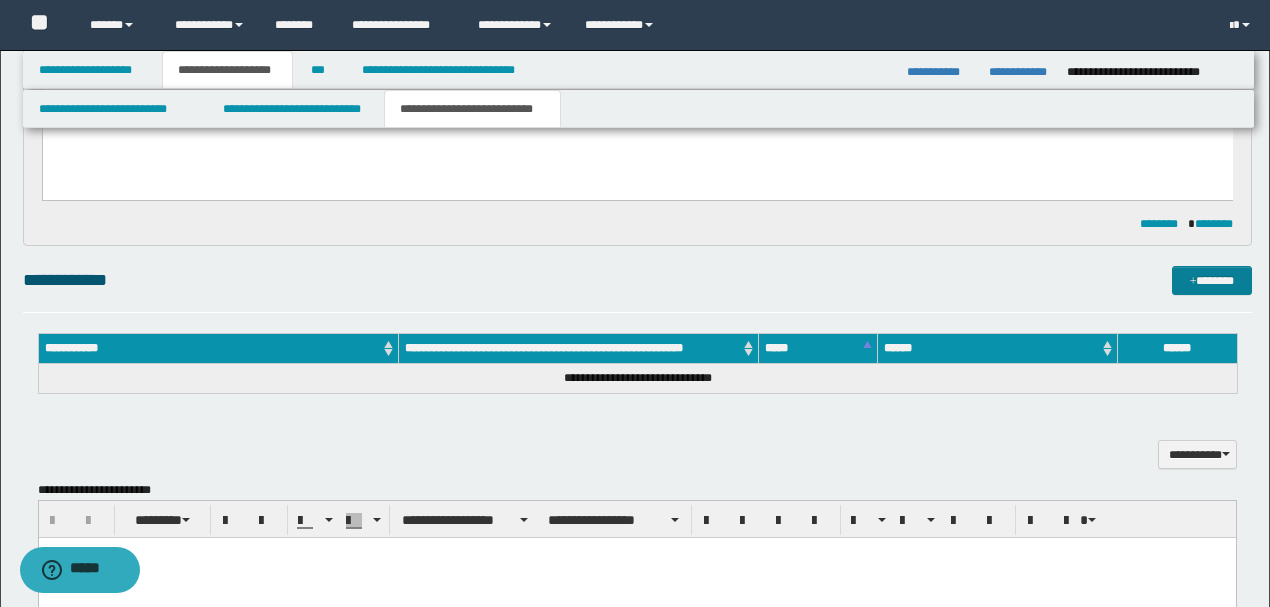 type on "**********" 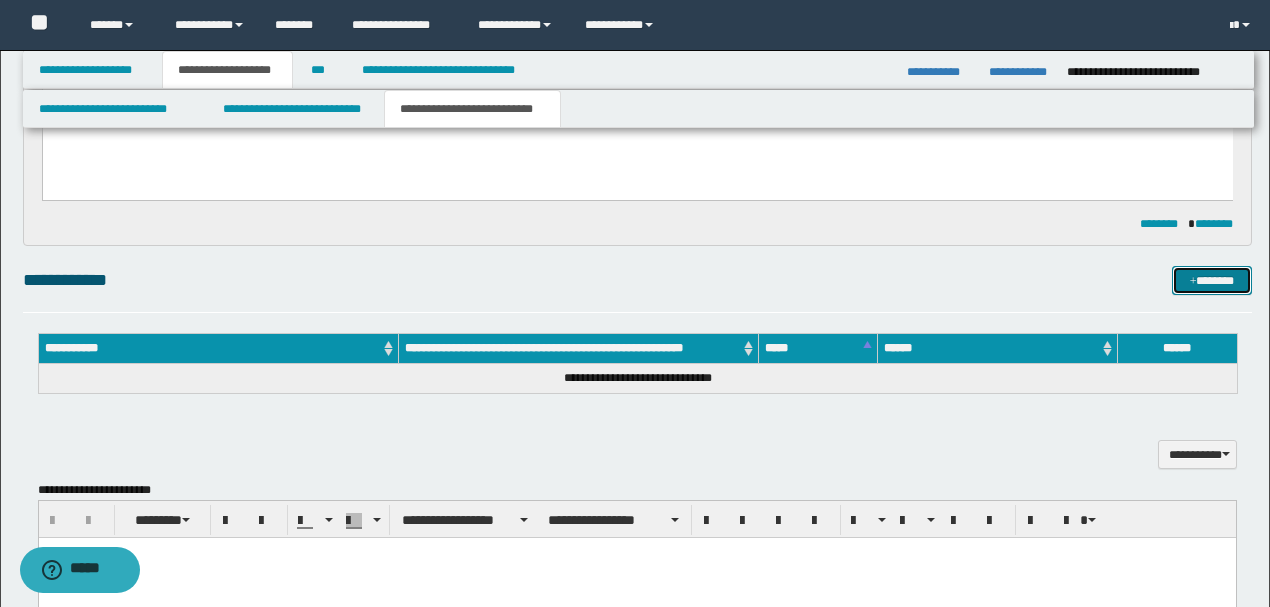 click on "*******" at bounding box center [1211, 280] 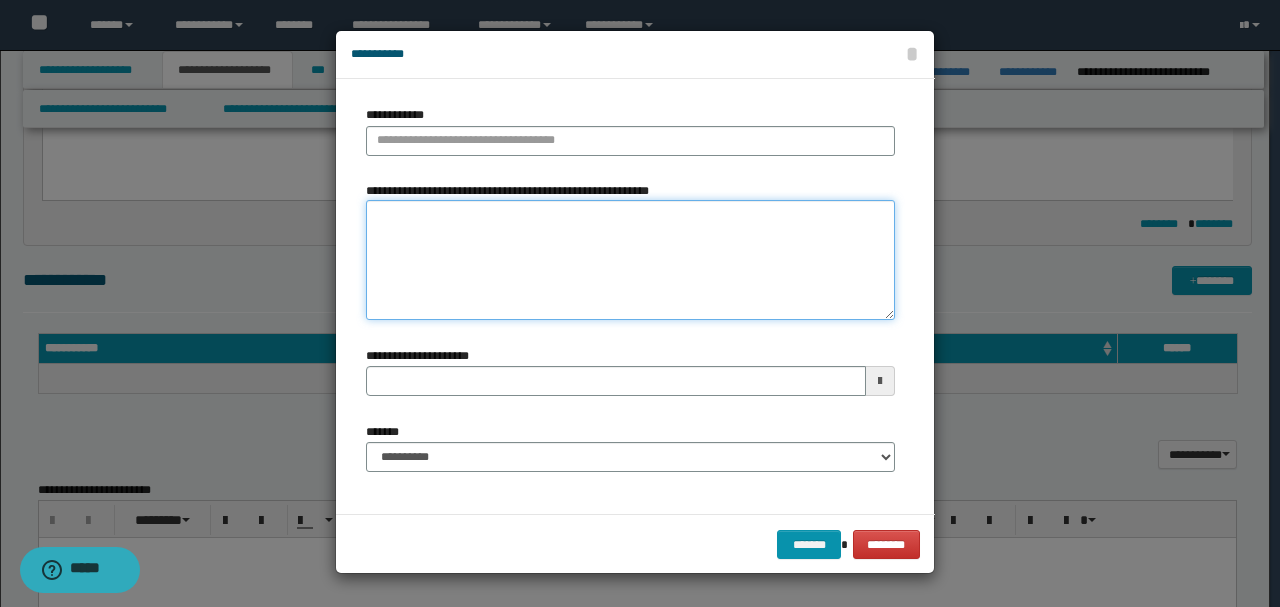 click on "**********" at bounding box center [630, 260] 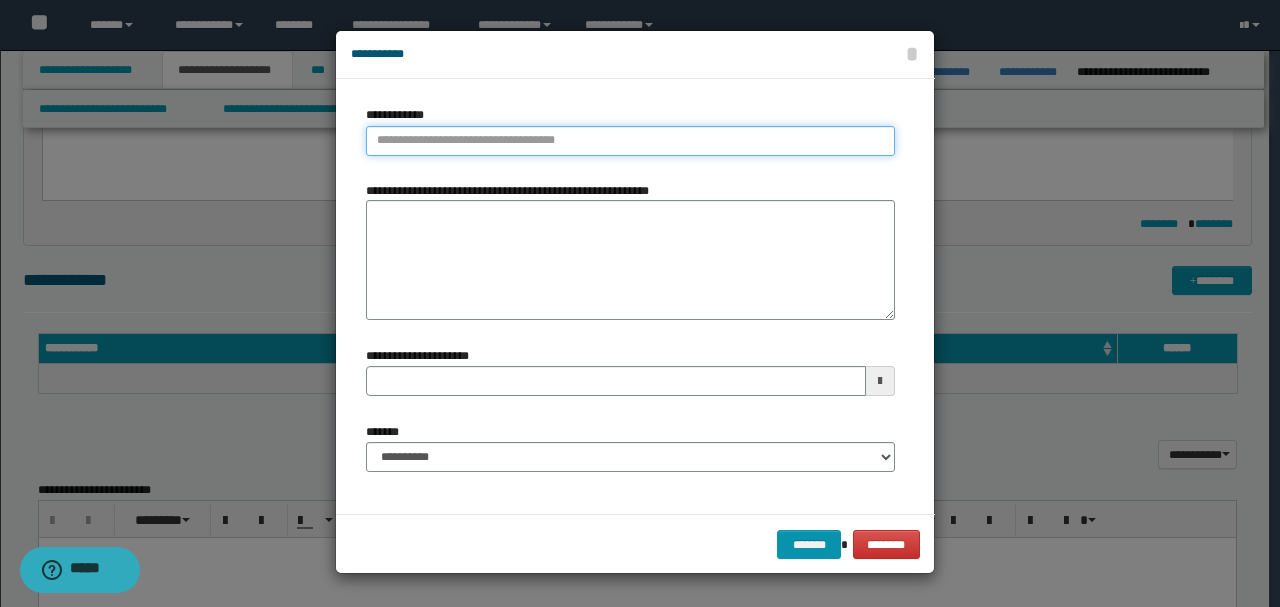 click on "**********" at bounding box center [630, 141] 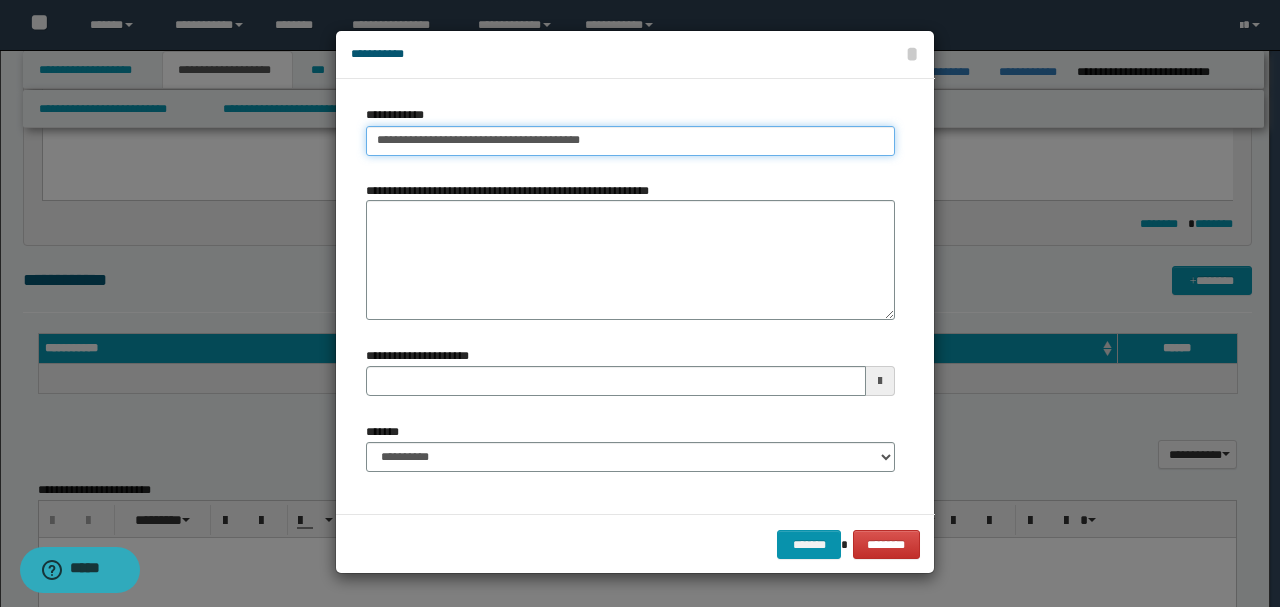 type on "**********" 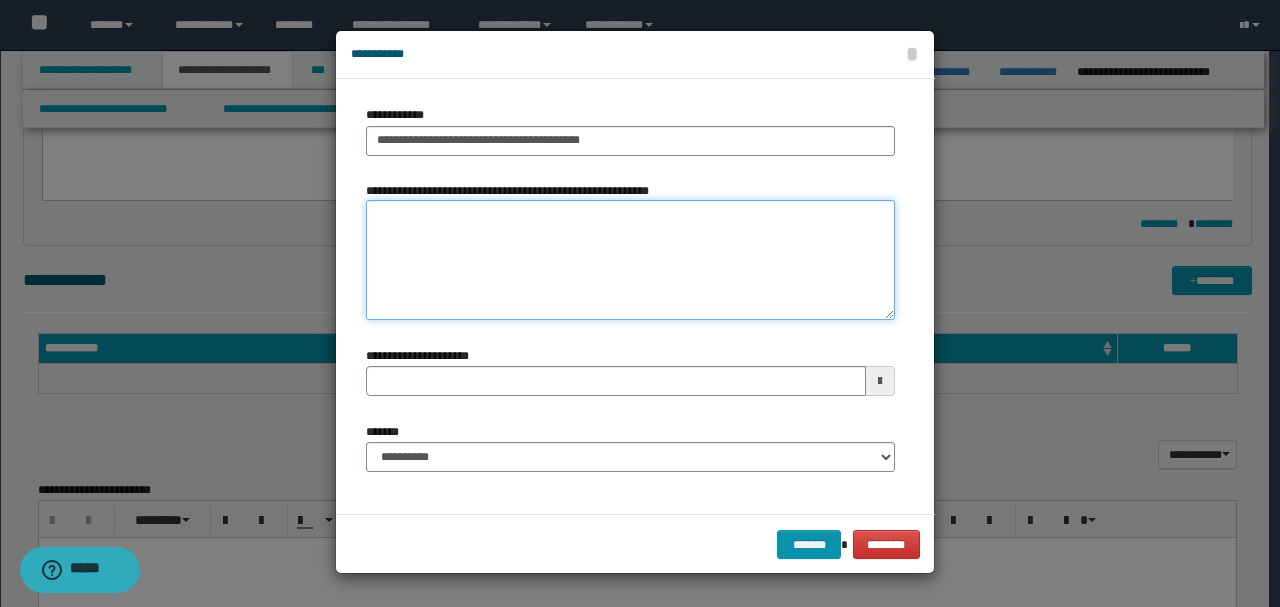 click on "**********" at bounding box center [630, 260] 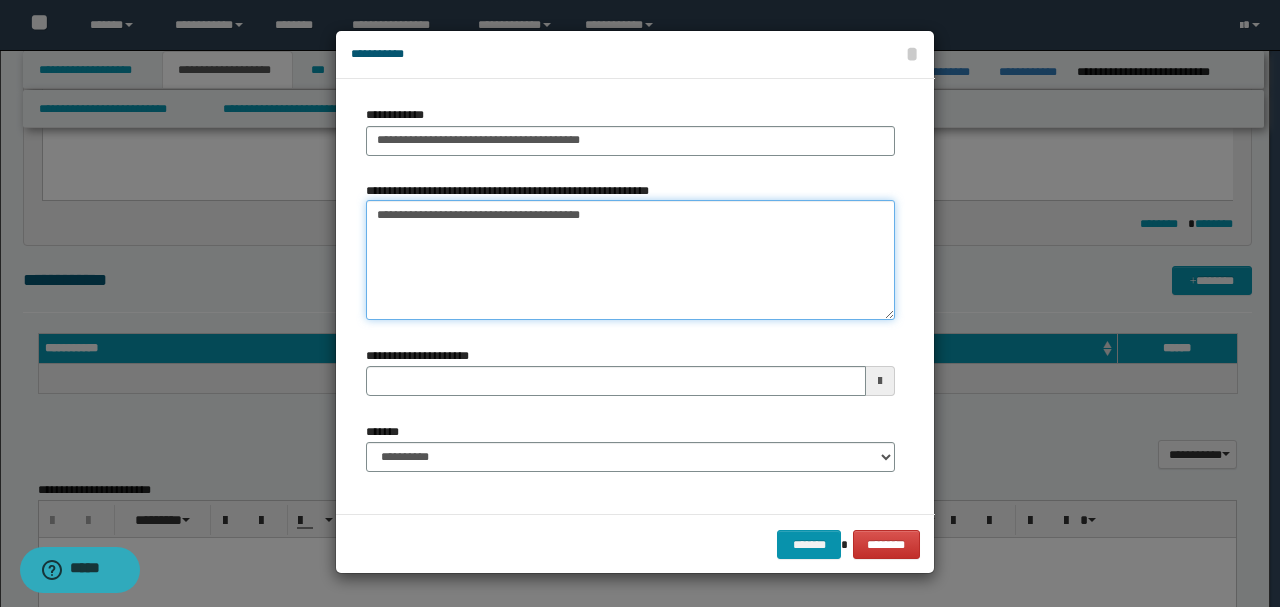 type on "**********" 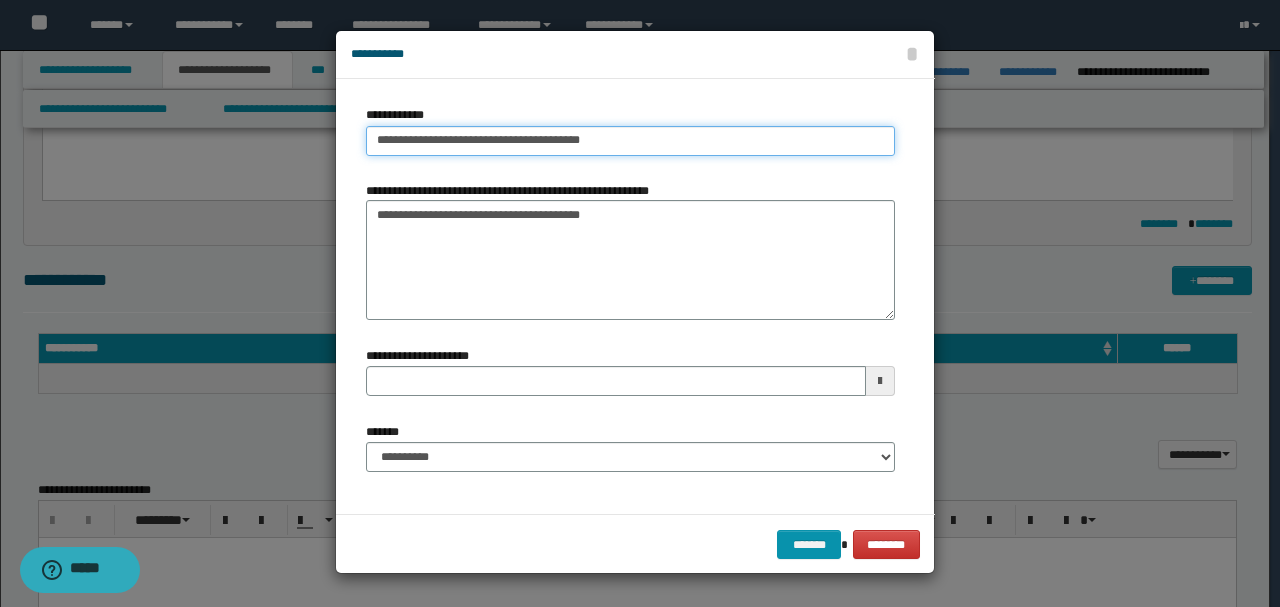 drag, startPoint x: 538, startPoint y: 141, endPoint x: 622, endPoint y: 142, distance: 84.00595 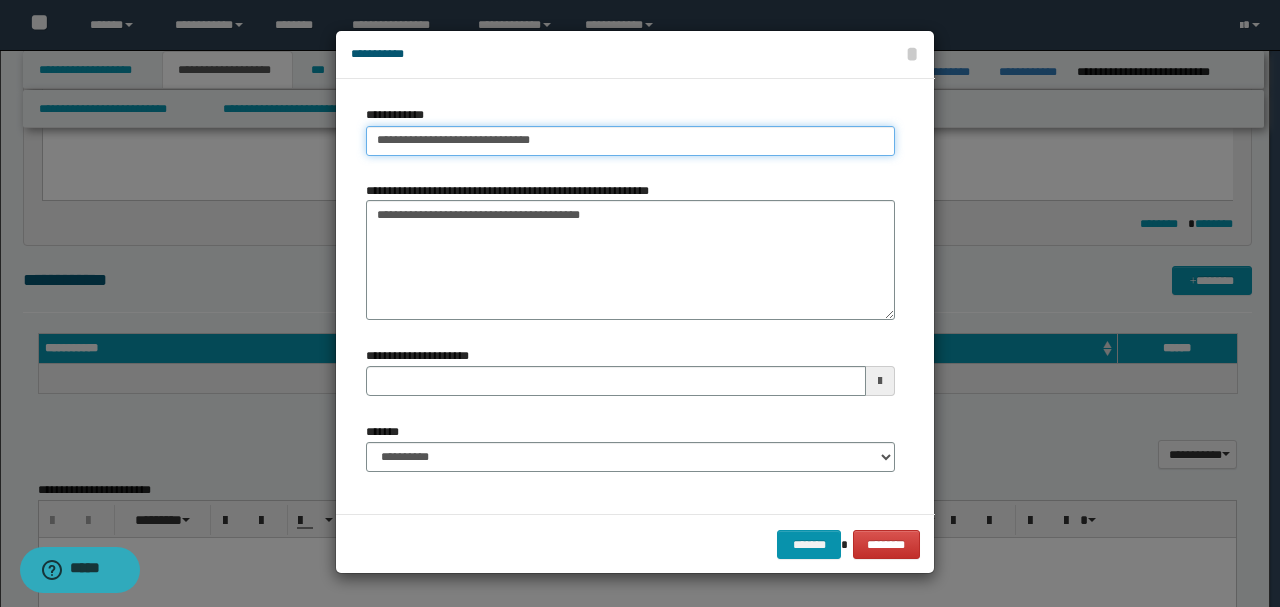 drag, startPoint x: 386, startPoint y: 137, endPoint x: 322, endPoint y: 137, distance: 64 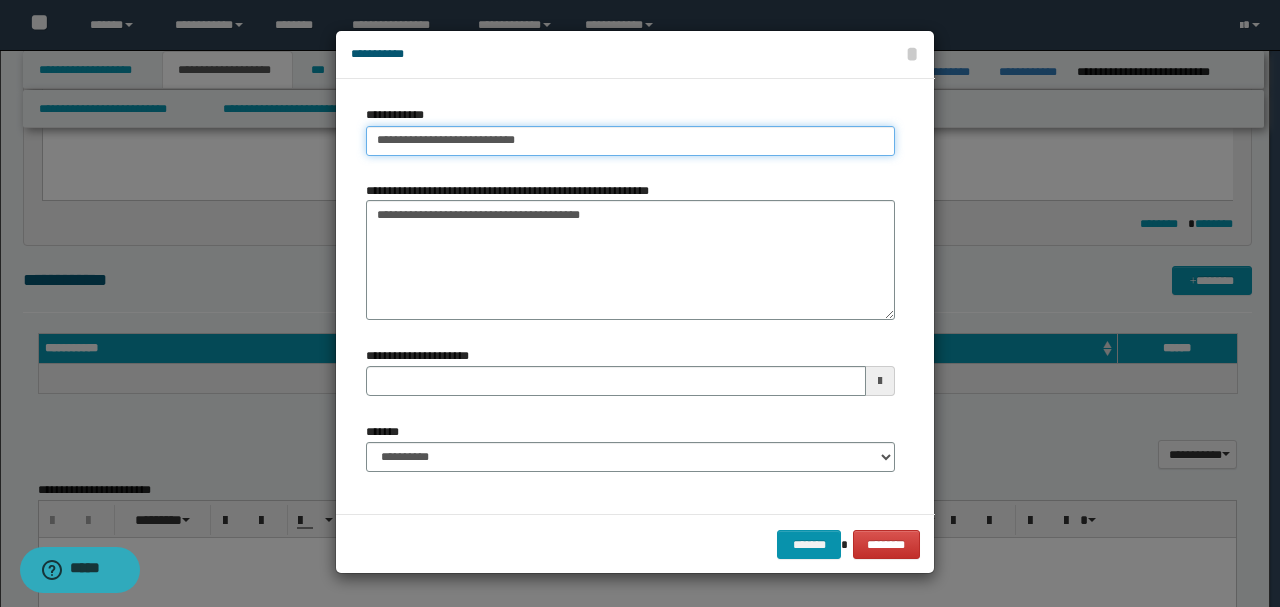 type on "**********" 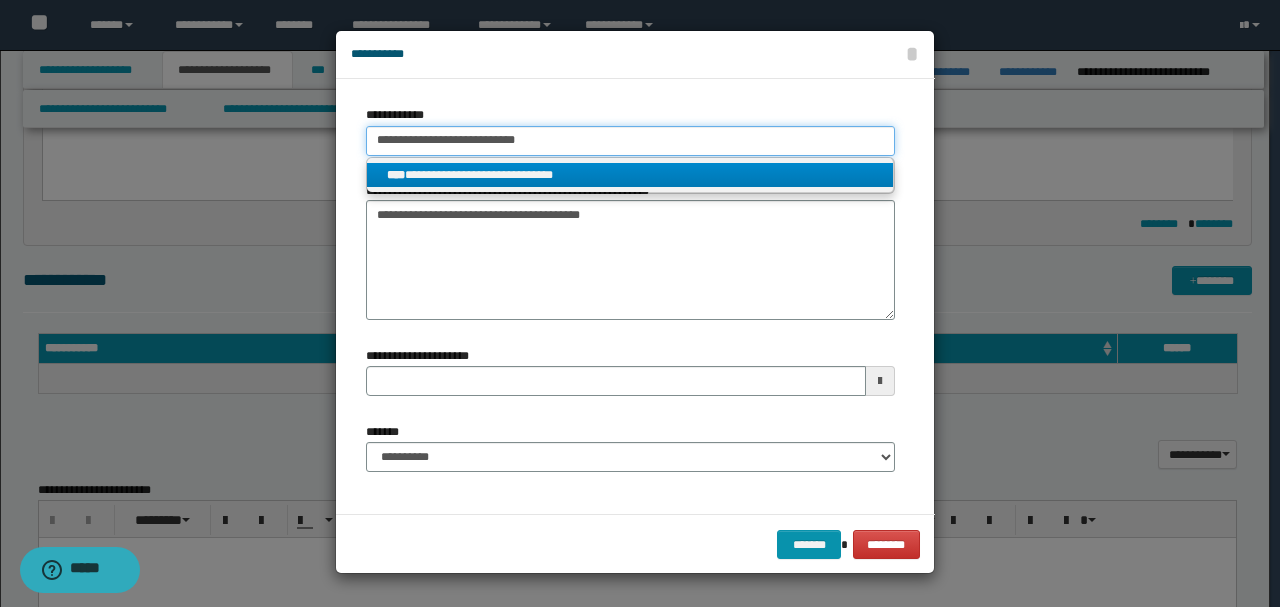 type on "**********" 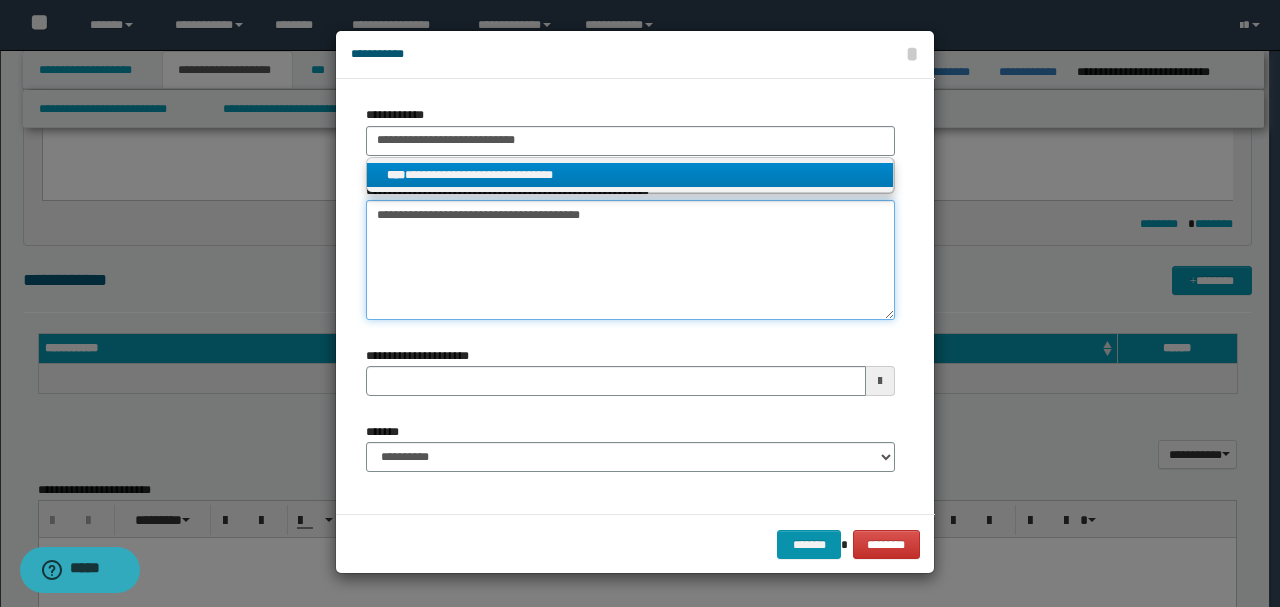 type 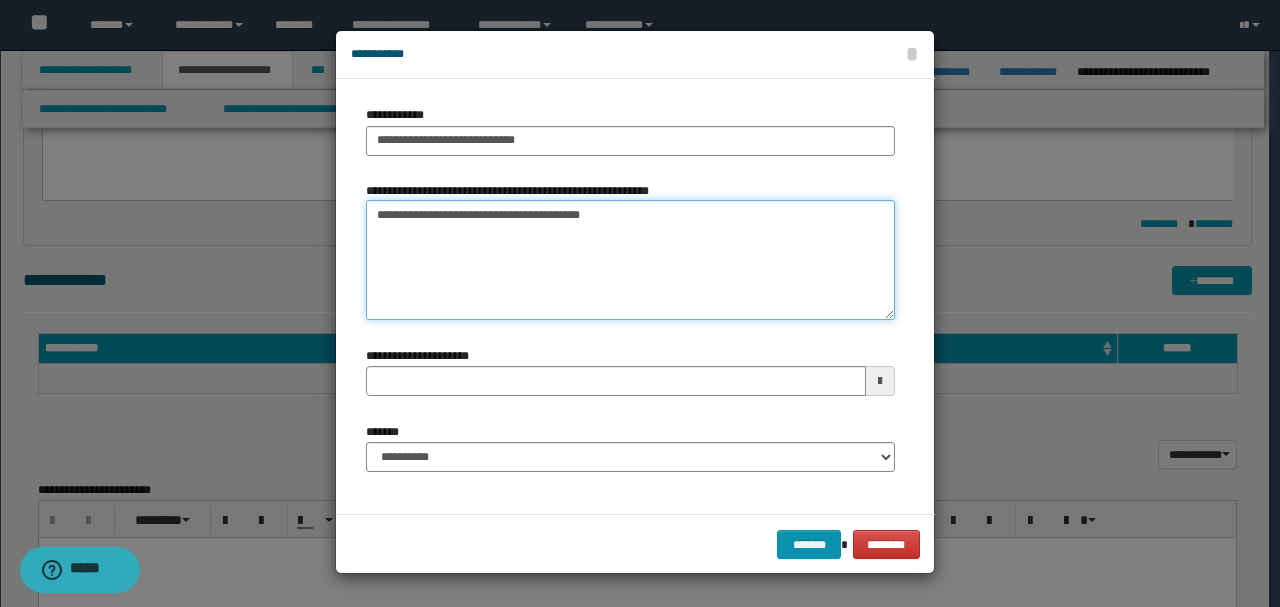 drag, startPoint x: 385, startPoint y: 213, endPoint x: 352, endPoint y: 213, distance: 33 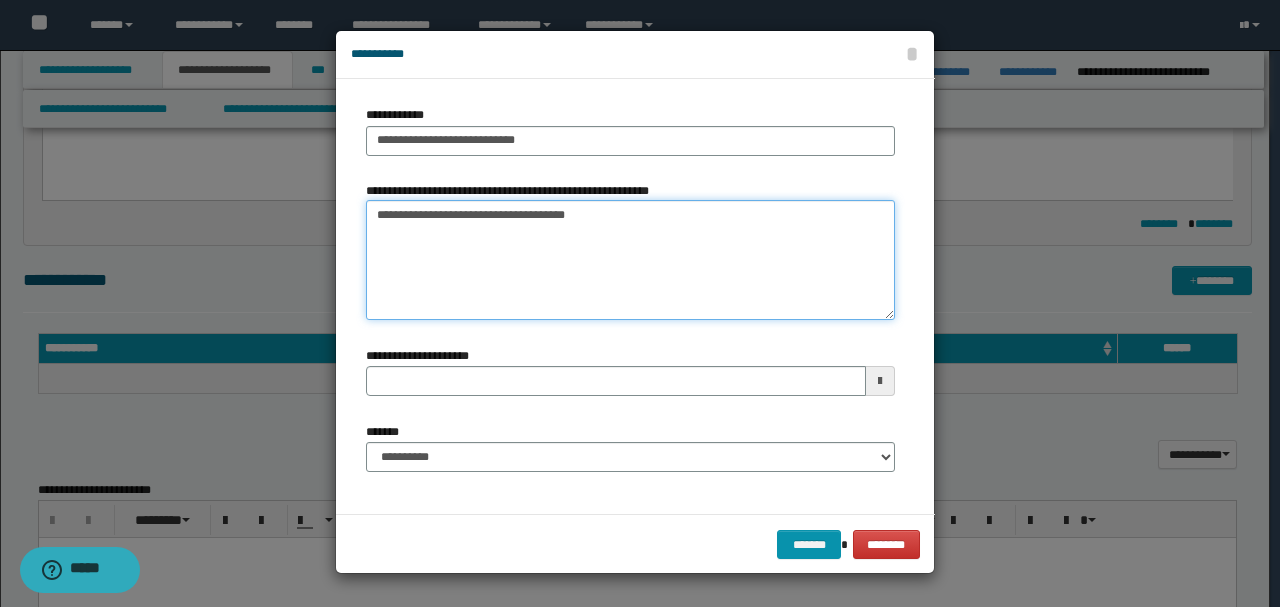 type on "**********" 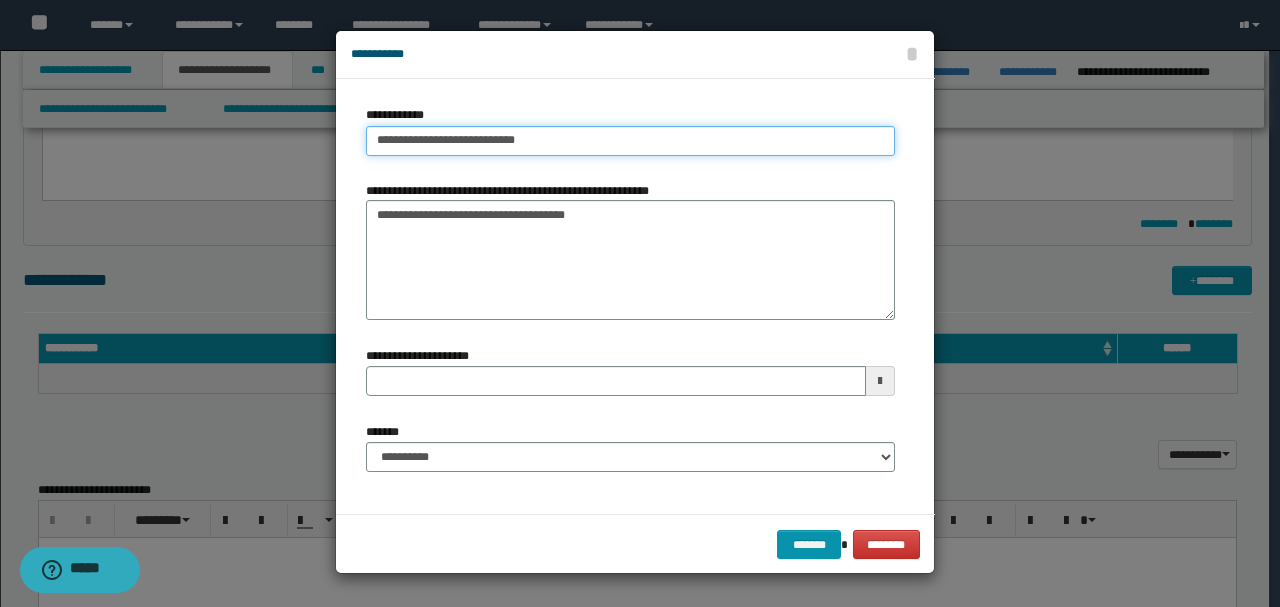 type on "**********" 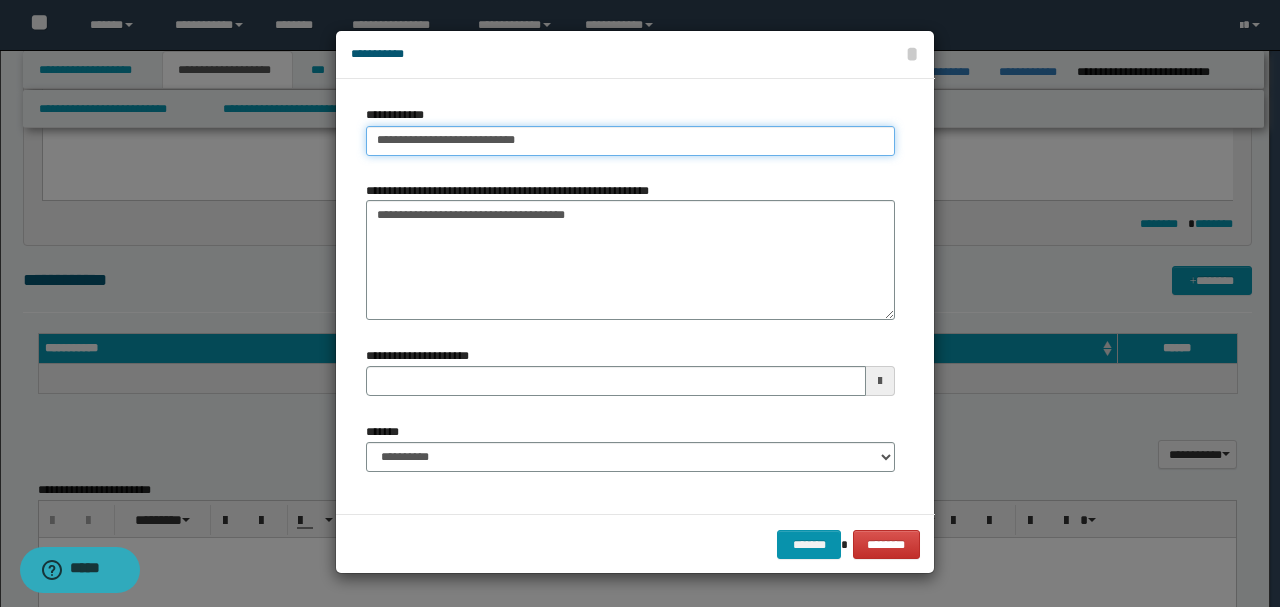 click on "**********" at bounding box center [630, 141] 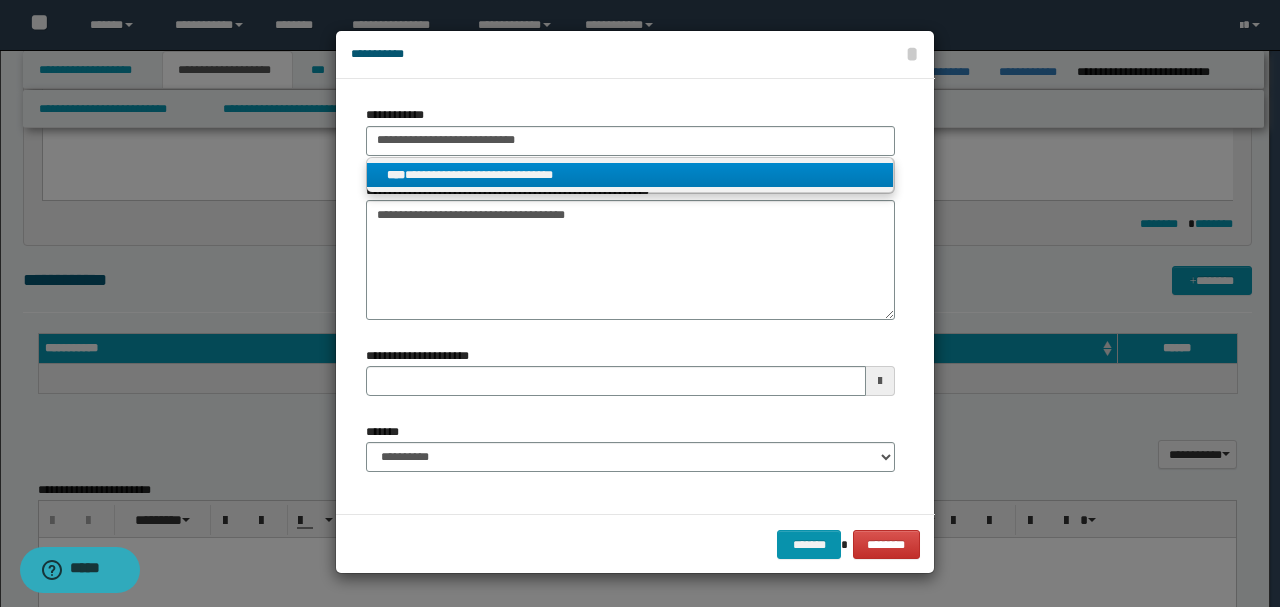 click on "**********" at bounding box center (630, 175) 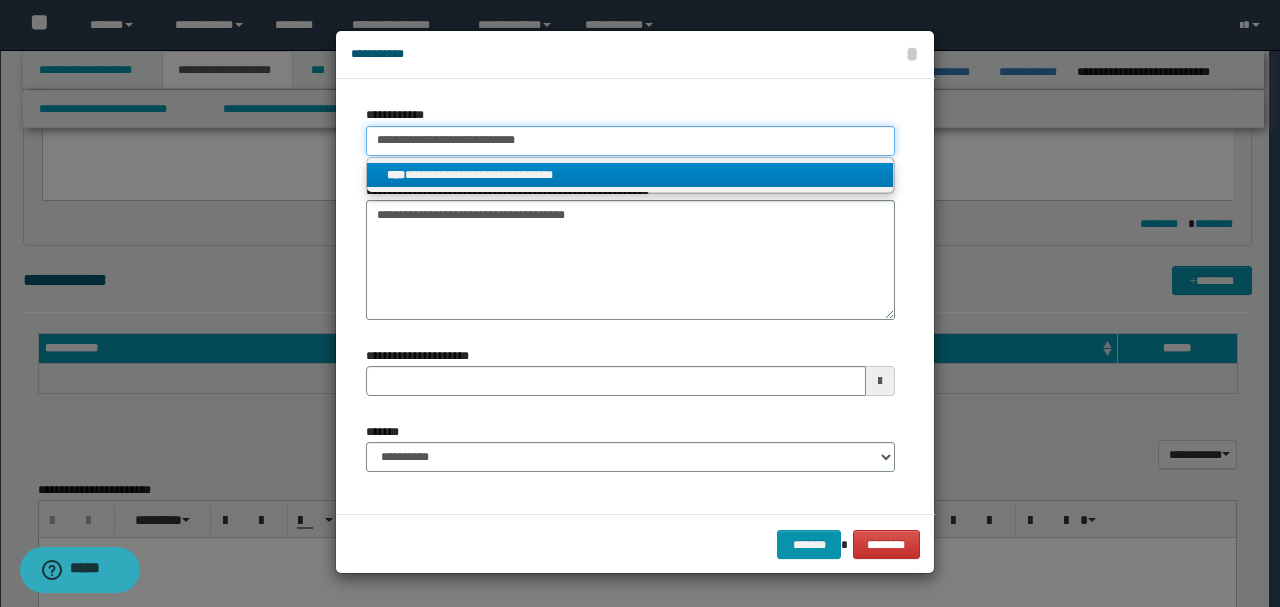 type 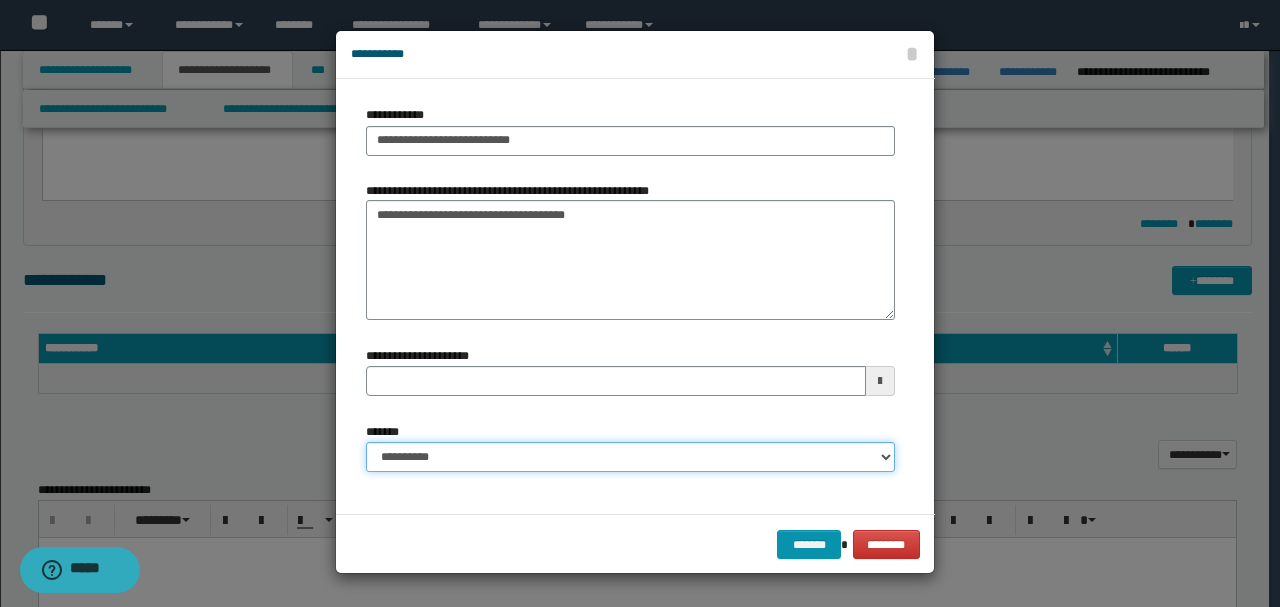 click on "**********" at bounding box center [630, 457] 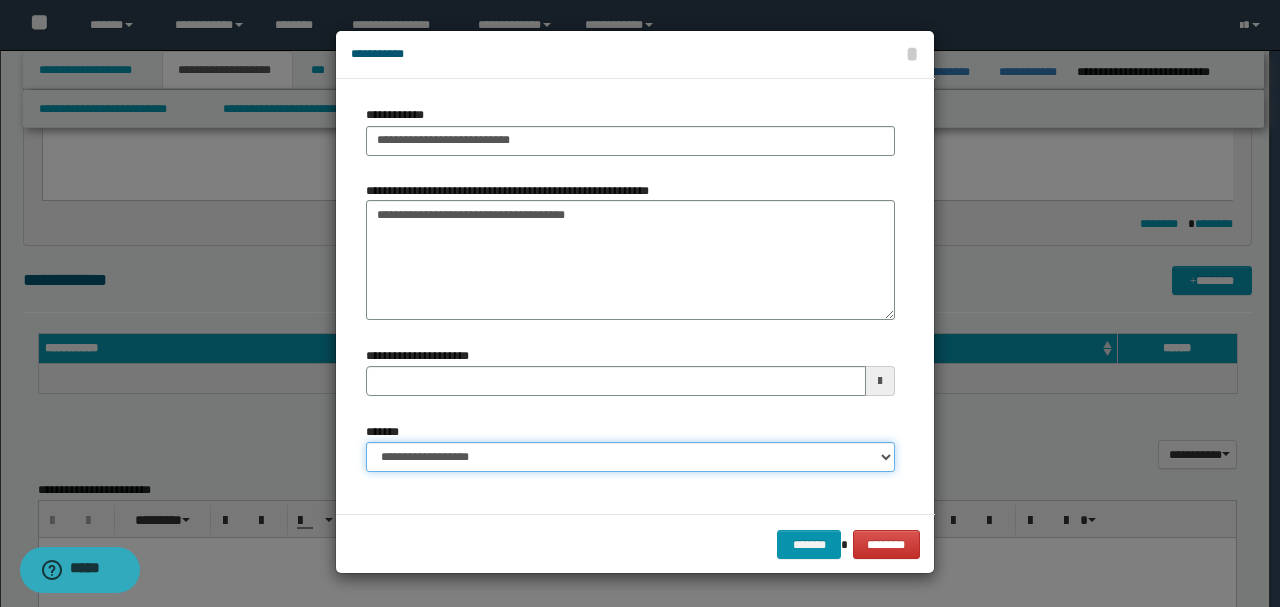 type 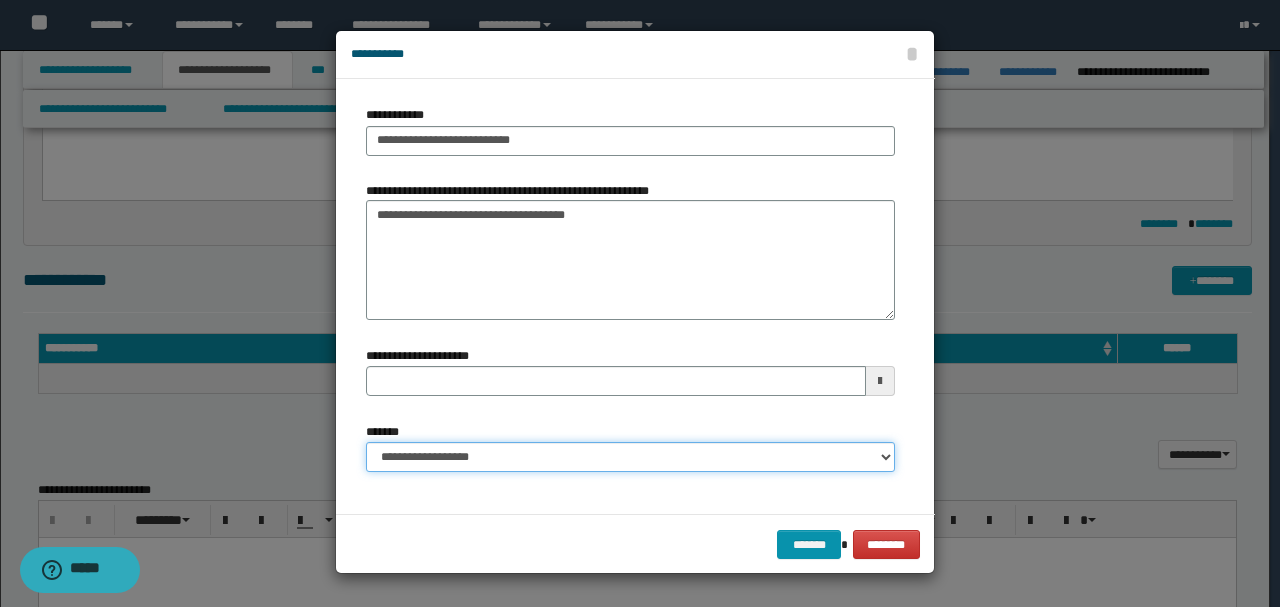 click on "**********" at bounding box center [630, 457] 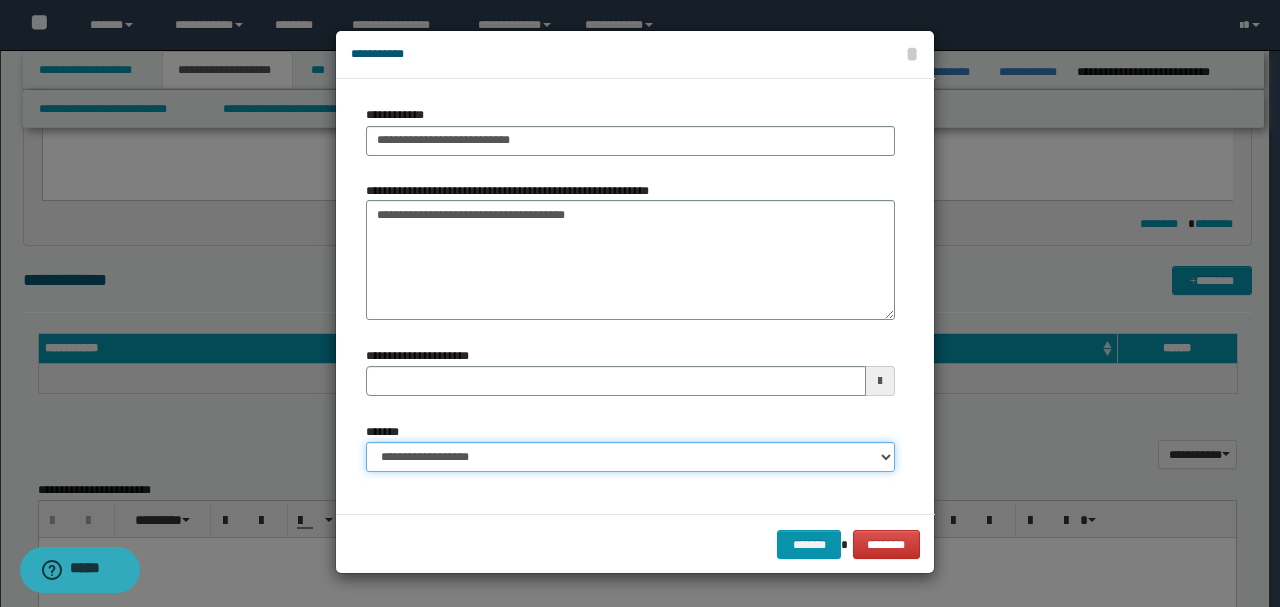 select on "*" 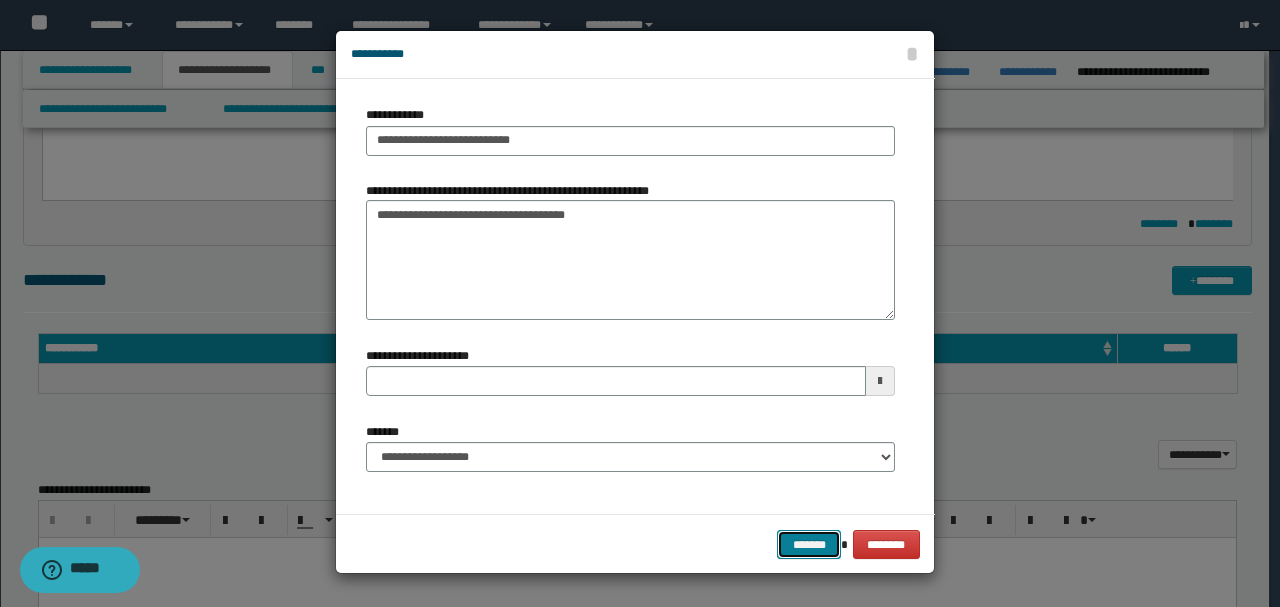 click on "*******" at bounding box center (809, 544) 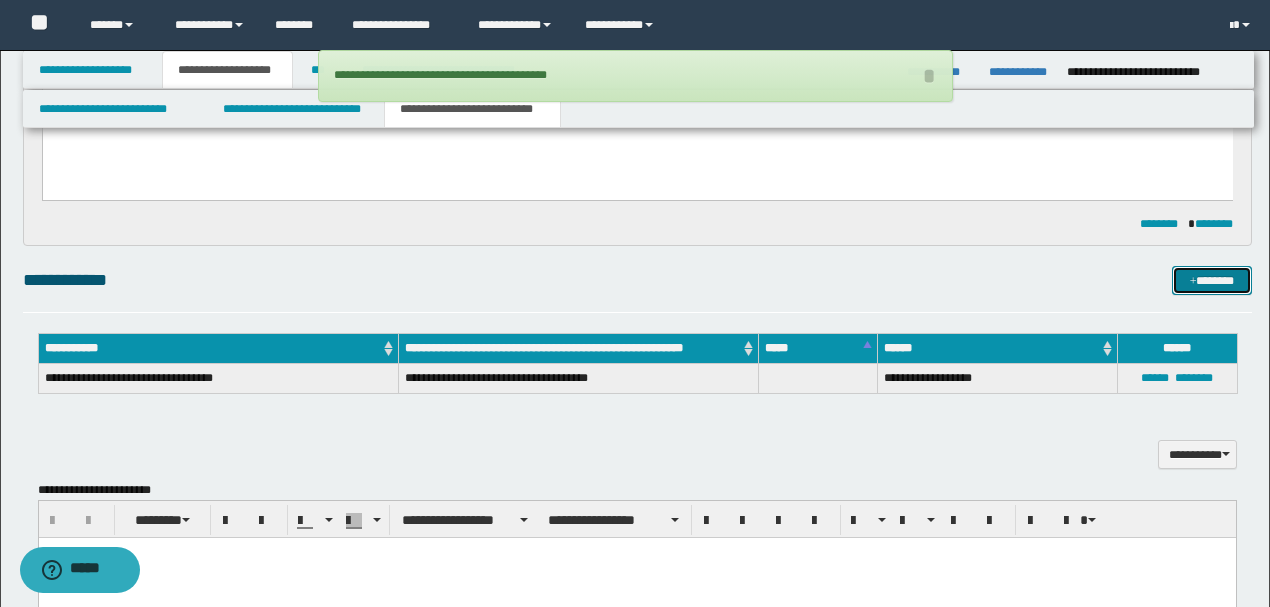 scroll, scrollTop: 1195, scrollLeft: 0, axis: vertical 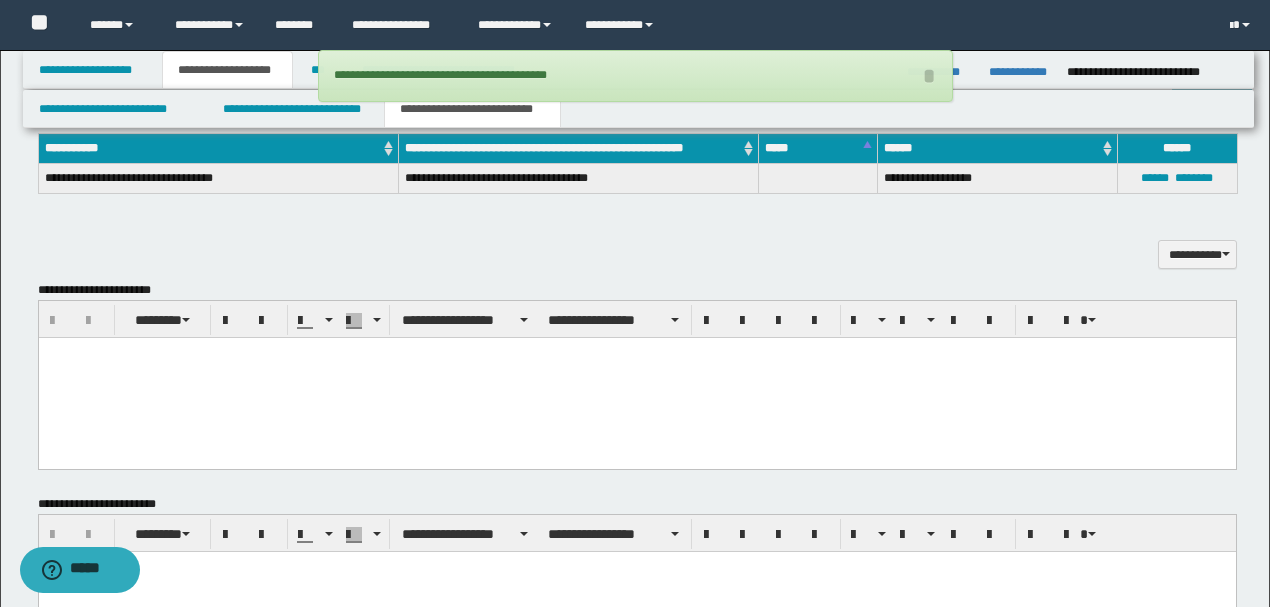 click at bounding box center [636, 377] 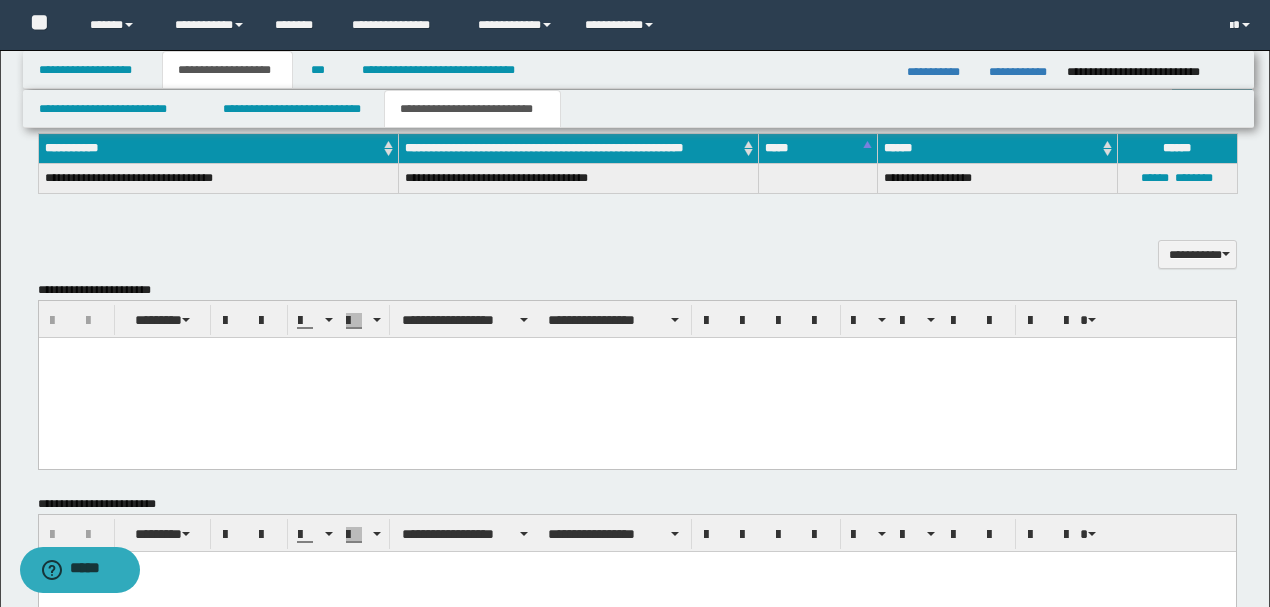 click at bounding box center [636, 352] 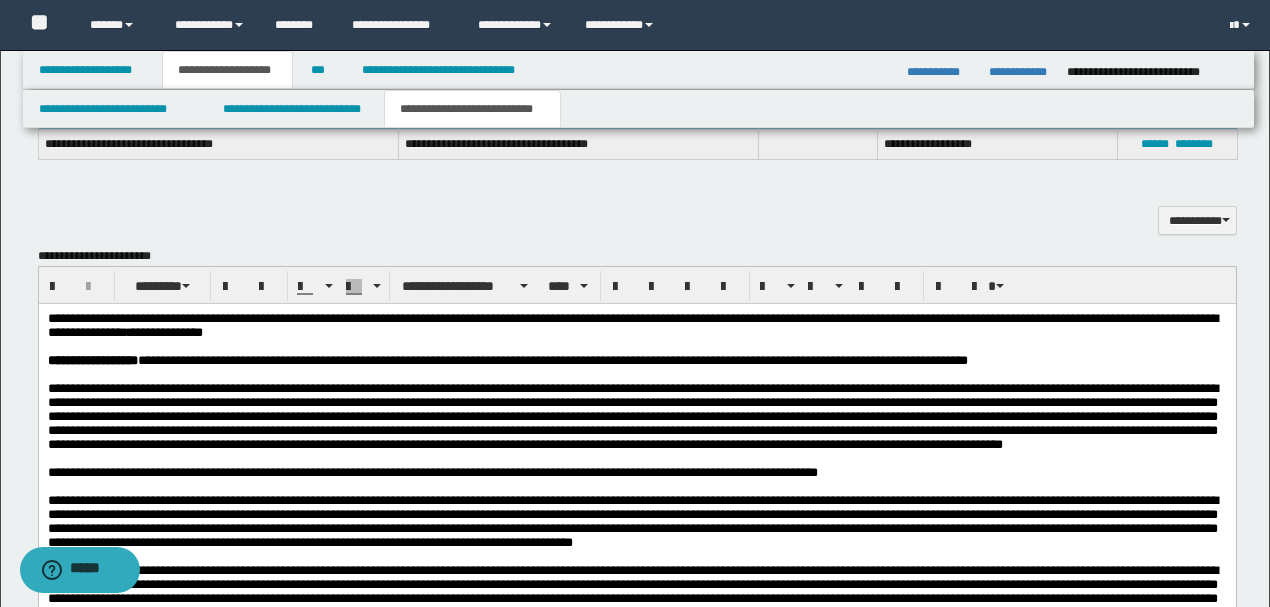 scroll, scrollTop: 1262, scrollLeft: 0, axis: vertical 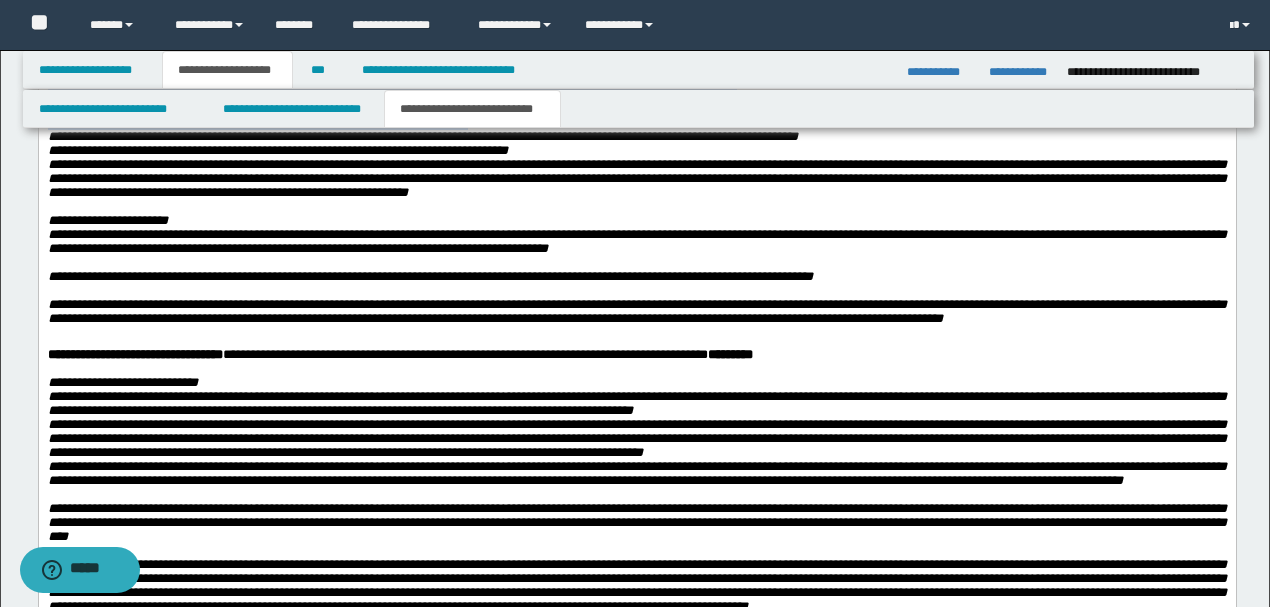 drag, startPoint x: 565, startPoint y: -634, endPoint x: 662, endPoint y: 232, distance: 871.4155 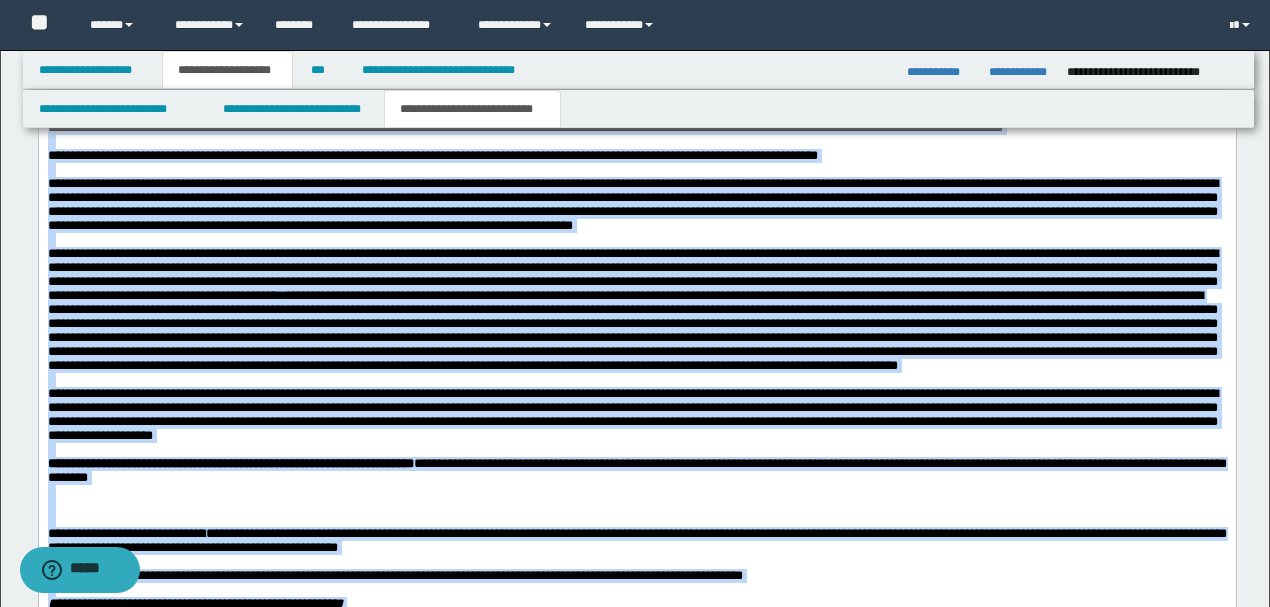 scroll, scrollTop: 1381, scrollLeft: 0, axis: vertical 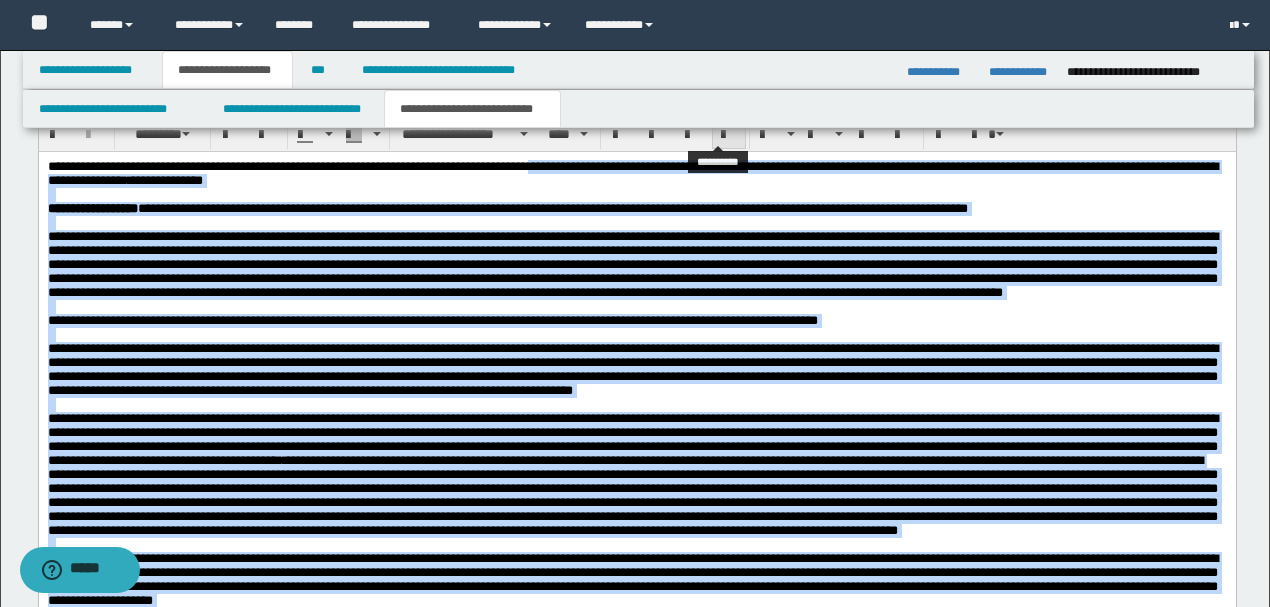 click at bounding box center (729, 135) 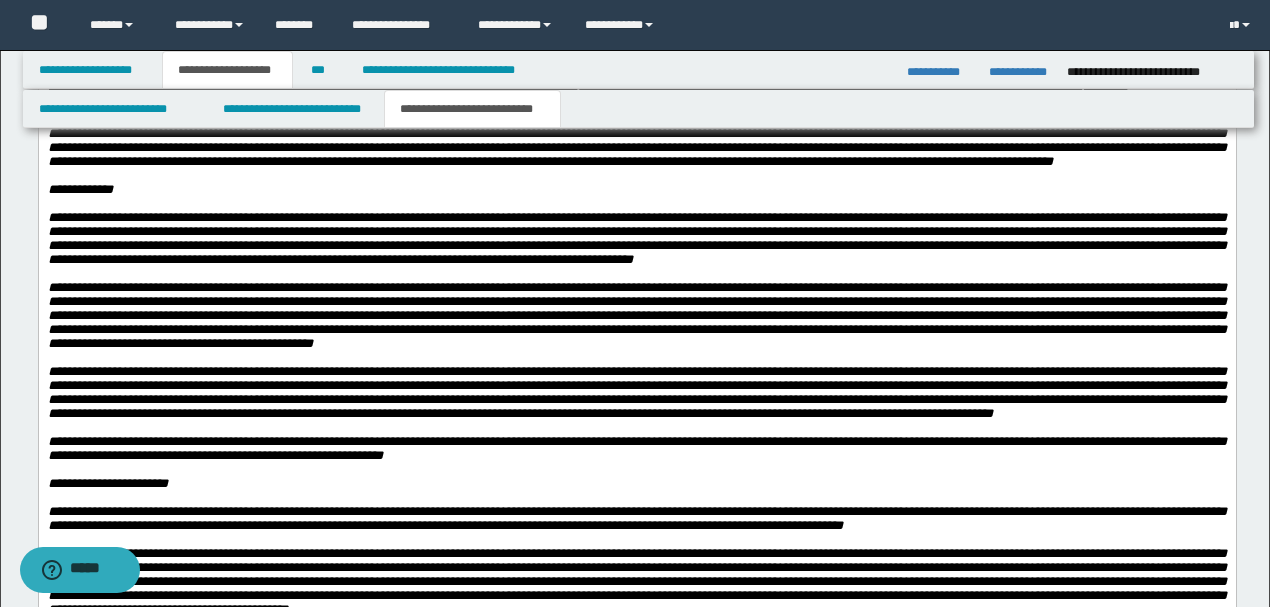 scroll, scrollTop: 2981, scrollLeft: 0, axis: vertical 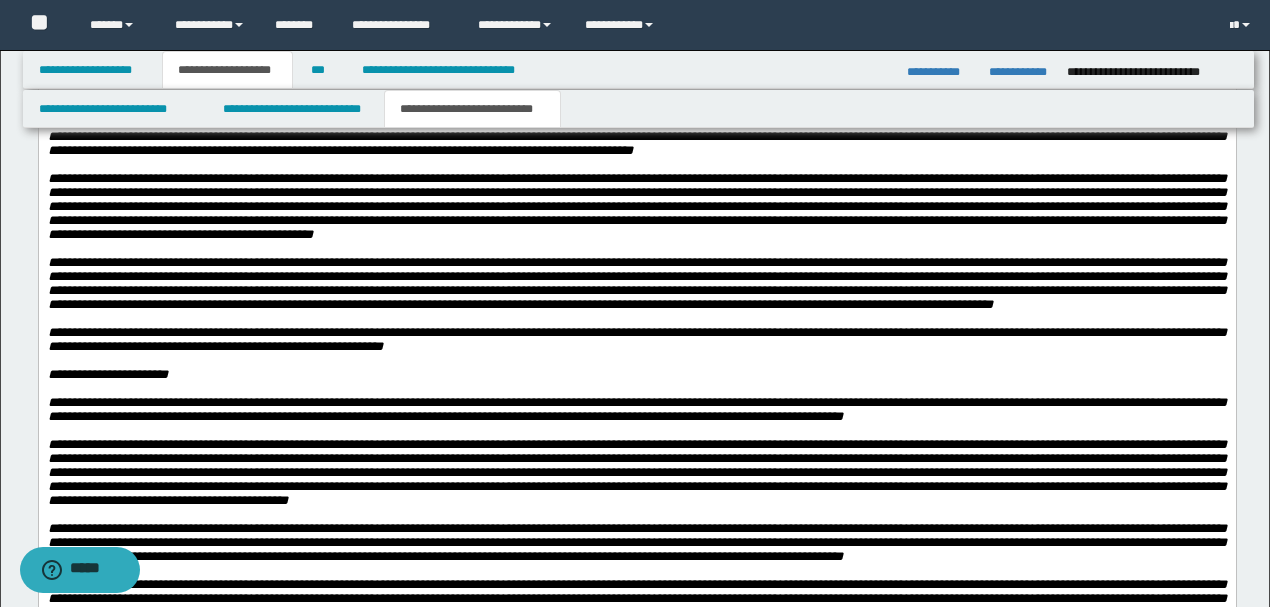 click at bounding box center [636, -31] 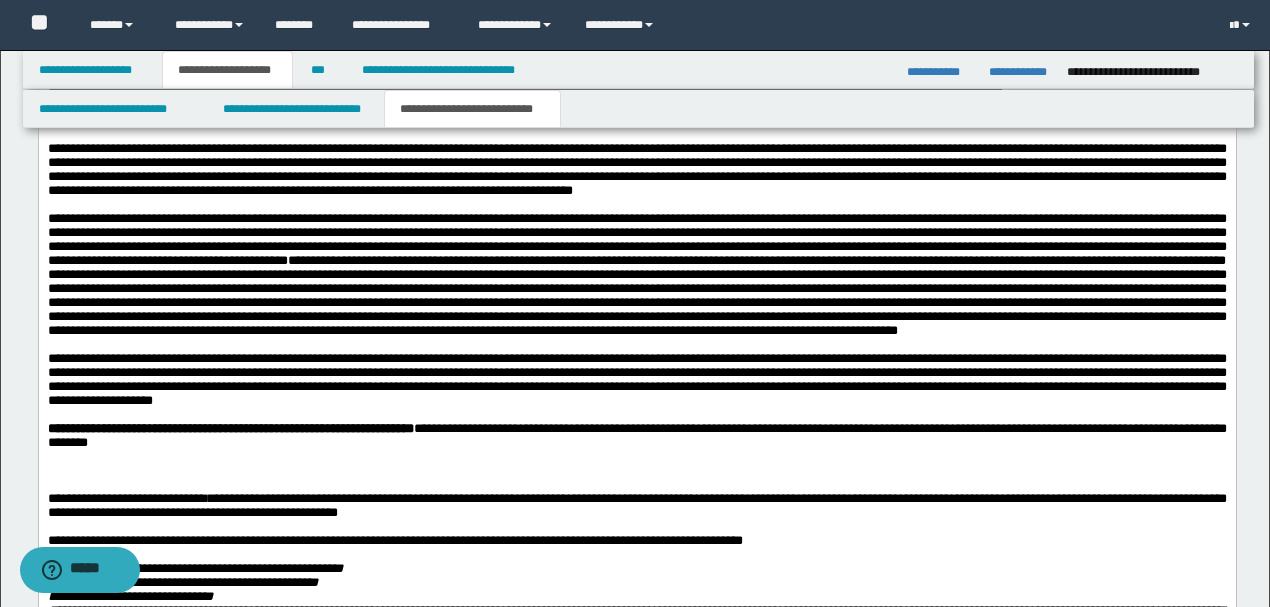 scroll, scrollTop: 1314, scrollLeft: 0, axis: vertical 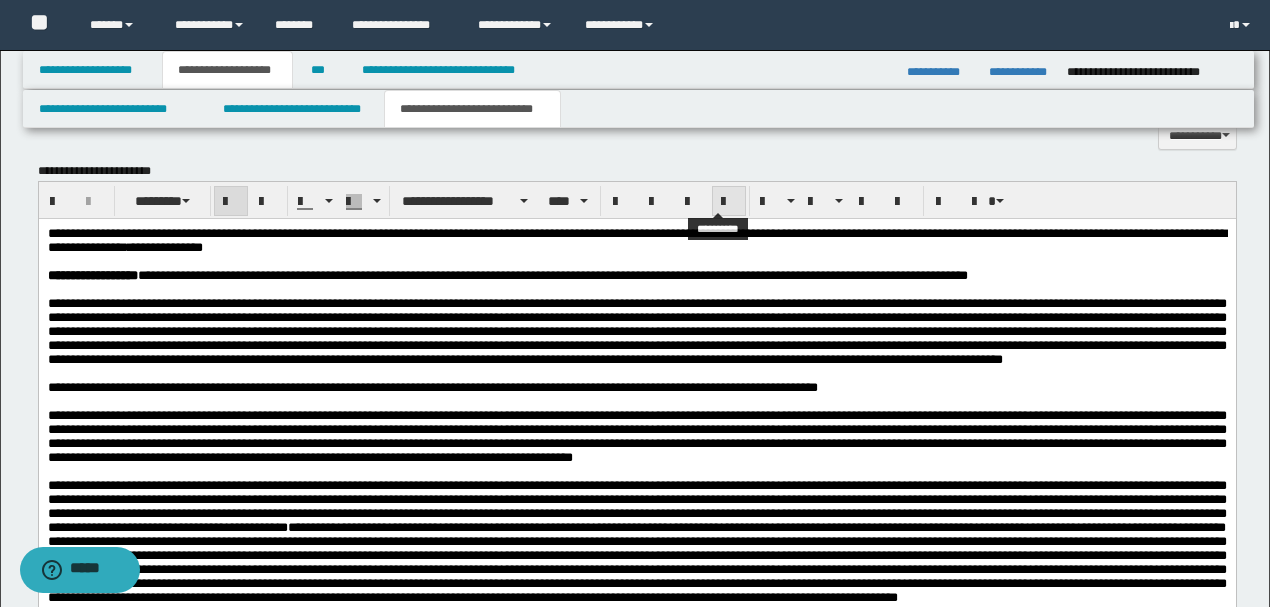 click at bounding box center (729, 202) 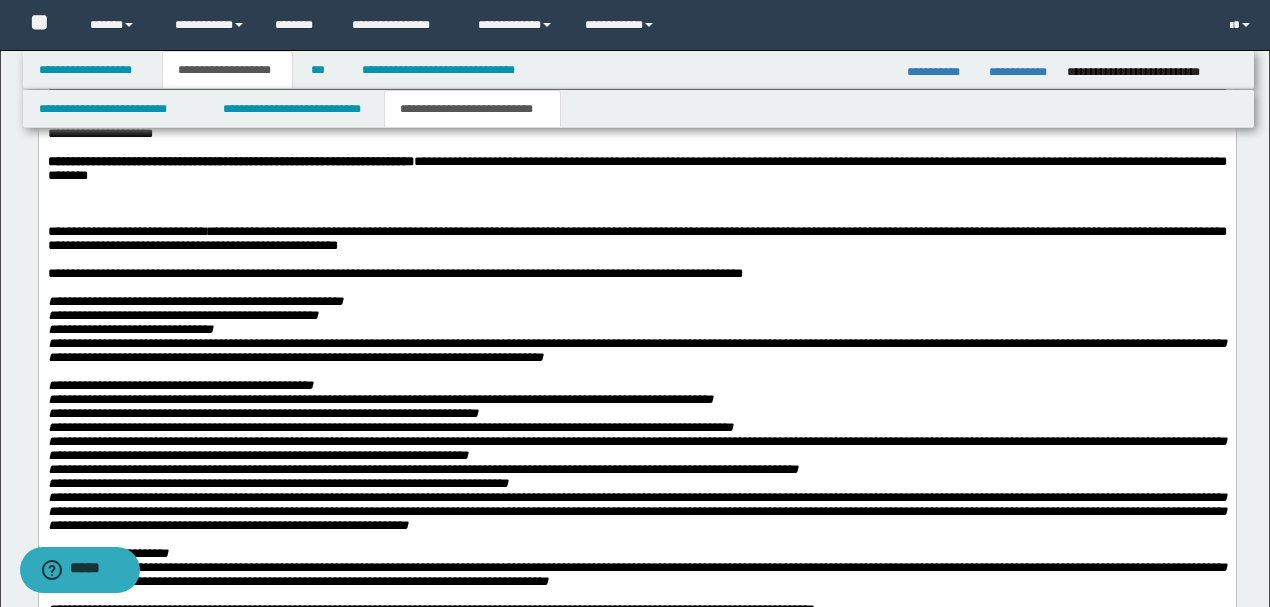 scroll, scrollTop: 1848, scrollLeft: 0, axis: vertical 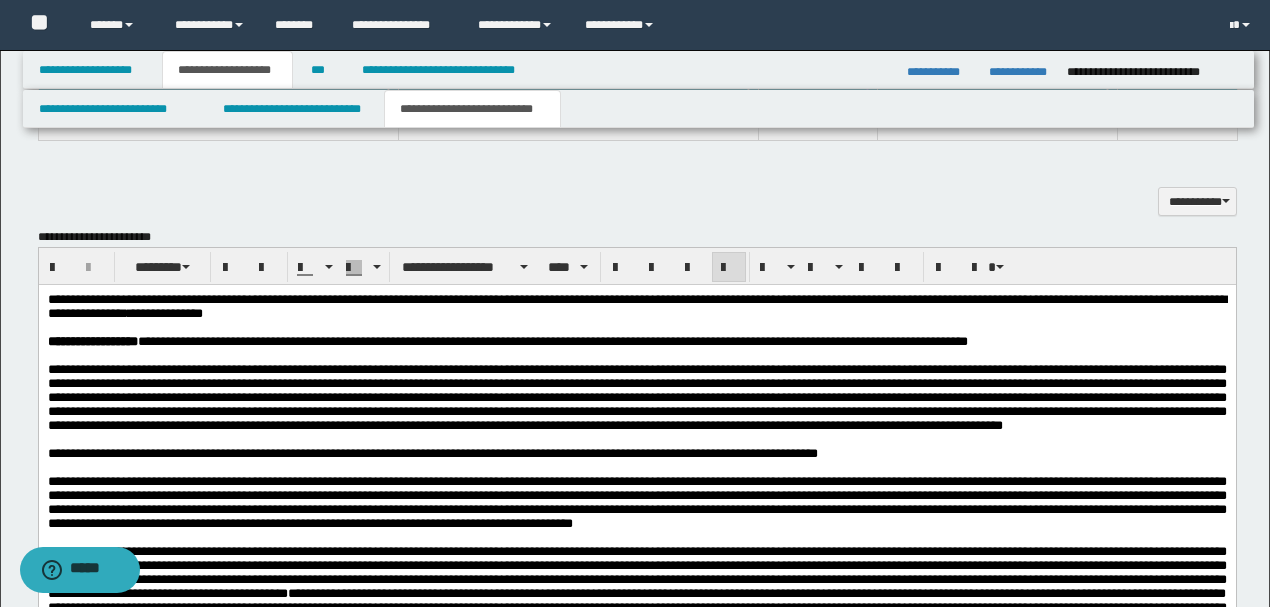 click on "**********" at bounding box center (552, 340) 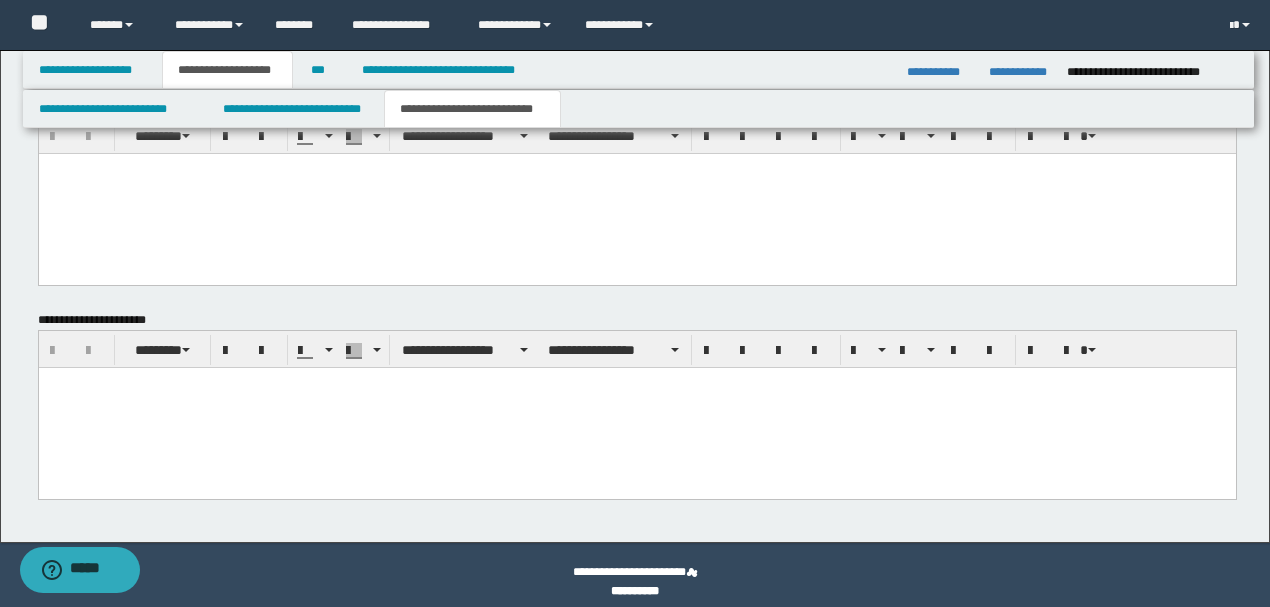 scroll, scrollTop: 5119, scrollLeft: 0, axis: vertical 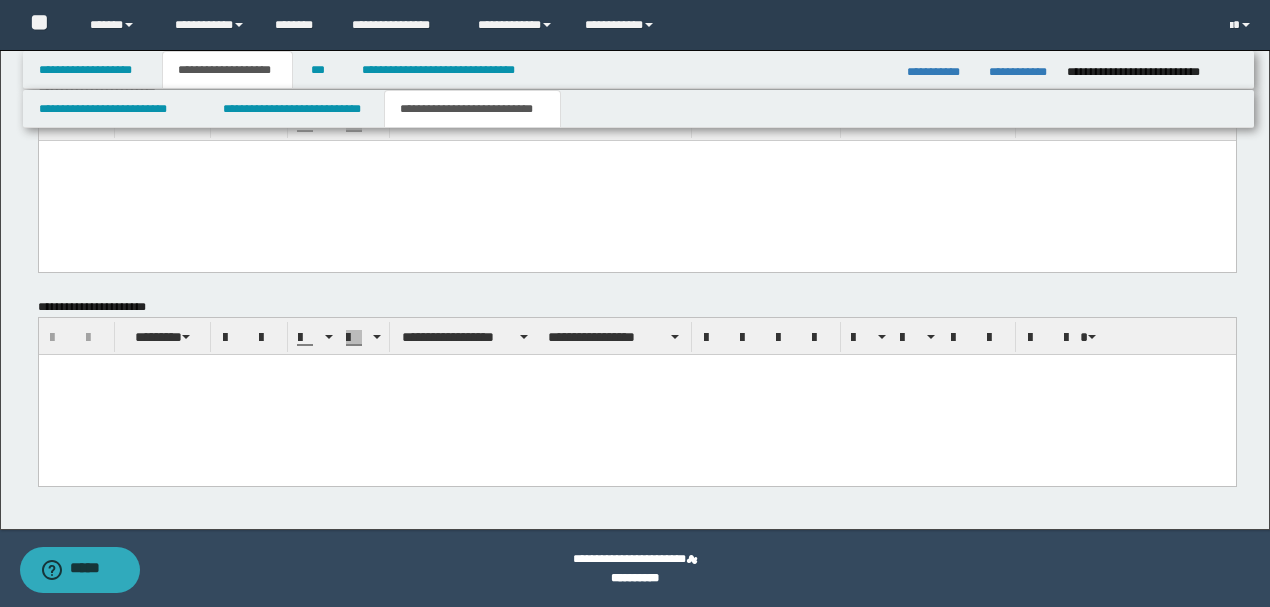 click at bounding box center [636, 395] 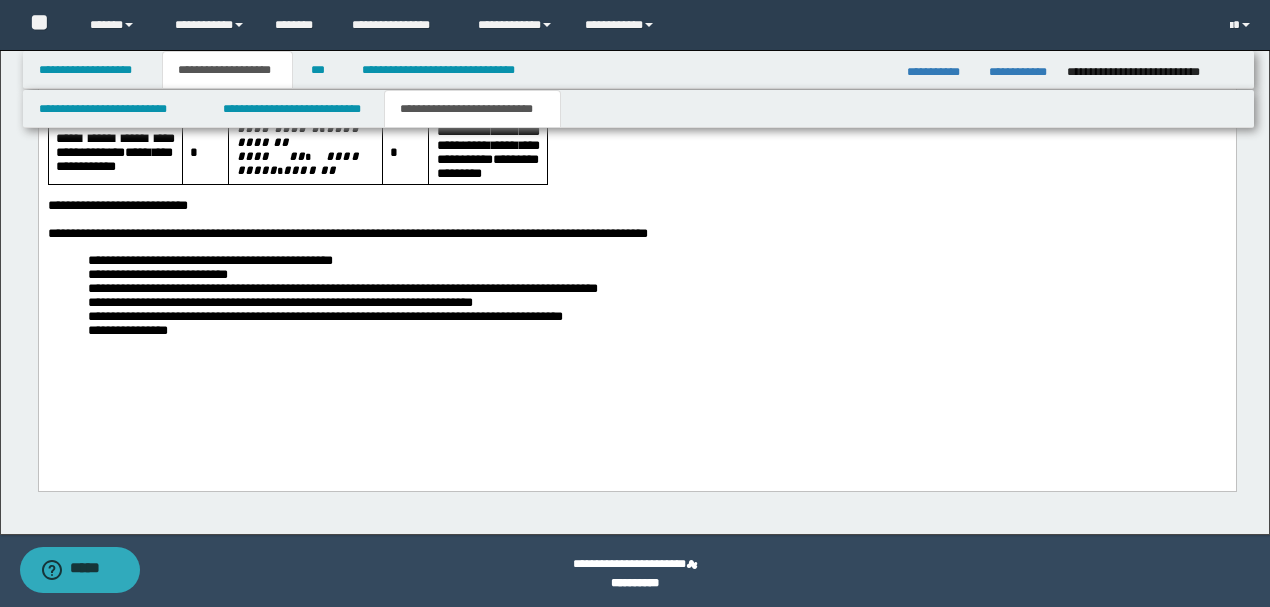 scroll, scrollTop: 5673, scrollLeft: 0, axis: vertical 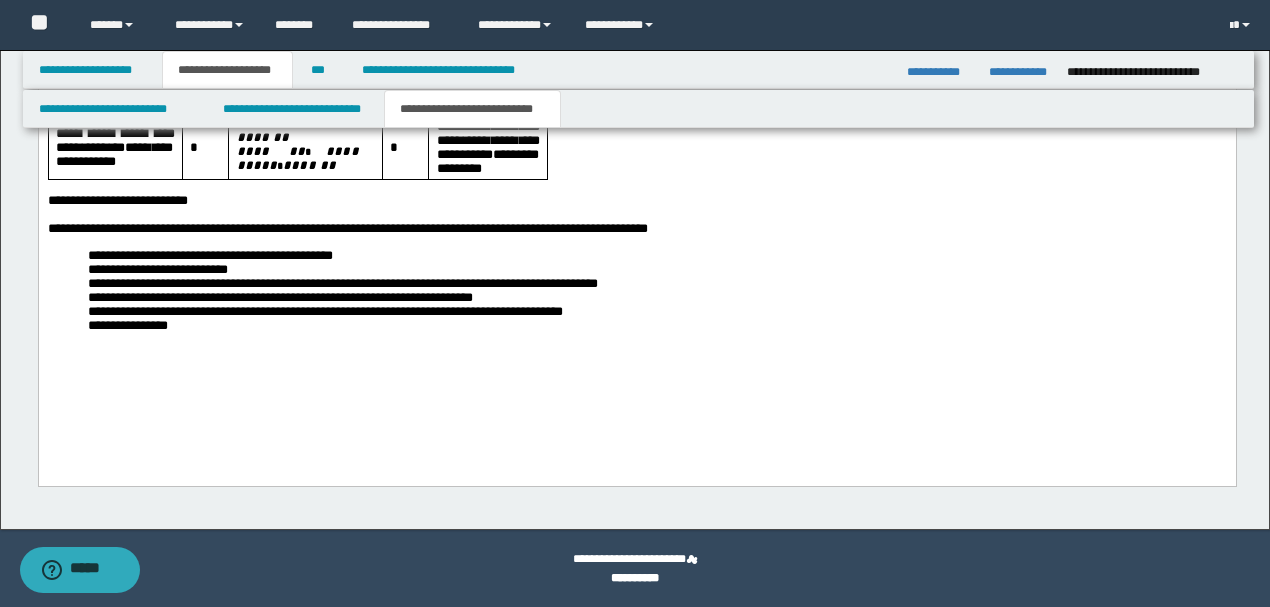 click at bounding box center [636, 188] 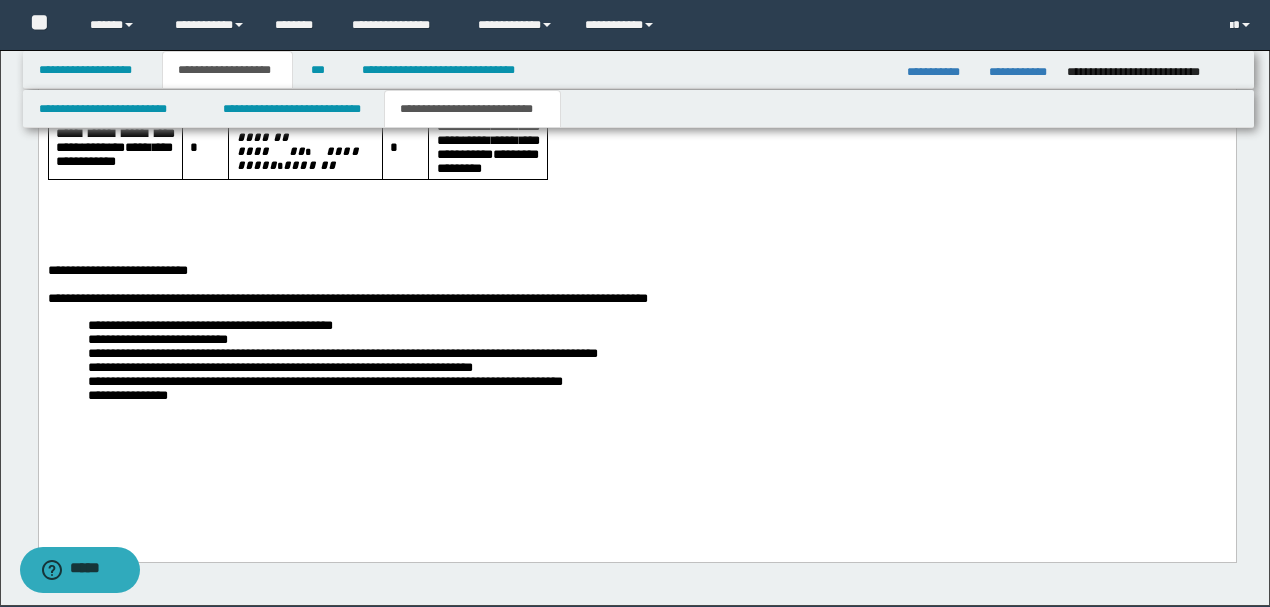 click at bounding box center (636, 202) 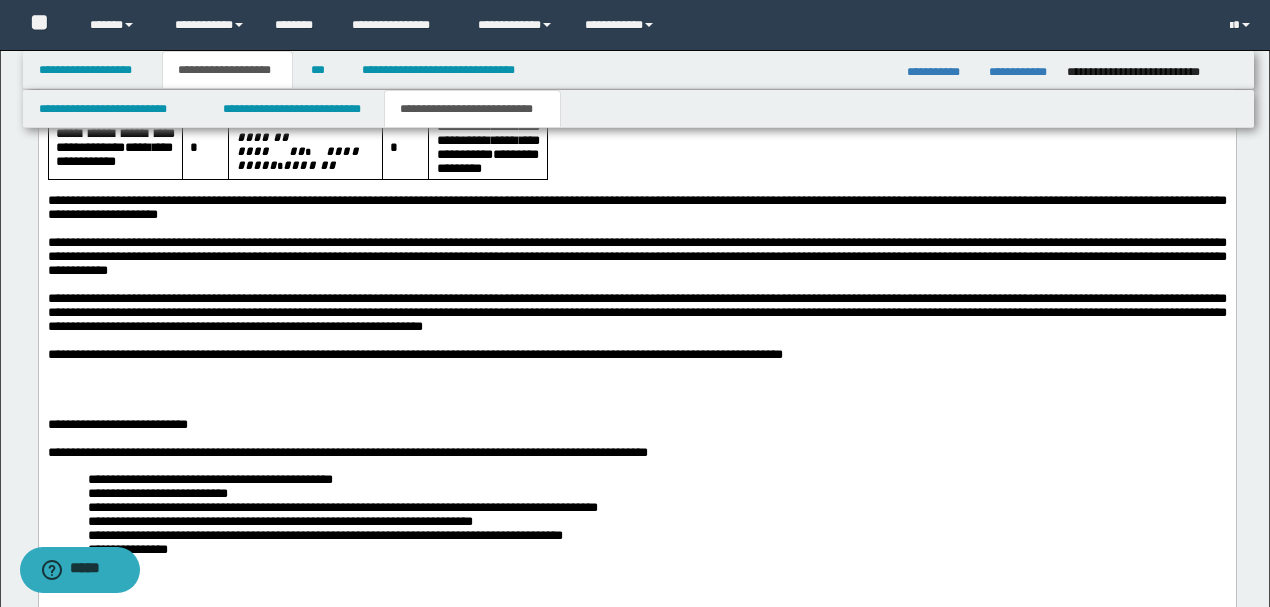 click at bounding box center [636, 342] 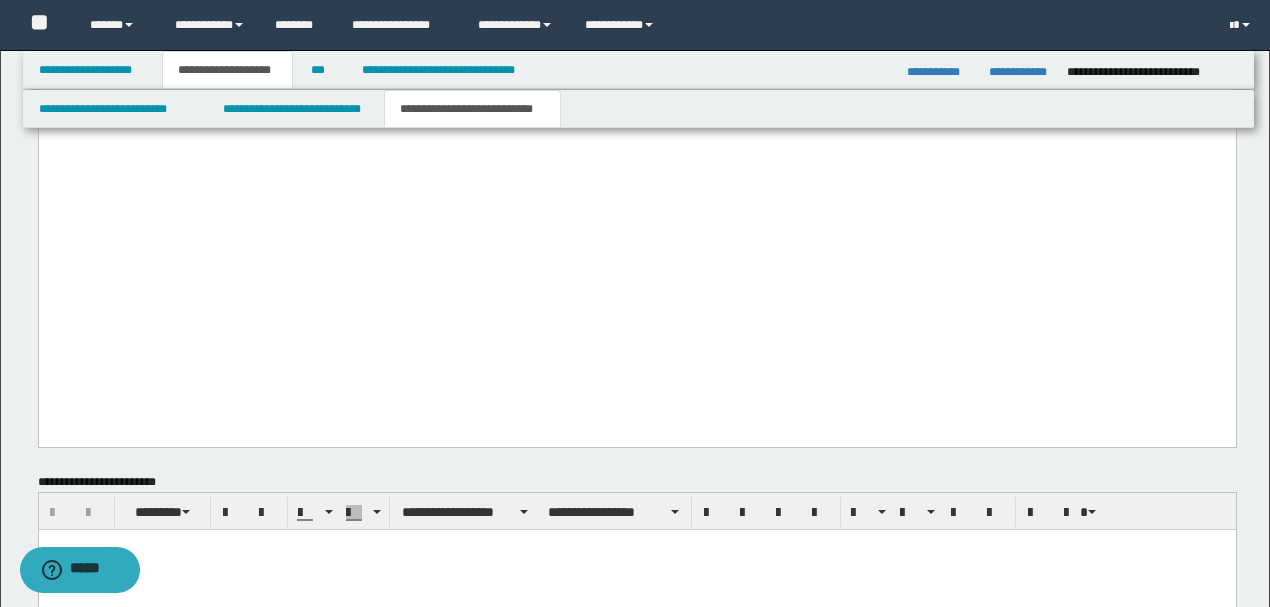 scroll, scrollTop: 4673, scrollLeft: 0, axis: vertical 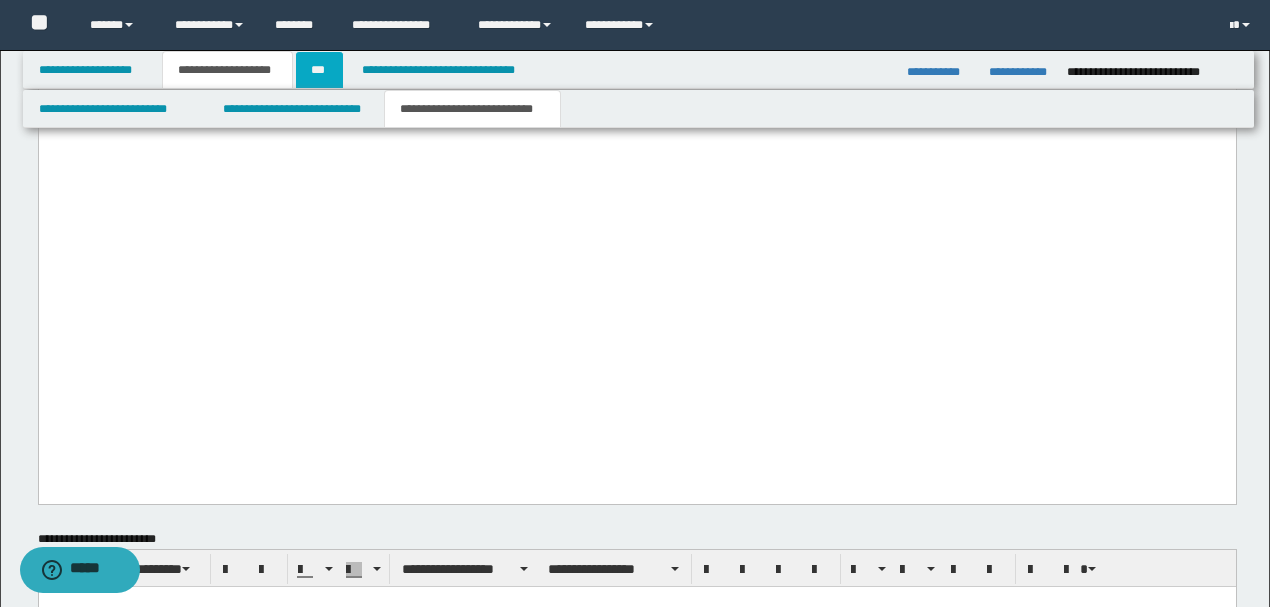 click on "***" at bounding box center (319, 70) 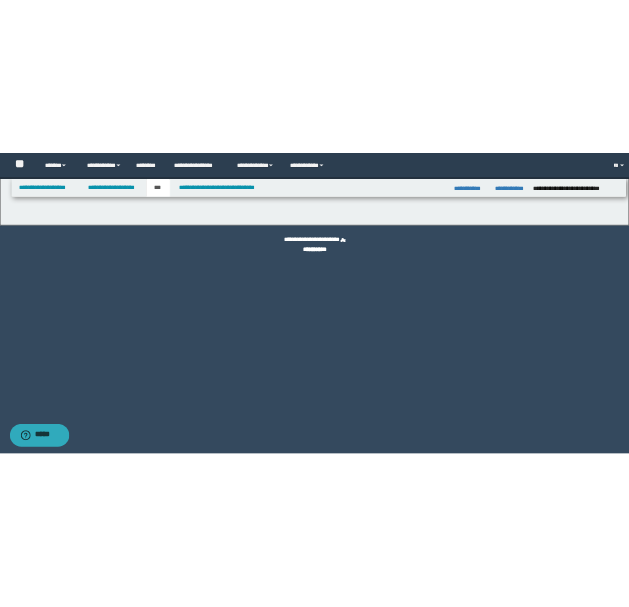 scroll, scrollTop: 0, scrollLeft: 0, axis: both 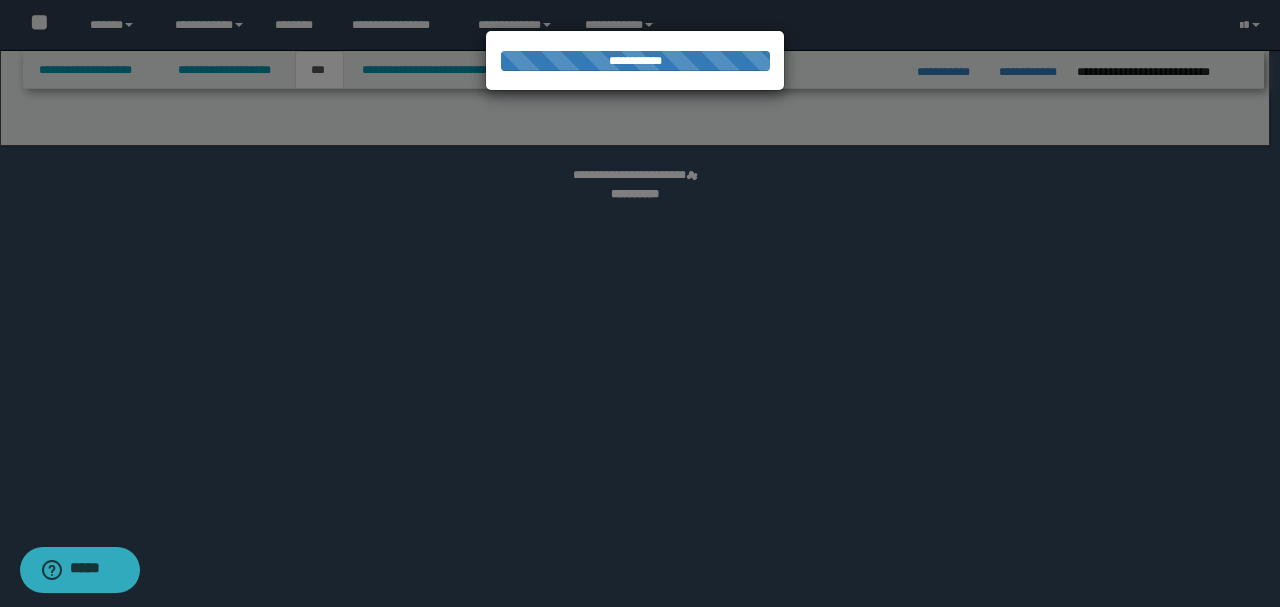 select on "***" 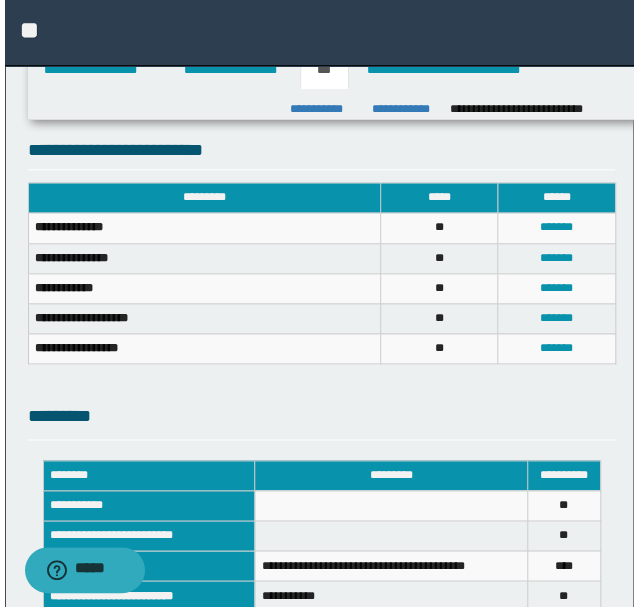 scroll, scrollTop: 333, scrollLeft: 0, axis: vertical 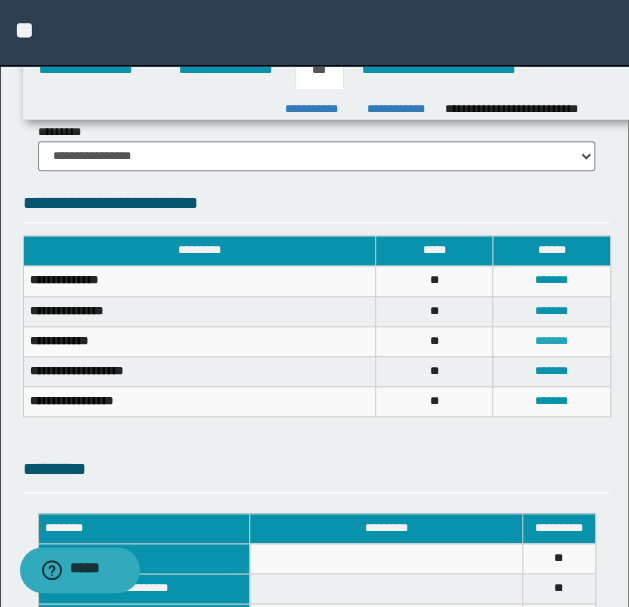click on "*******" at bounding box center (551, 341) 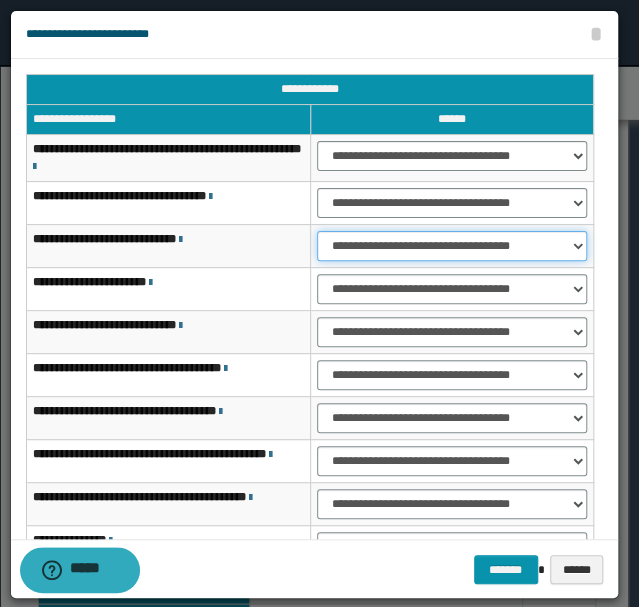 click on "**********" at bounding box center [452, 246] 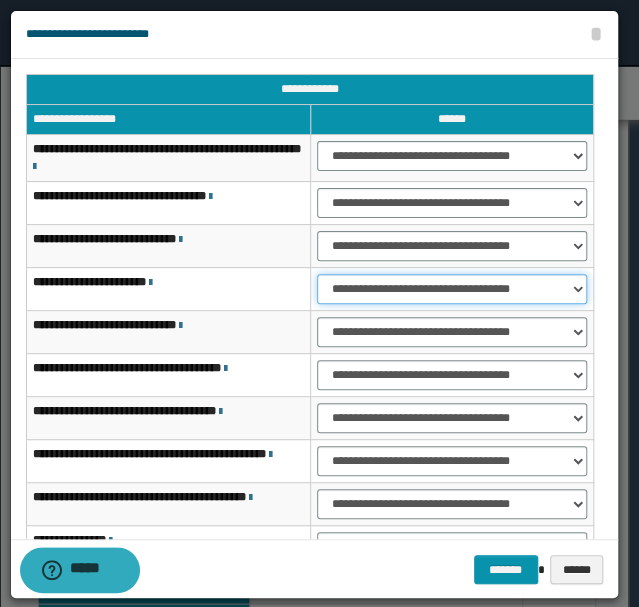 click on "**********" at bounding box center (452, 289) 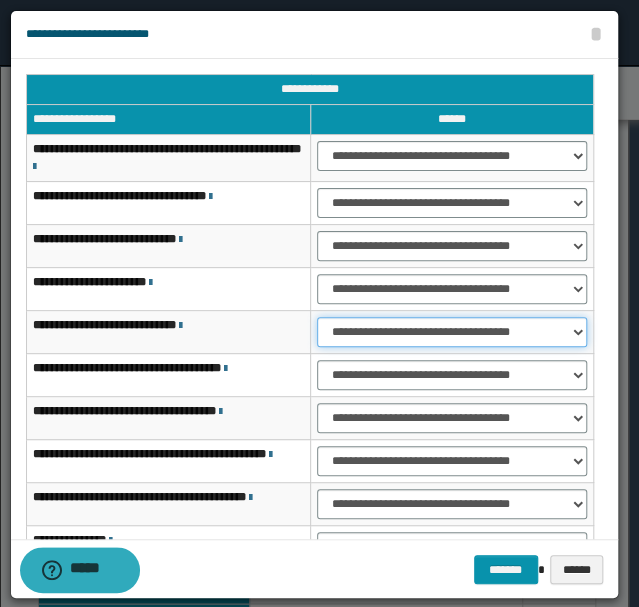 click on "**********" at bounding box center (452, 332) 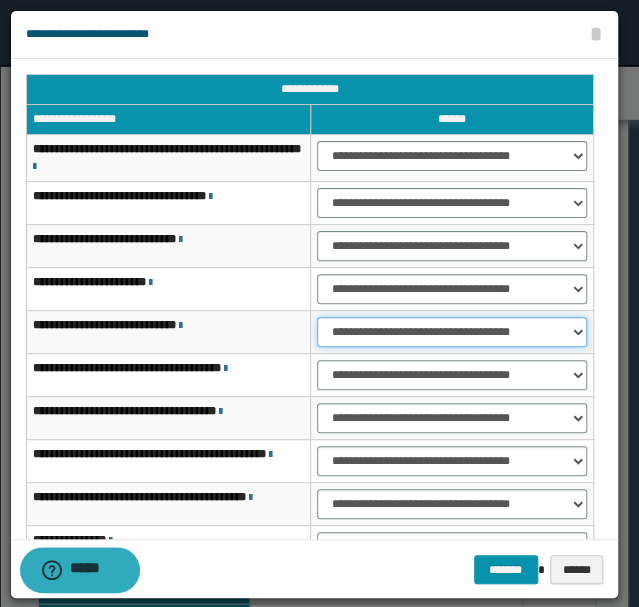 scroll, scrollTop: 154, scrollLeft: 0, axis: vertical 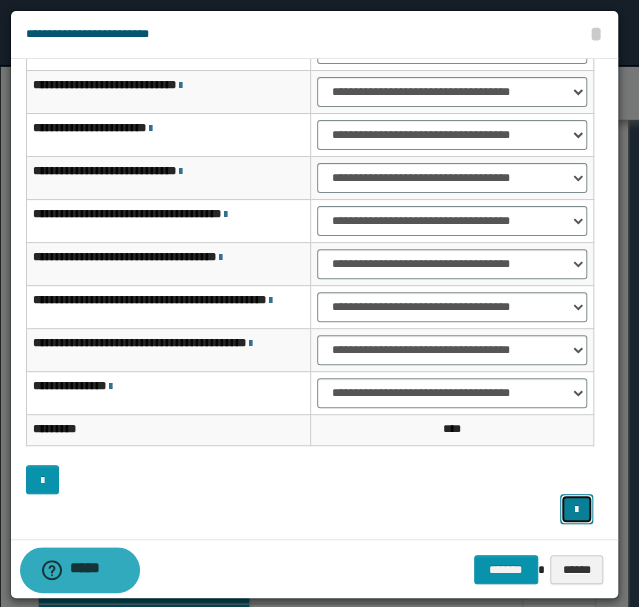 click at bounding box center [576, 510] 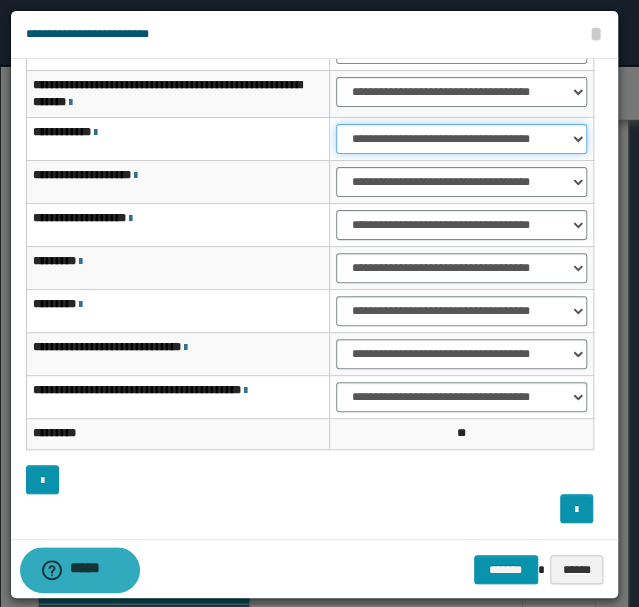 click on "**********" at bounding box center [461, 139] 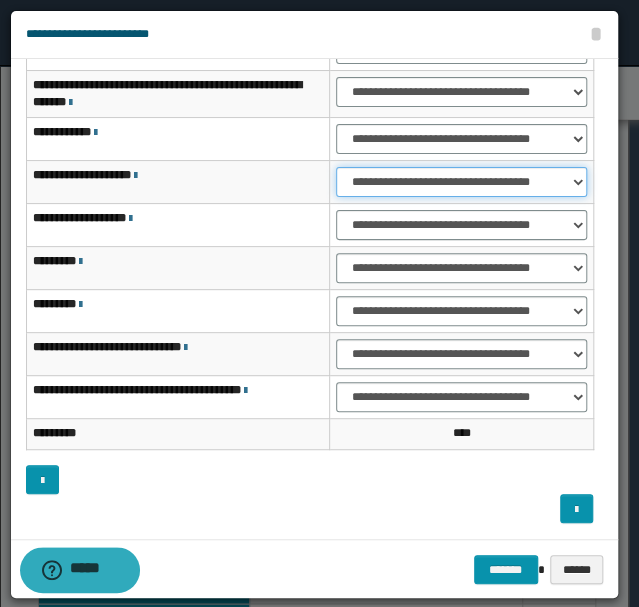 click on "**********" at bounding box center (461, 182) 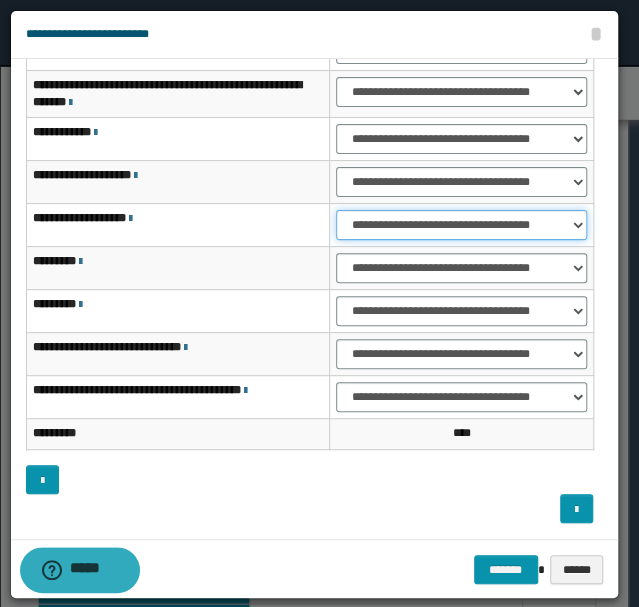 click on "**********" at bounding box center [461, 225] 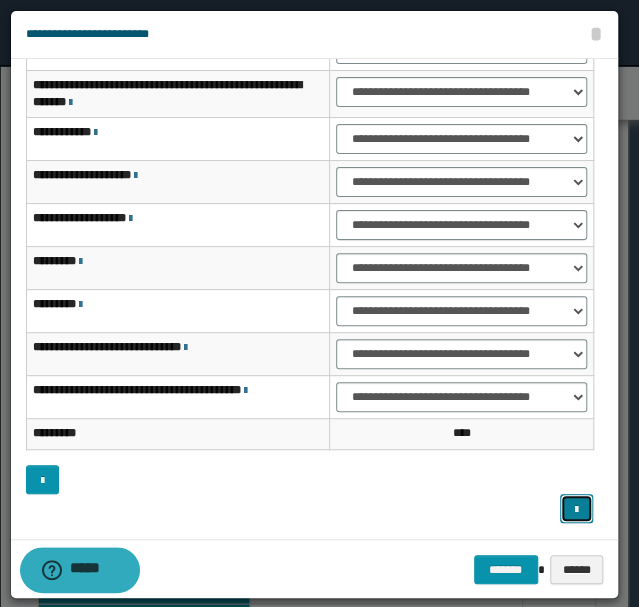 click at bounding box center [576, 510] 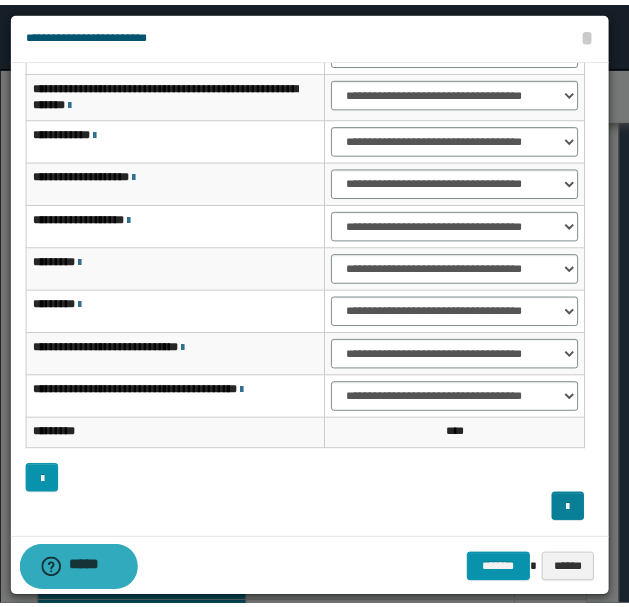 scroll, scrollTop: 121, scrollLeft: 0, axis: vertical 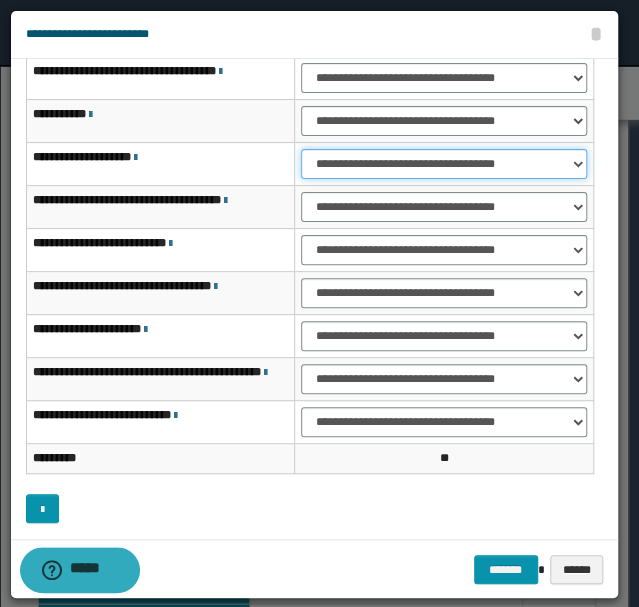 click on "**********" at bounding box center [444, 164] 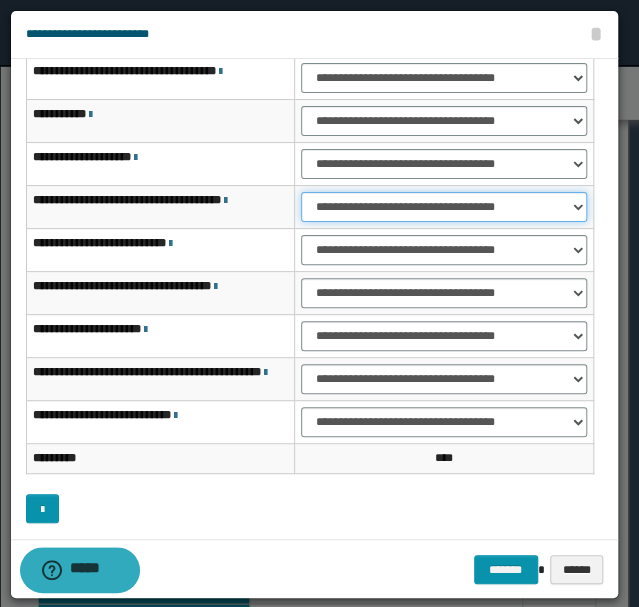 click on "**********" at bounding box center (444, 207) 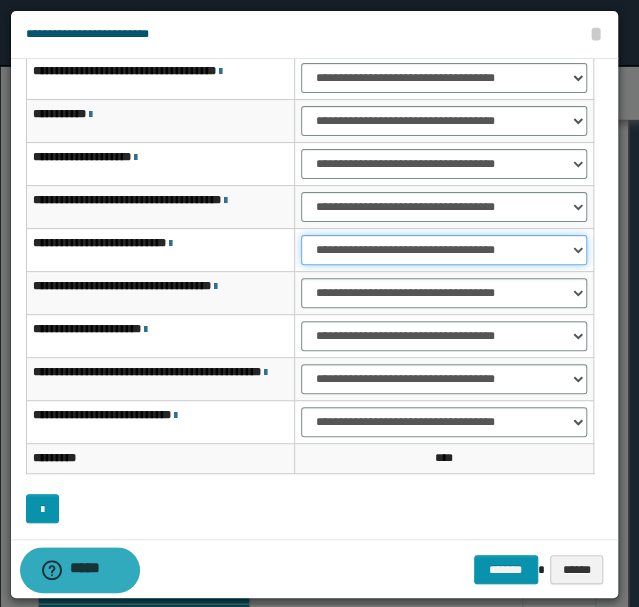 click on "**********" at bounding box center (444, 250) 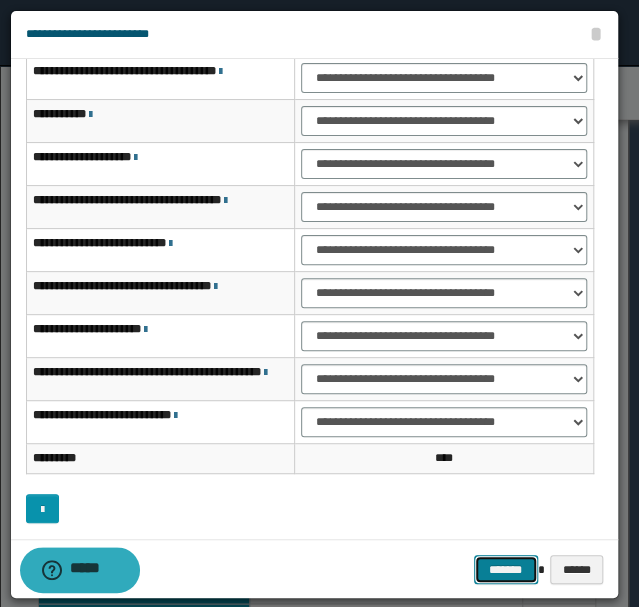 click on "*******" at bounding box center (506, 569) 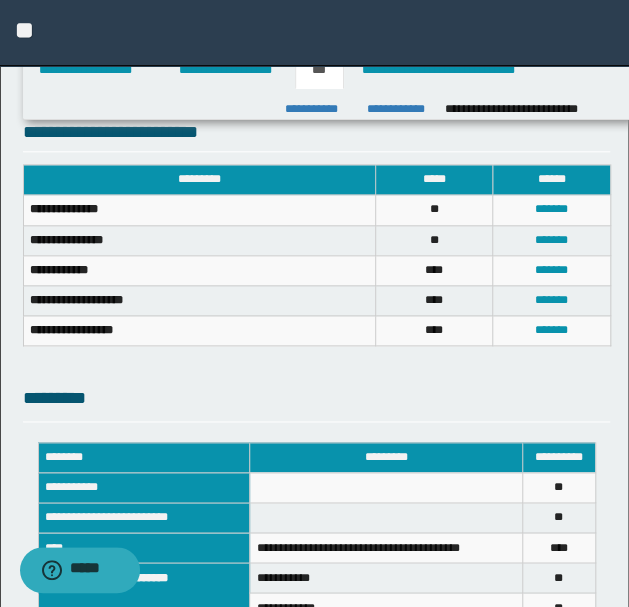 scroll, scrollTop: 266, scrollLeft: 0, axis: vertical 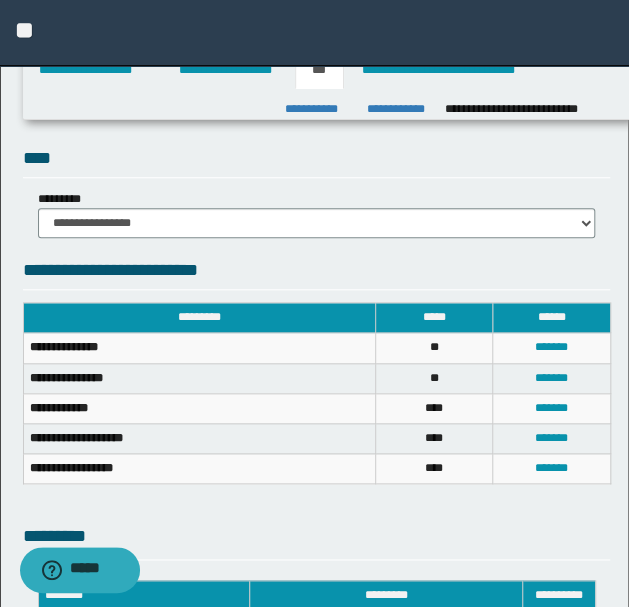 click on "**********" at bounding box center (314, 33) 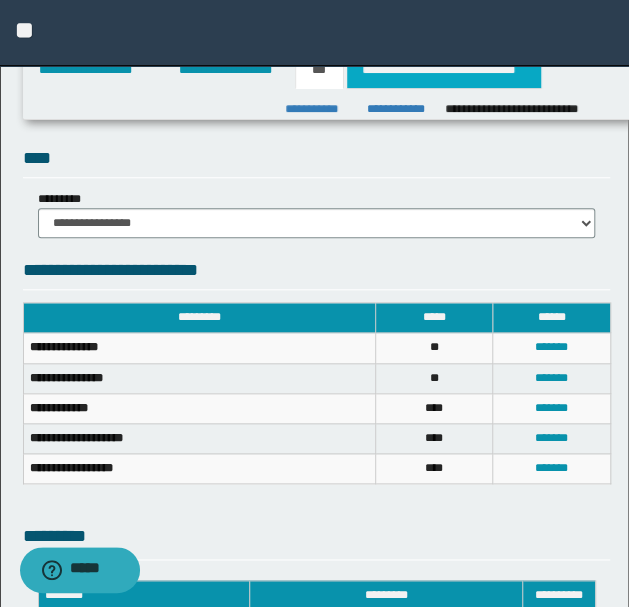 click on "**********" at bounding box center [444, 70] 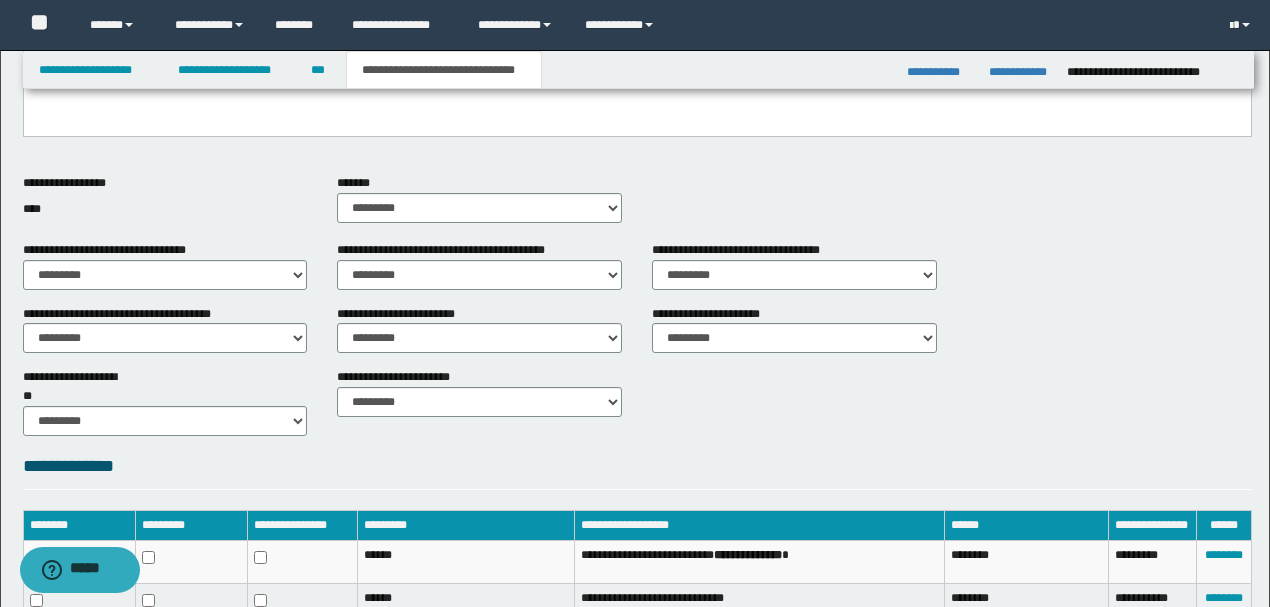 scroll, scrollTop: 881, scrollLeft: 0, axis: vertical 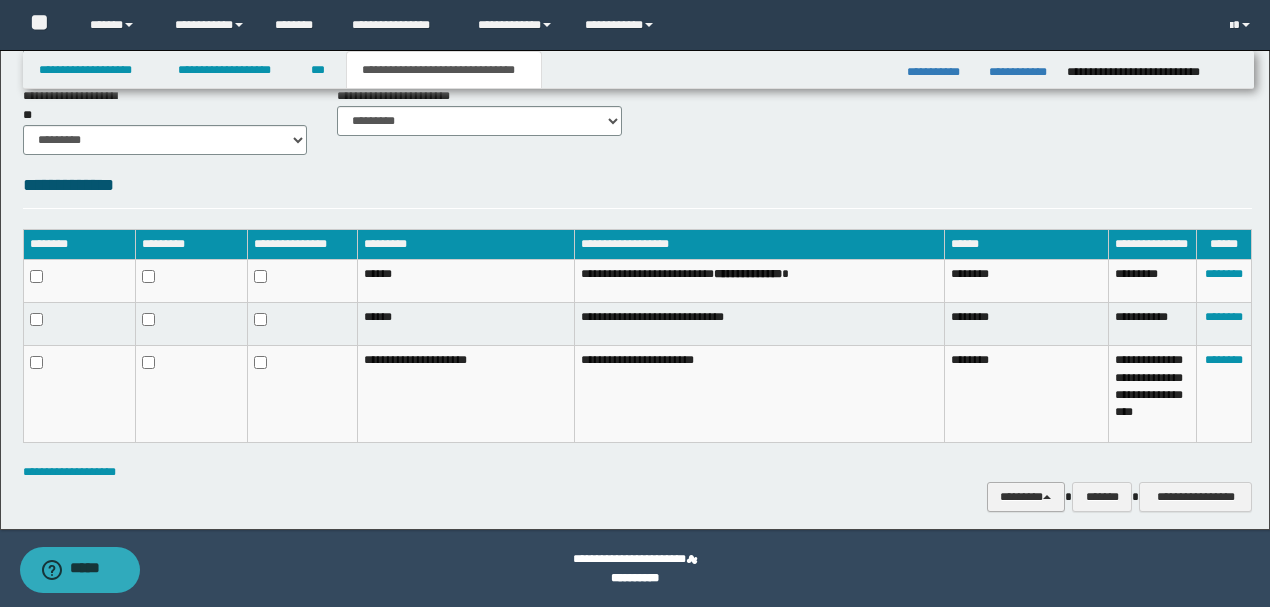 click on "********" at bounding box center [1026, 496] 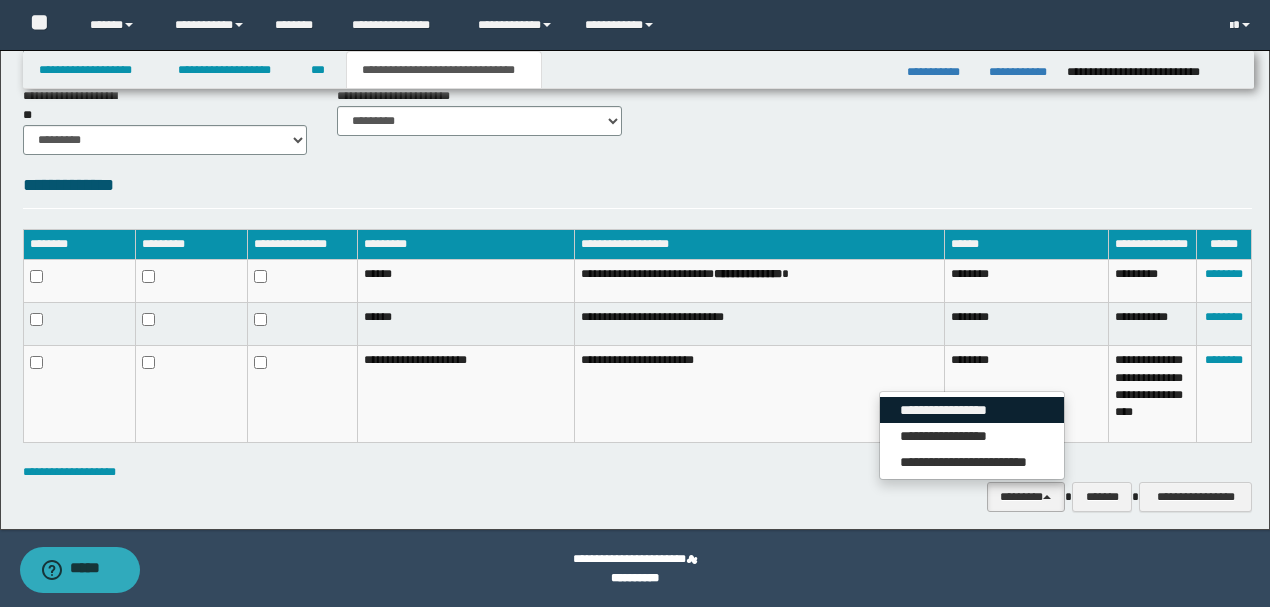 click on "**********" at bounding box center (972, 410) 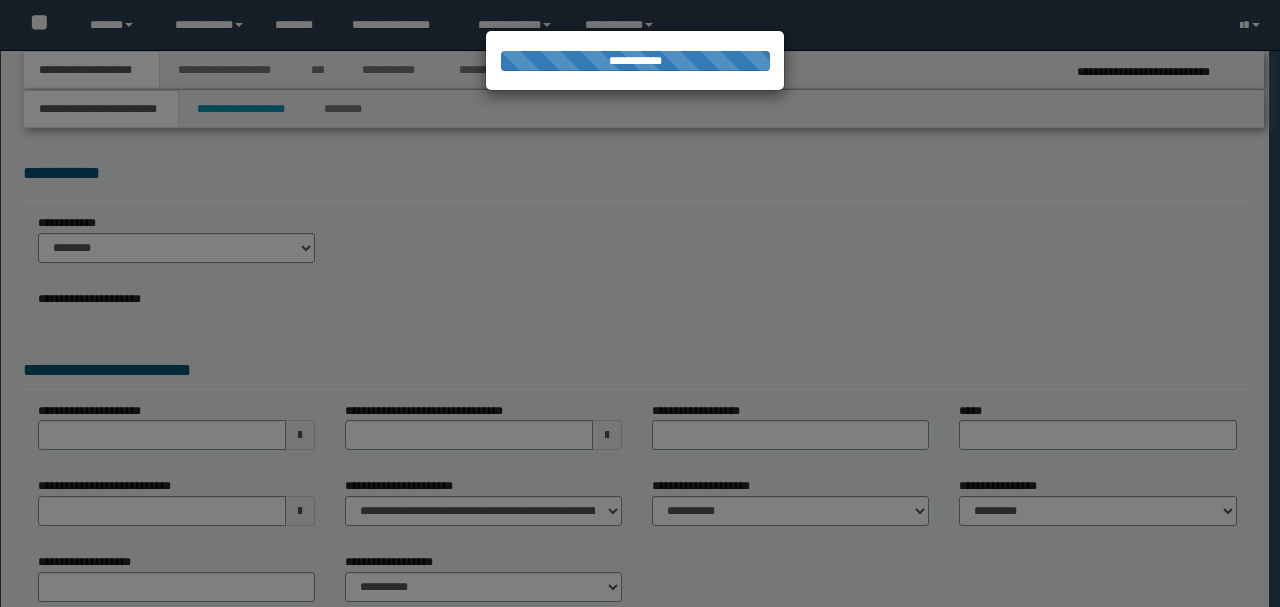 scroll, scrollTop: 0, scrollLeft: 0, axis: both 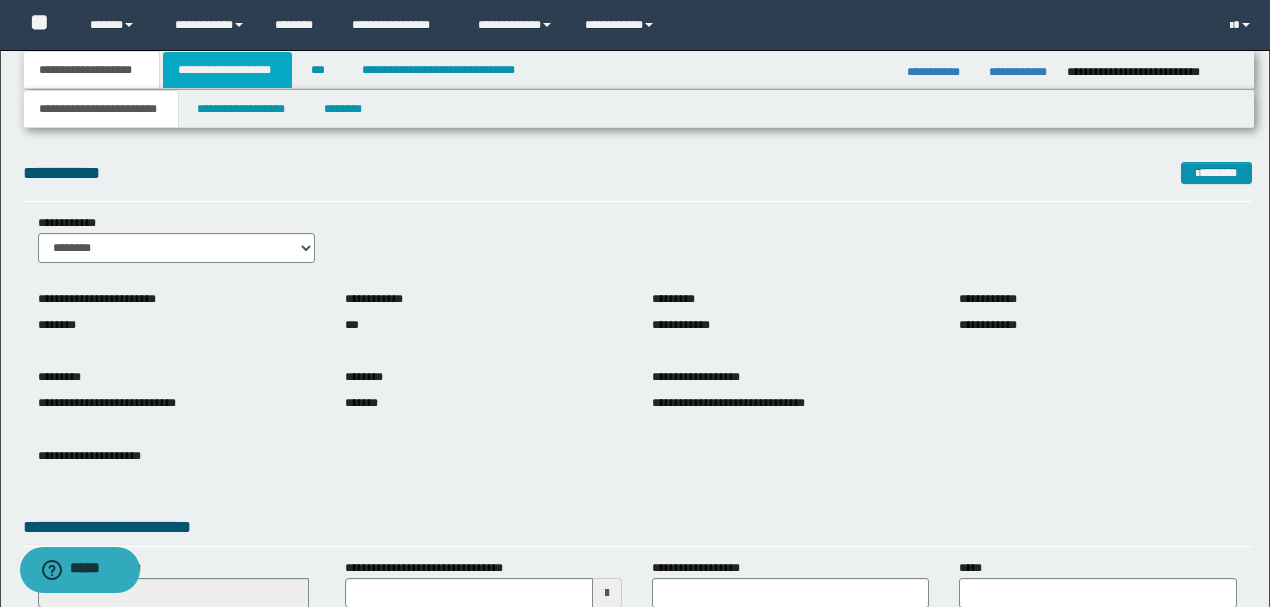click on "**********" at bounding box center (227, 70) 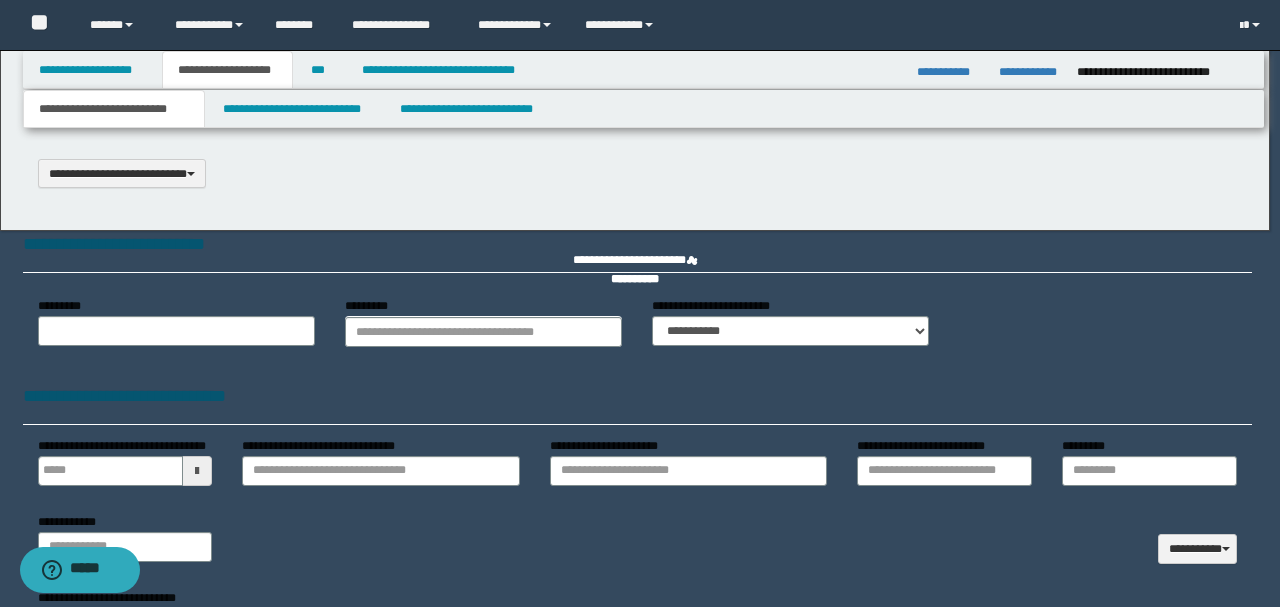 scroll, scrollTop: 0, scrollLeft: 0, axis: both 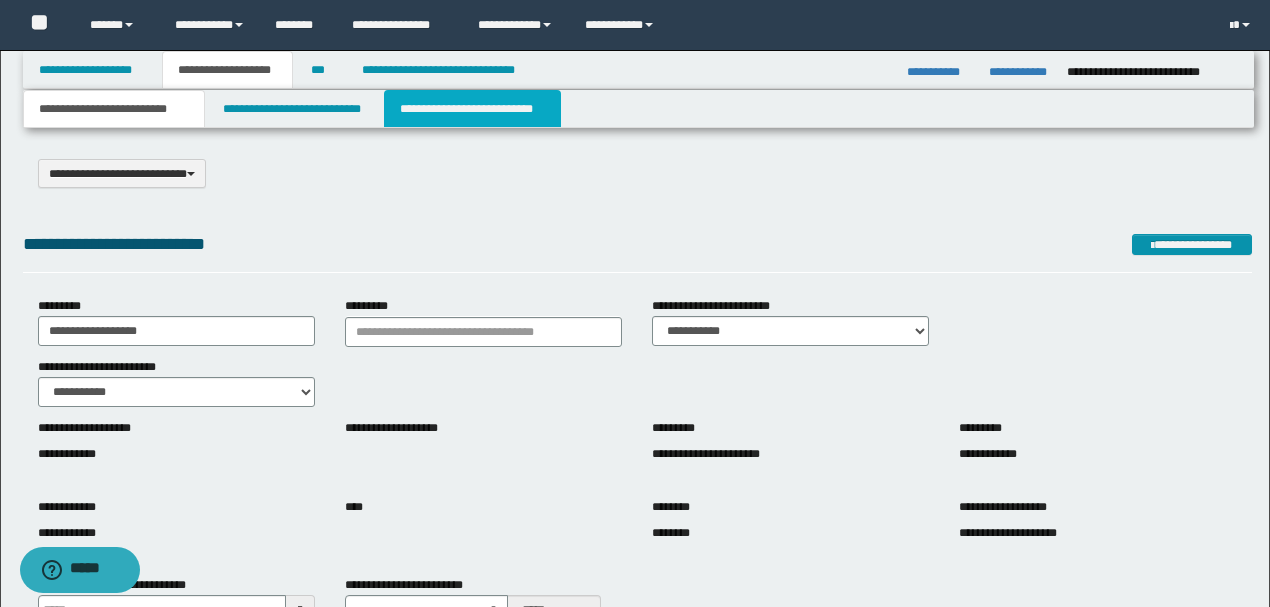 click on "**********" at bounding box center (472, 109) 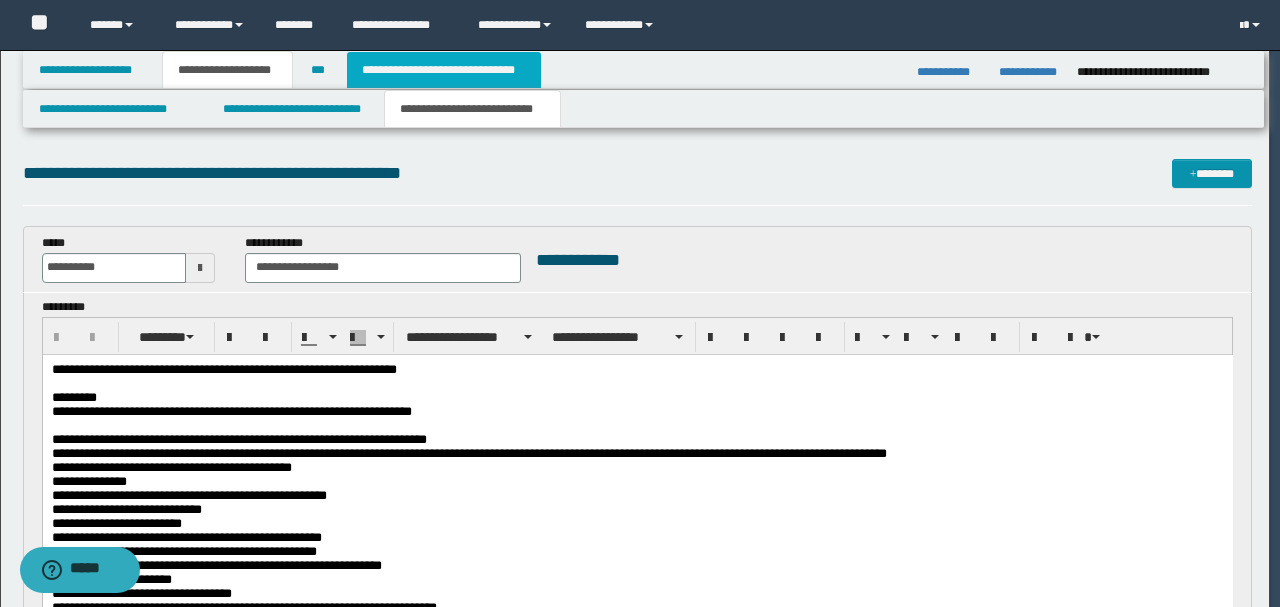 scroll, scrollTop: 0, scrollLeft: 0, axis: both 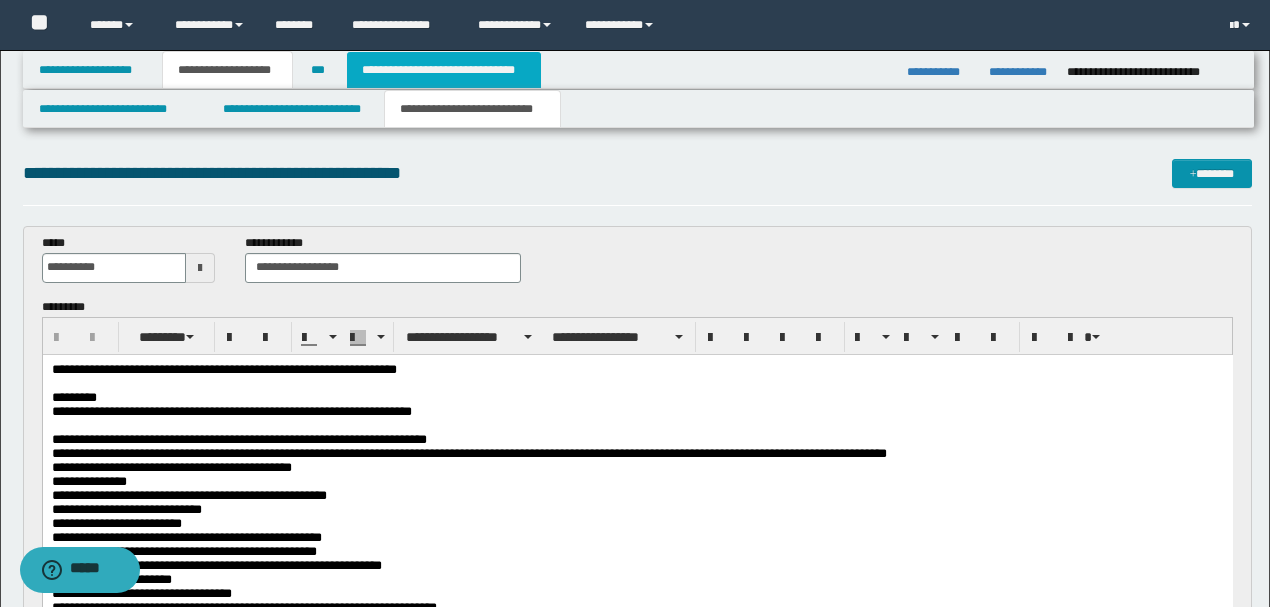 click on "**********" at bounding box center [444, 70] 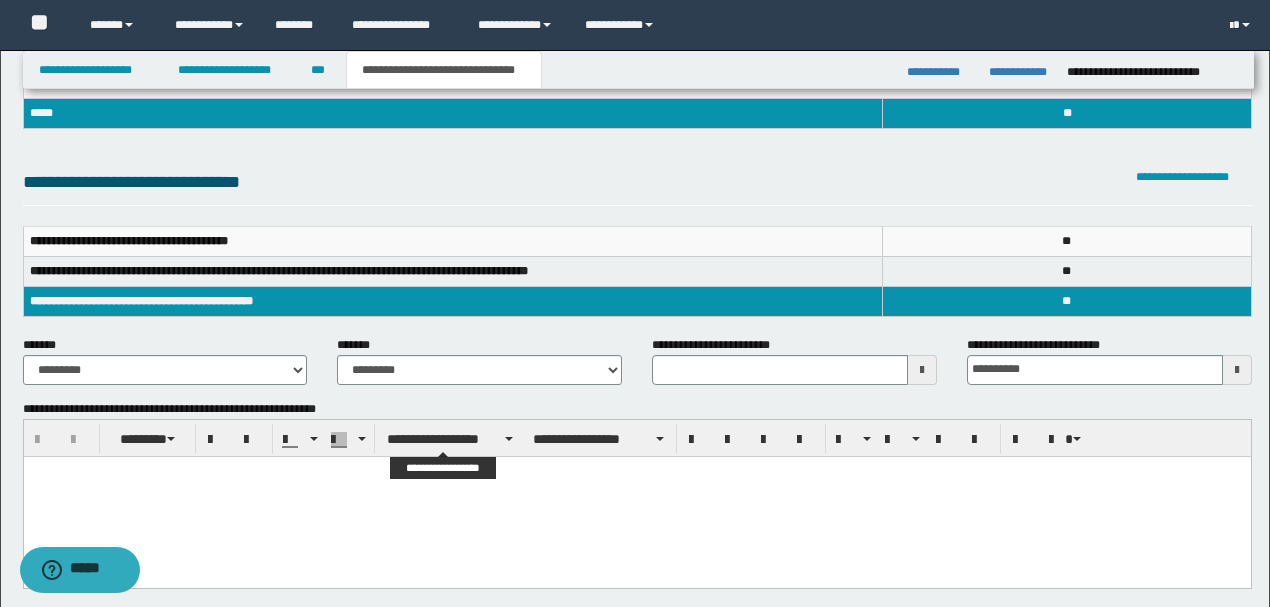 scroll, scrollTop: 148, scrollLeft: 0, axis: vertical 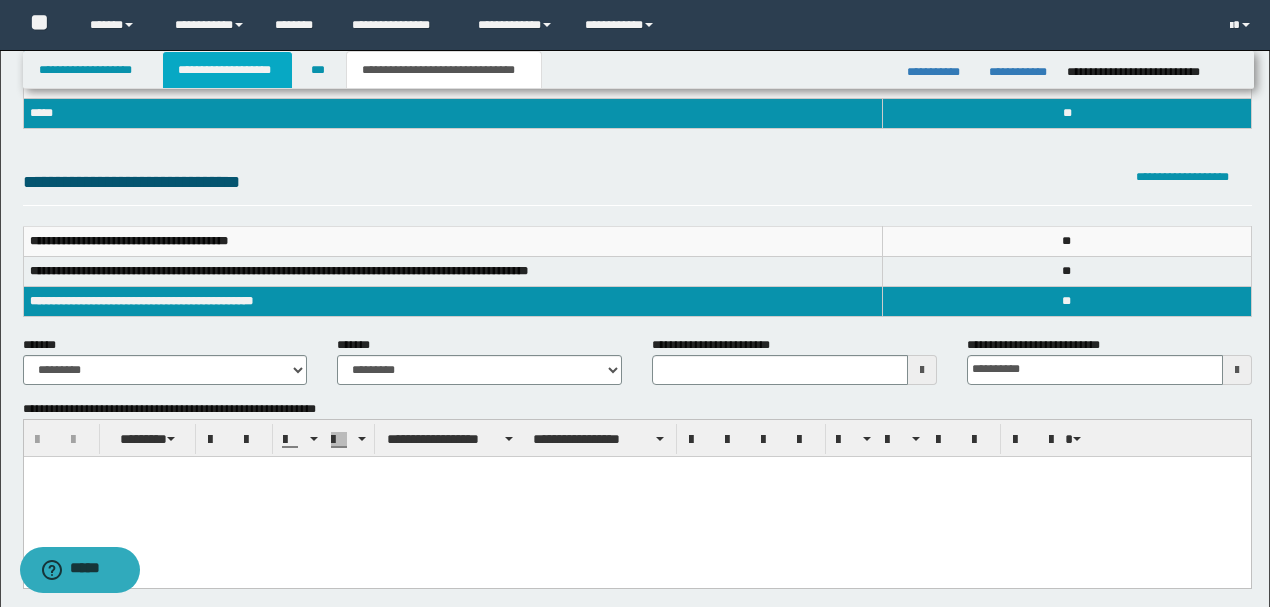 click on "**********" at bounding box center (227, 70) 